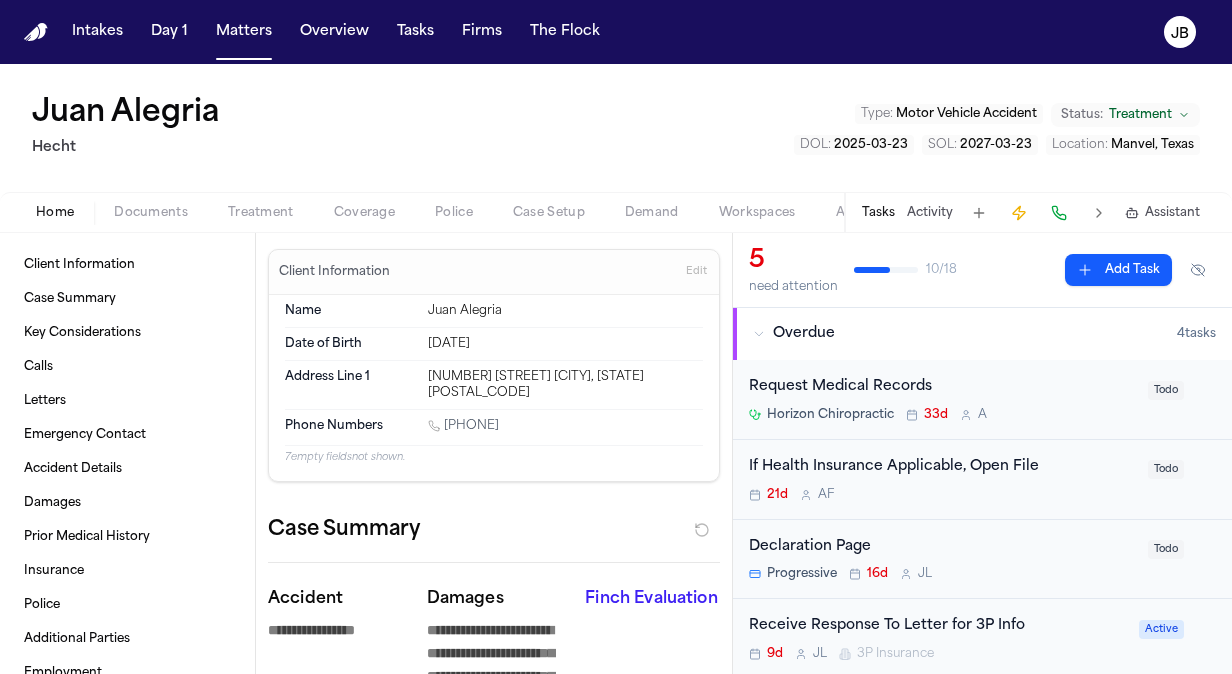 scroll, scrollTop: 0, scrollLeft: 0, axis: both 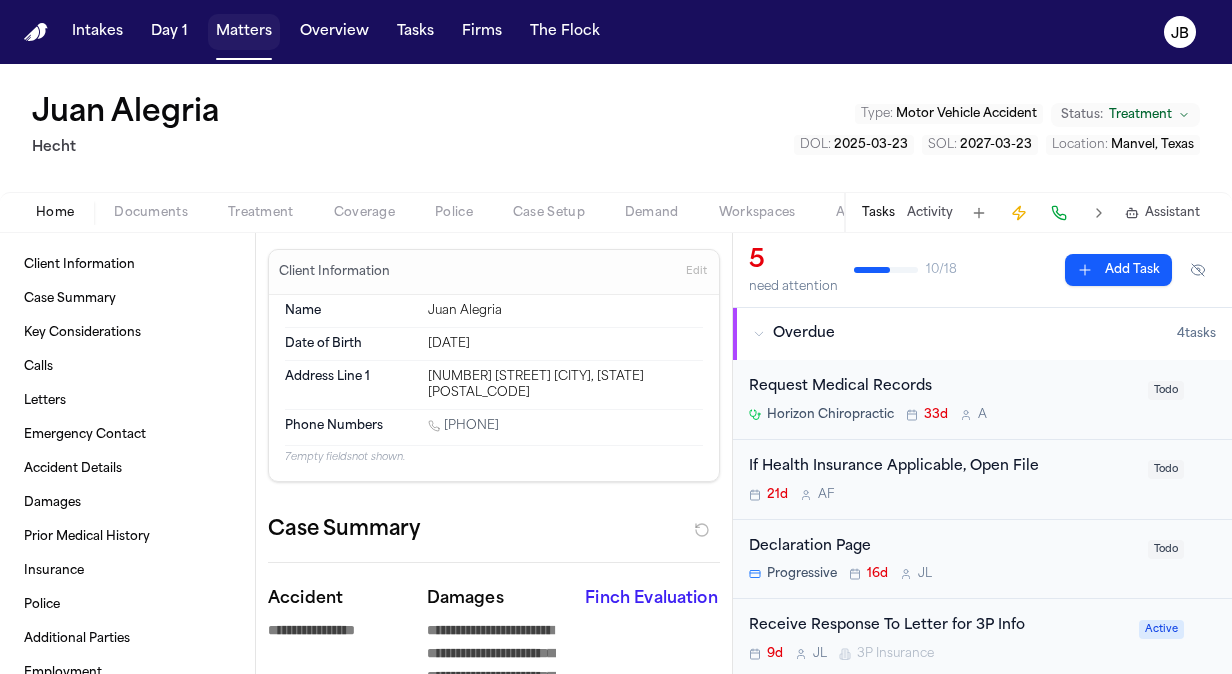 click on "Matters" at bounding box center (244, 32) 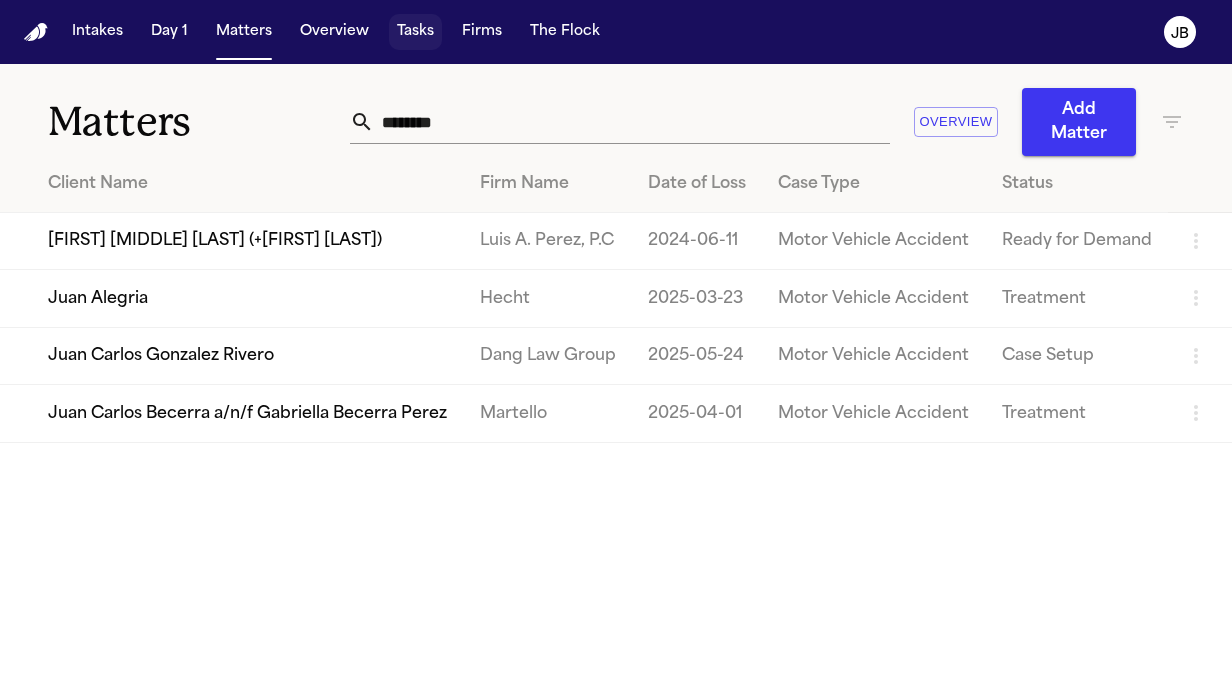 click on "Tasks" at bounding box center (415, 32) 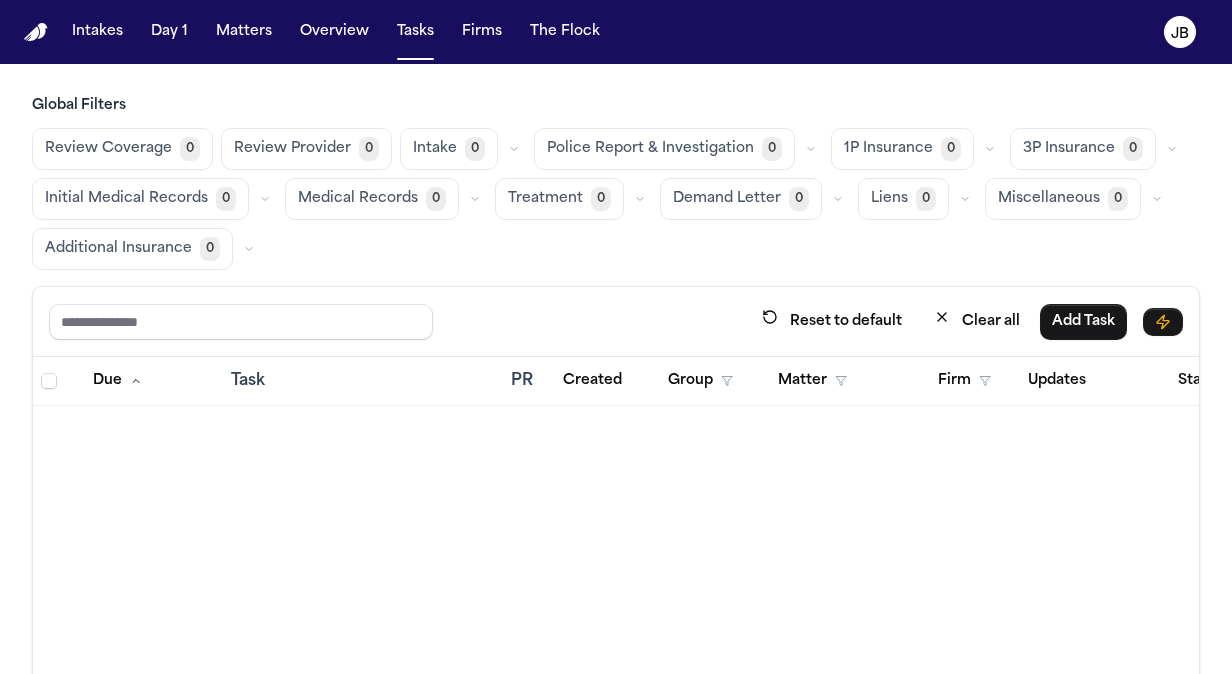 click on "Intakes Day 1 Matters Overview Tasks Firms The Flock" at bounding box center (336, 32) 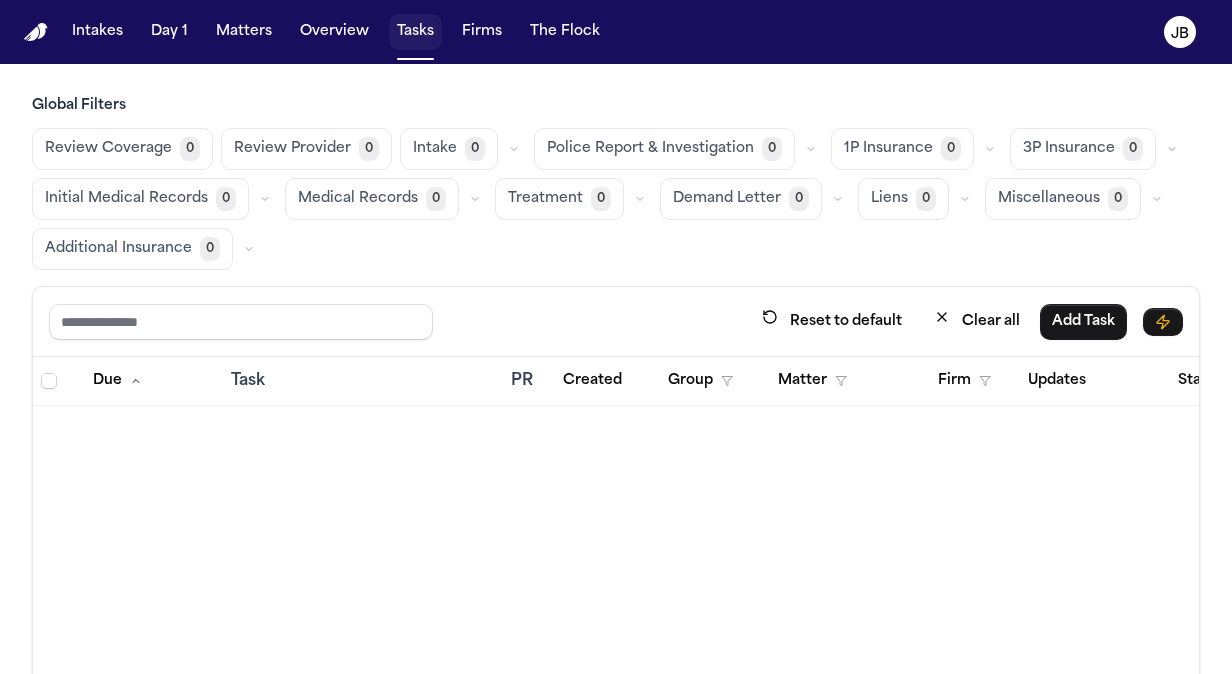click on "Tasks" at bounding box center (415, 32) 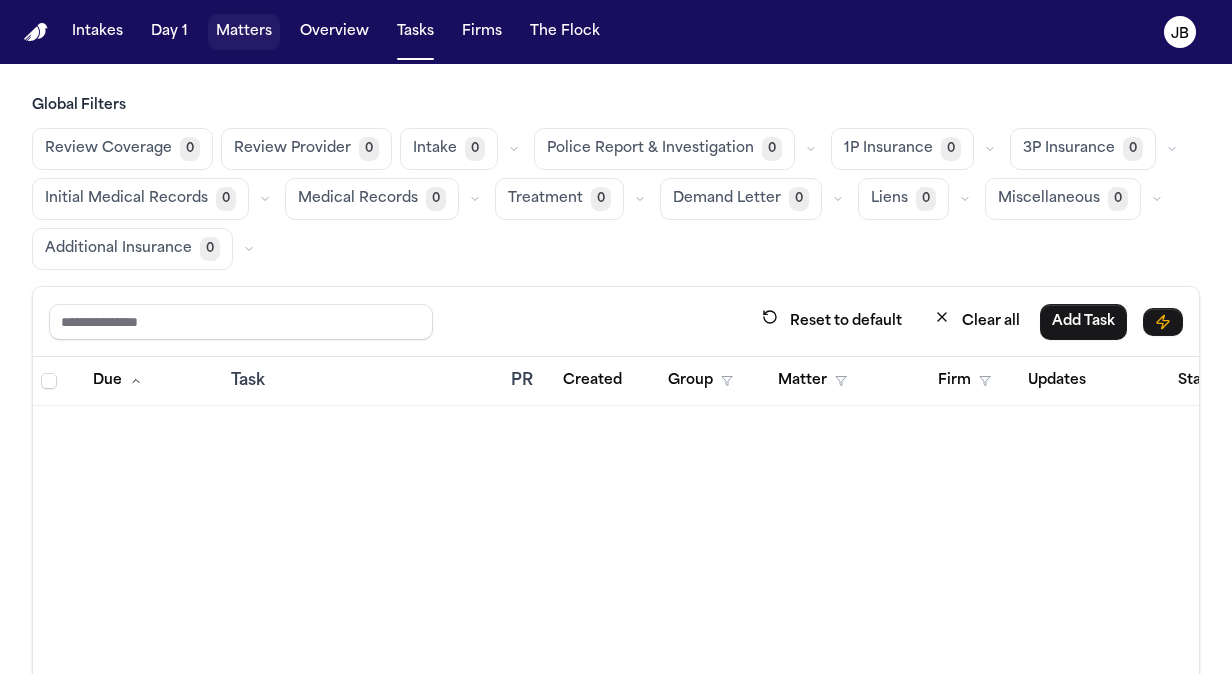 click on "Matters" at bounding box center [244, 32] 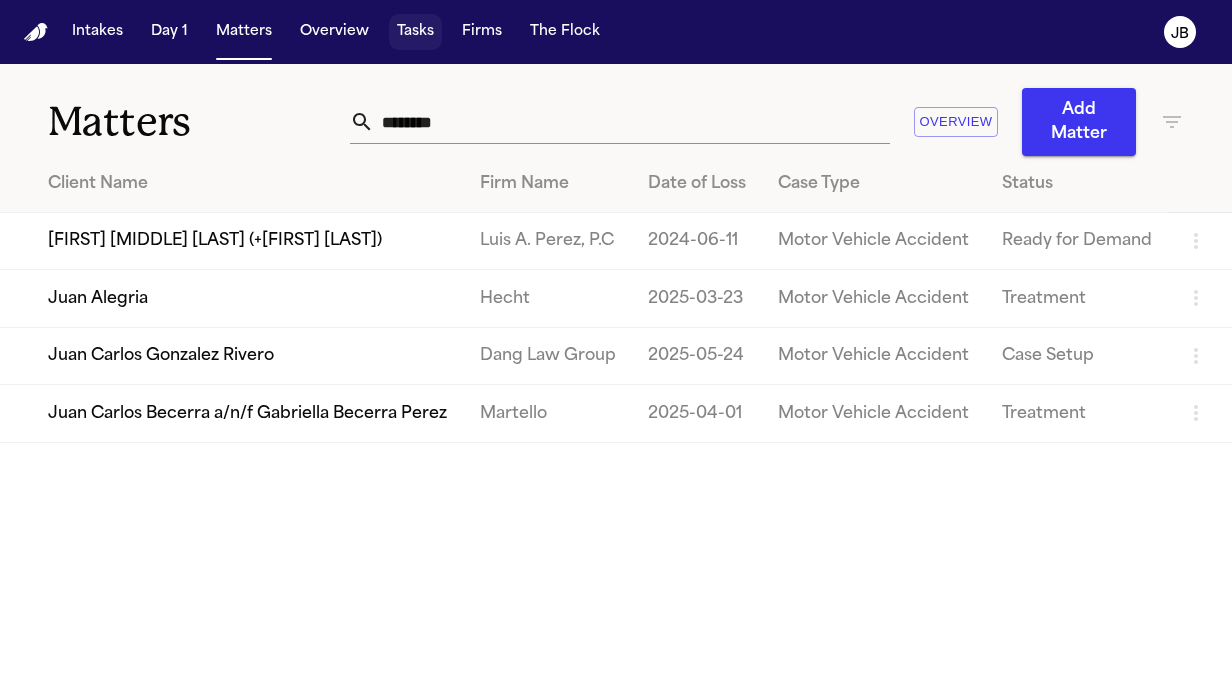 click on "Tasks" at bounding box center [415, 32] 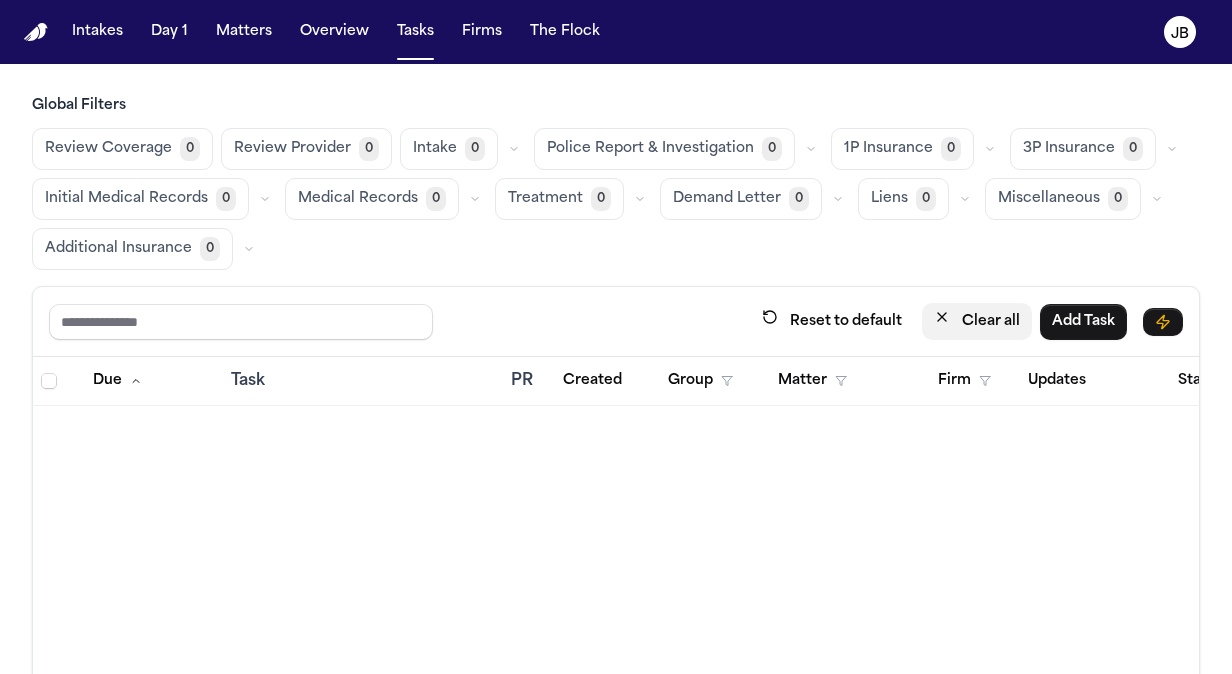 click on "Clear all" at bounding box center [977, 321] 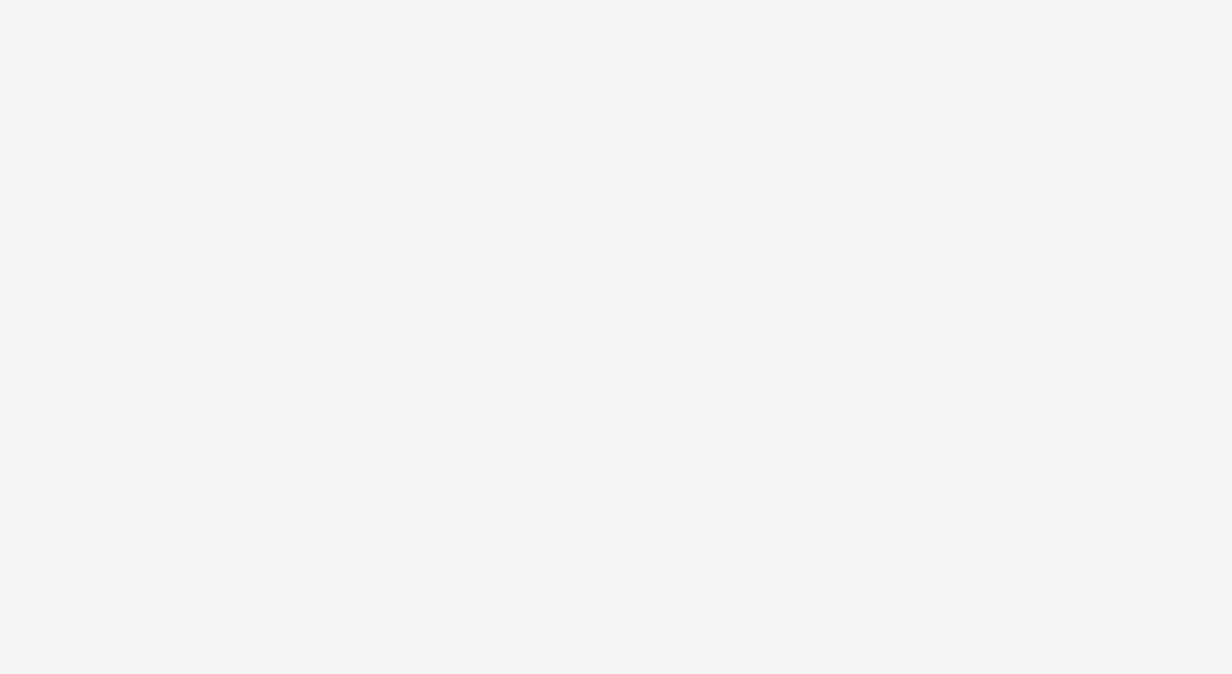scroll, scrollTop: 0, scrollLeft: 0, axis: both 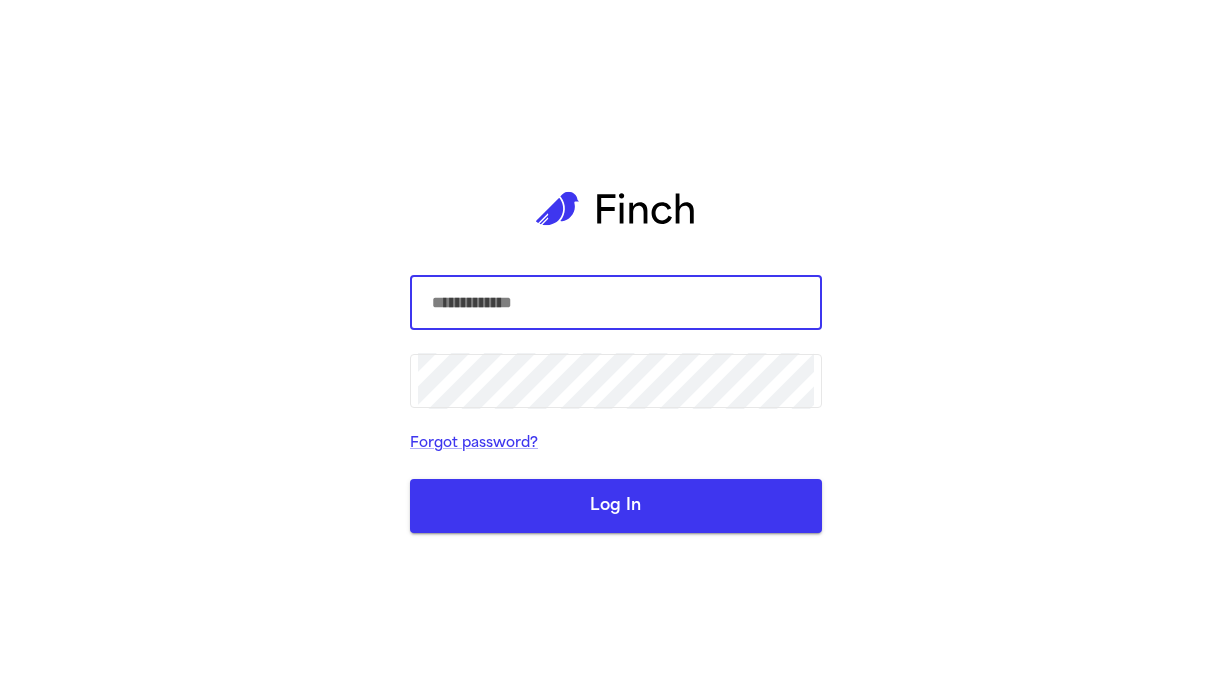type on "**********" 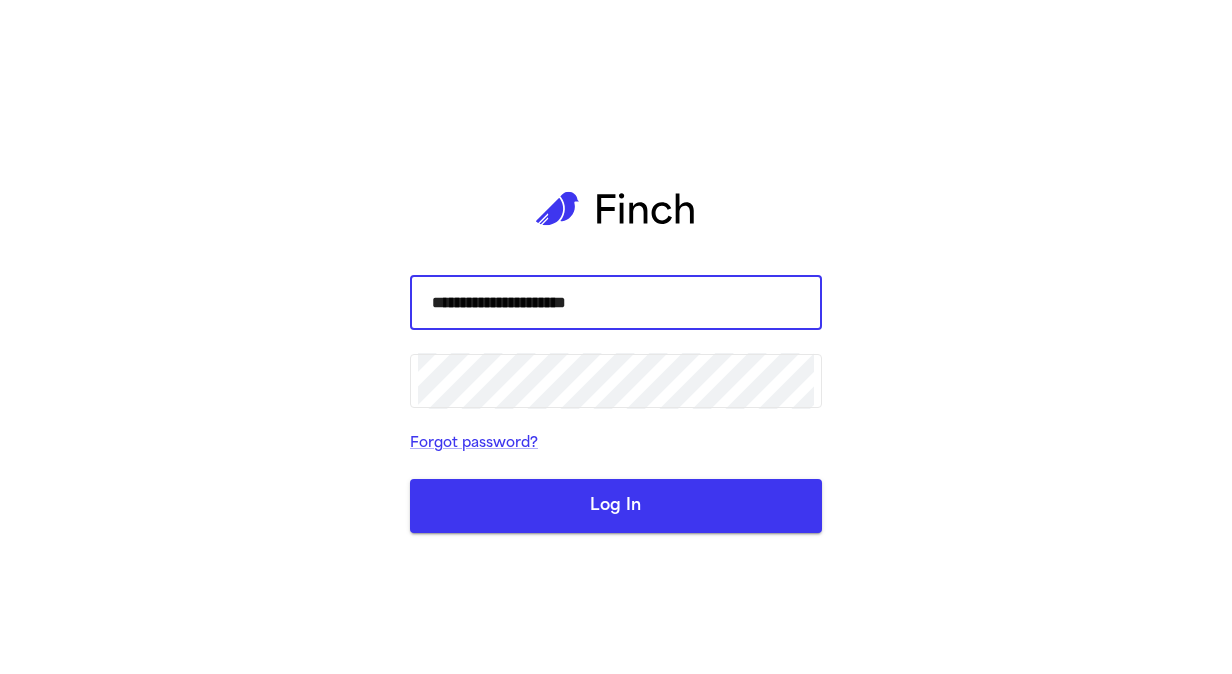 click on "Log In" at bounding box center [616, 506] 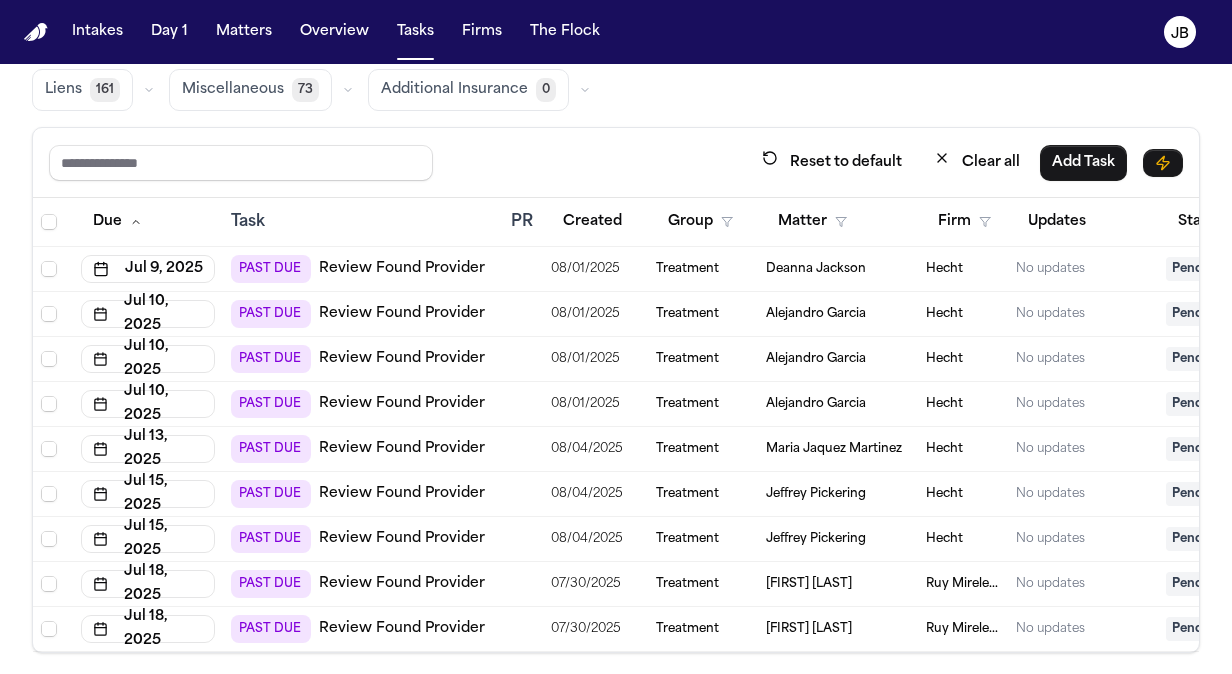 scroll, scrollTop: 166, scrollLeft: 0, axis: vertical 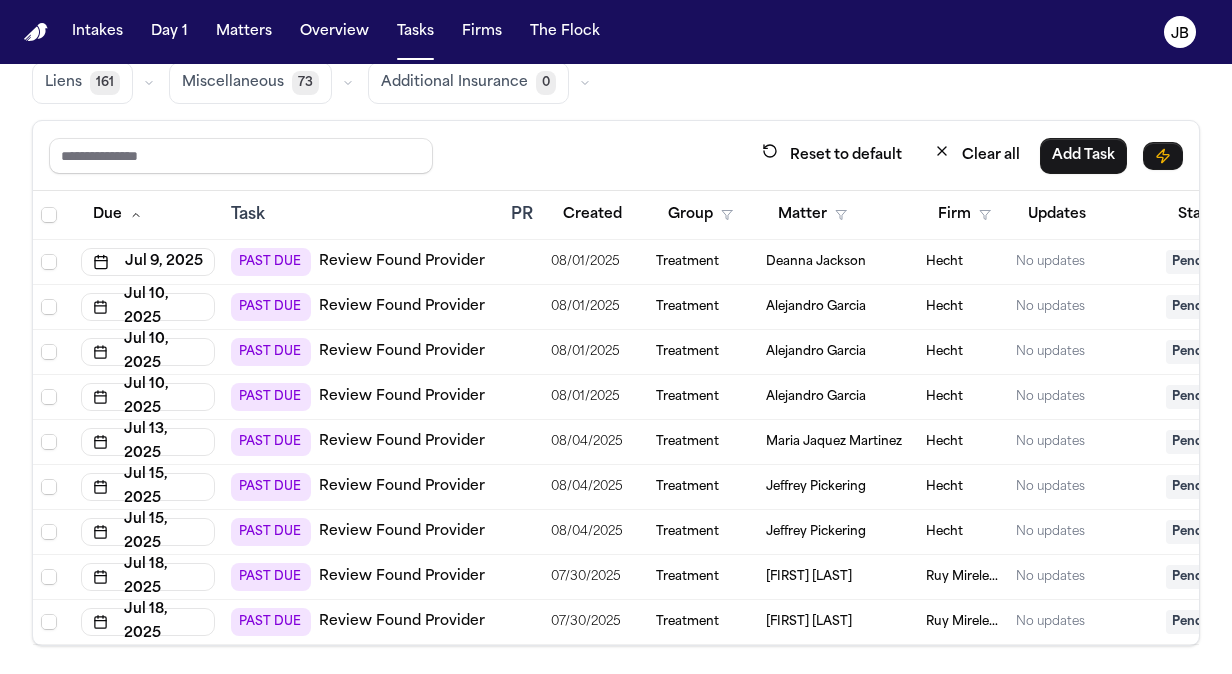 click on "[FIRST] [LAST]" at bounding box center [809, 577] 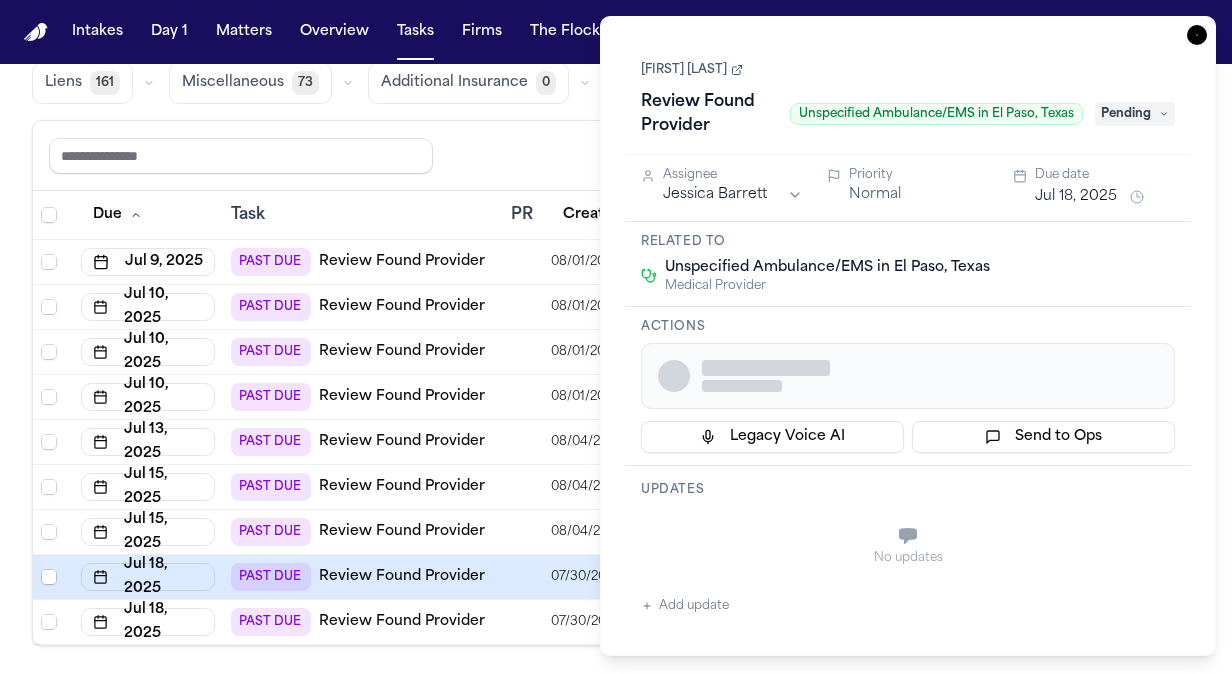 type 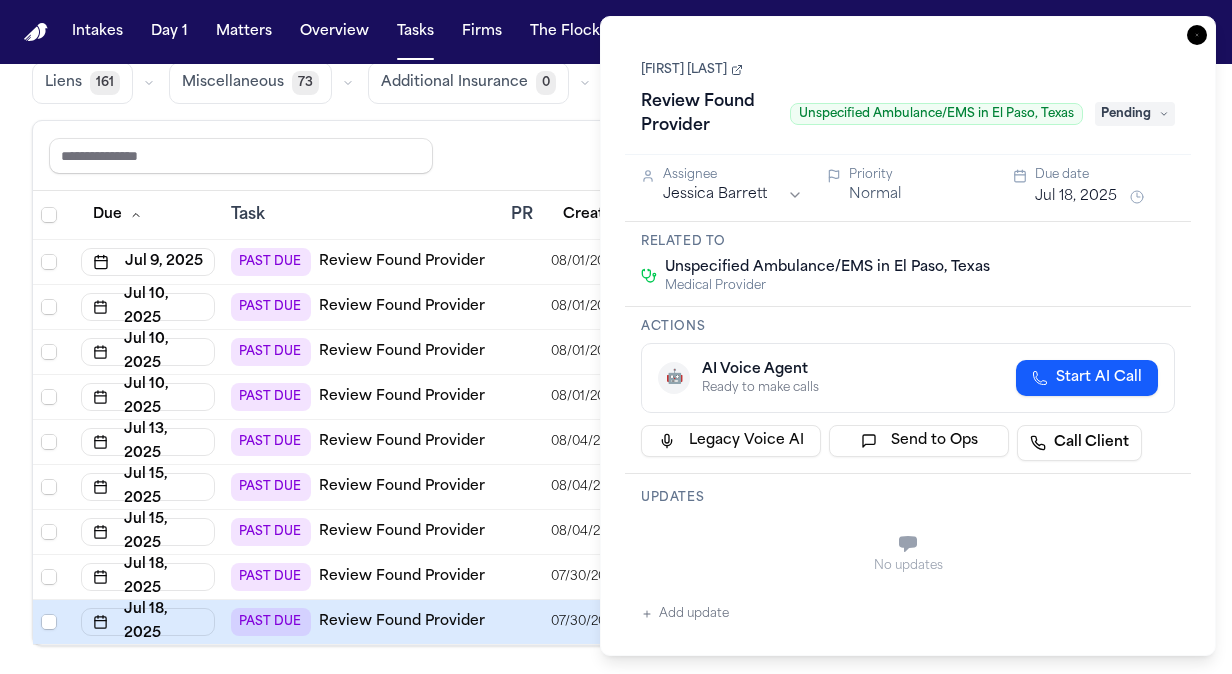 click on "[FIRST] [LAST]" at bounding box center (692, 70) 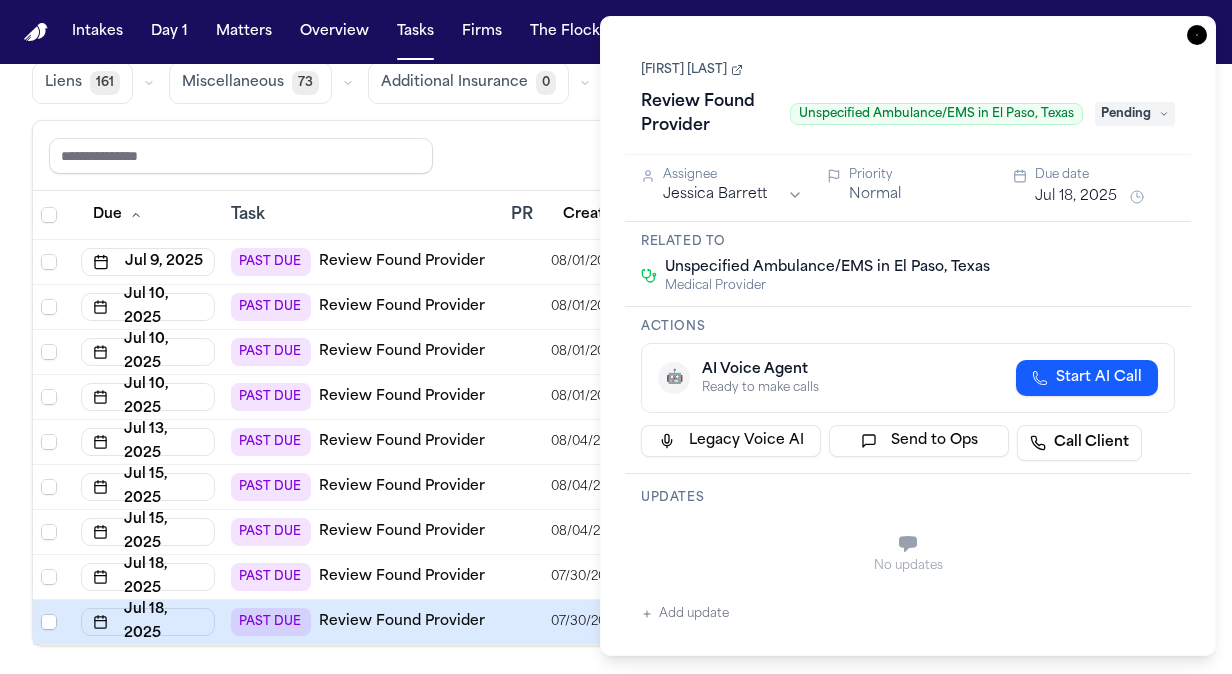 click on "Pending" at bounding box center [1135, 114] 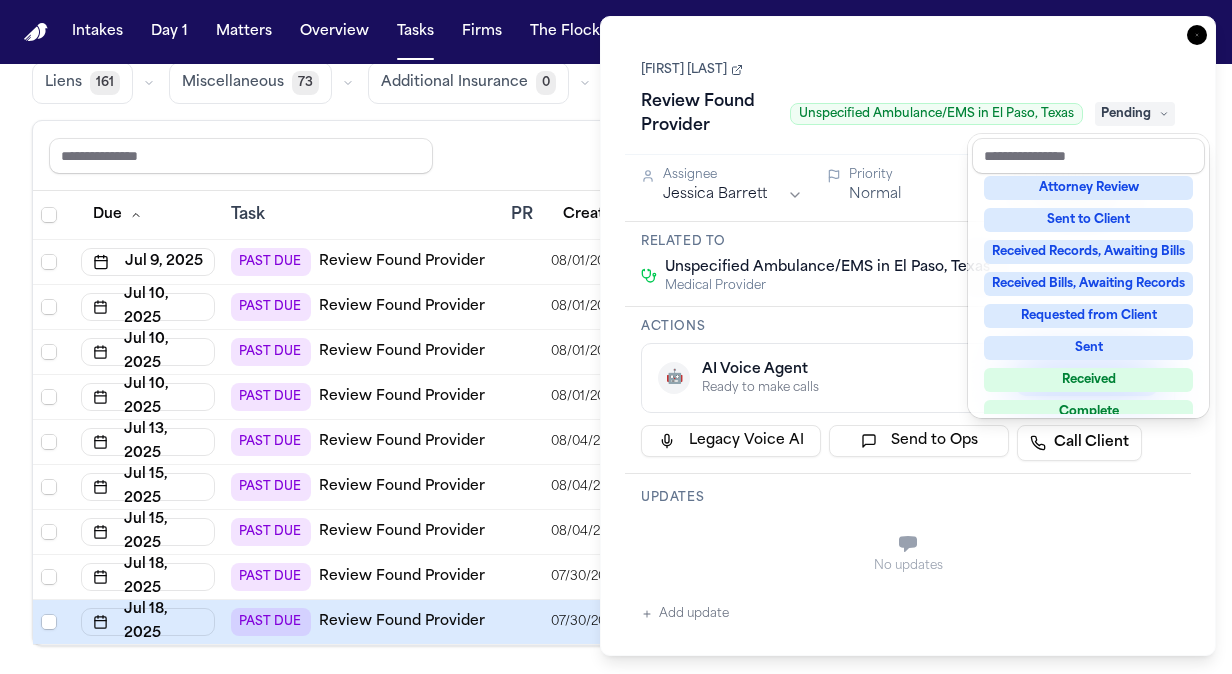 scroll, scrollTop: 312, scrollLeft: 0, axis: vertical 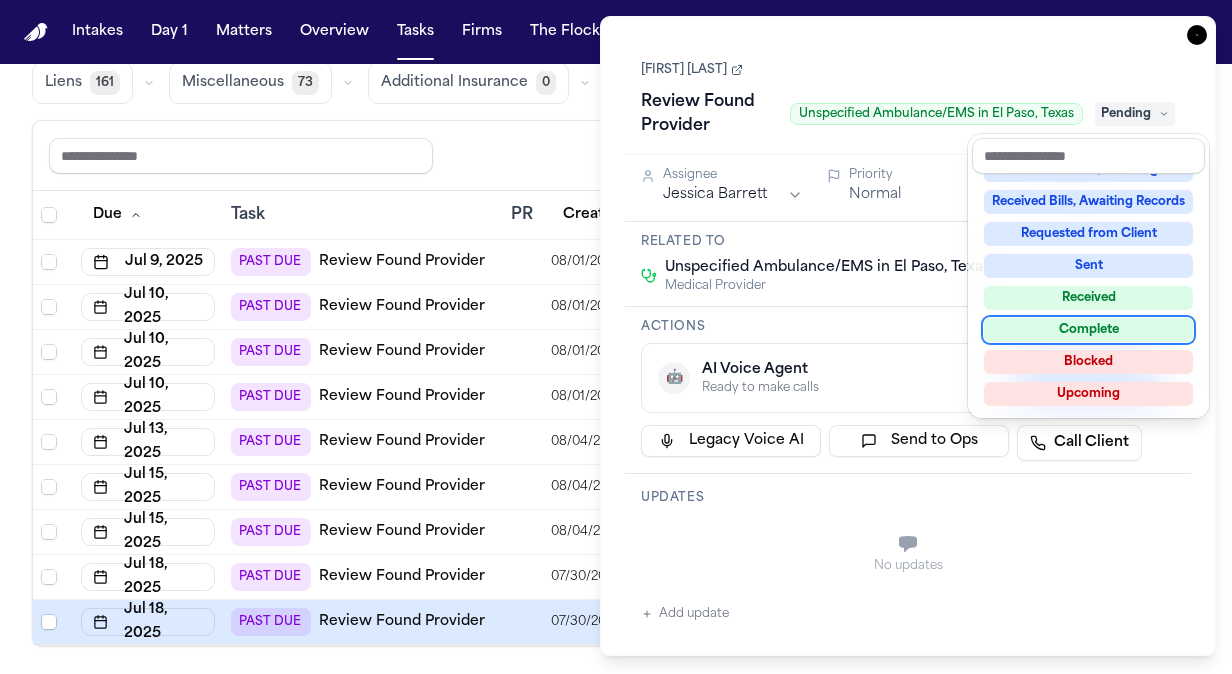 click on "Complete" at bounding box center [1088, 330] 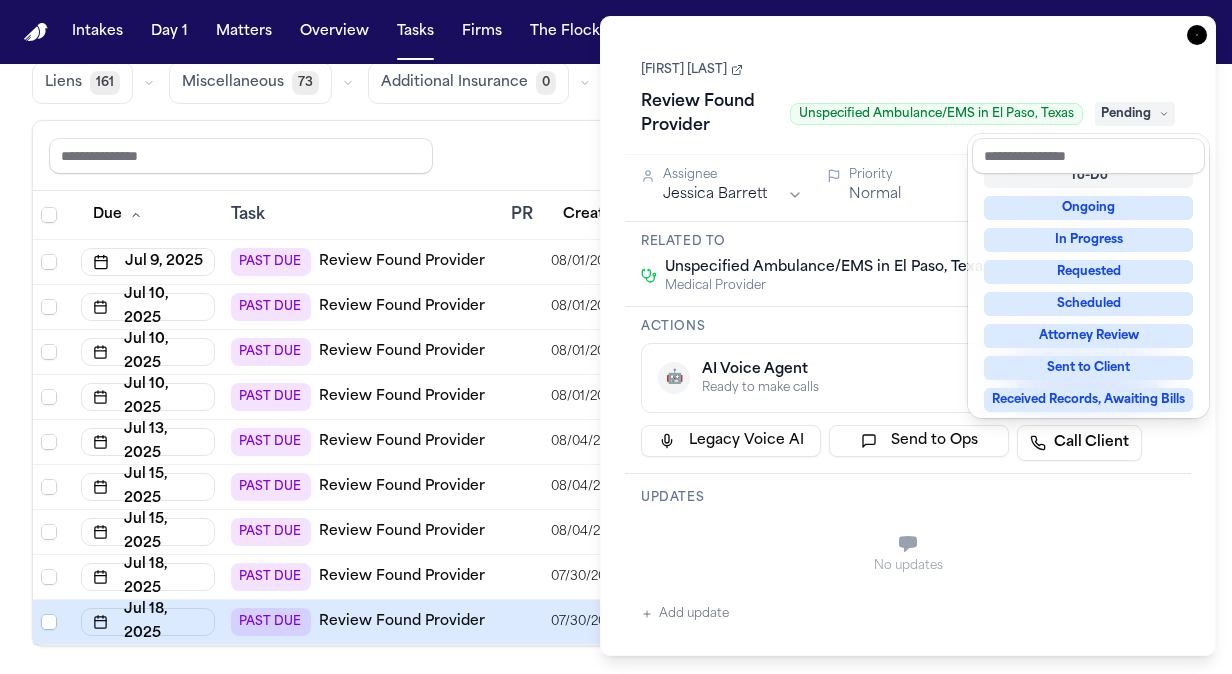 scroll, scrollTop: 8, scrollLeft: 0, axis: vertical 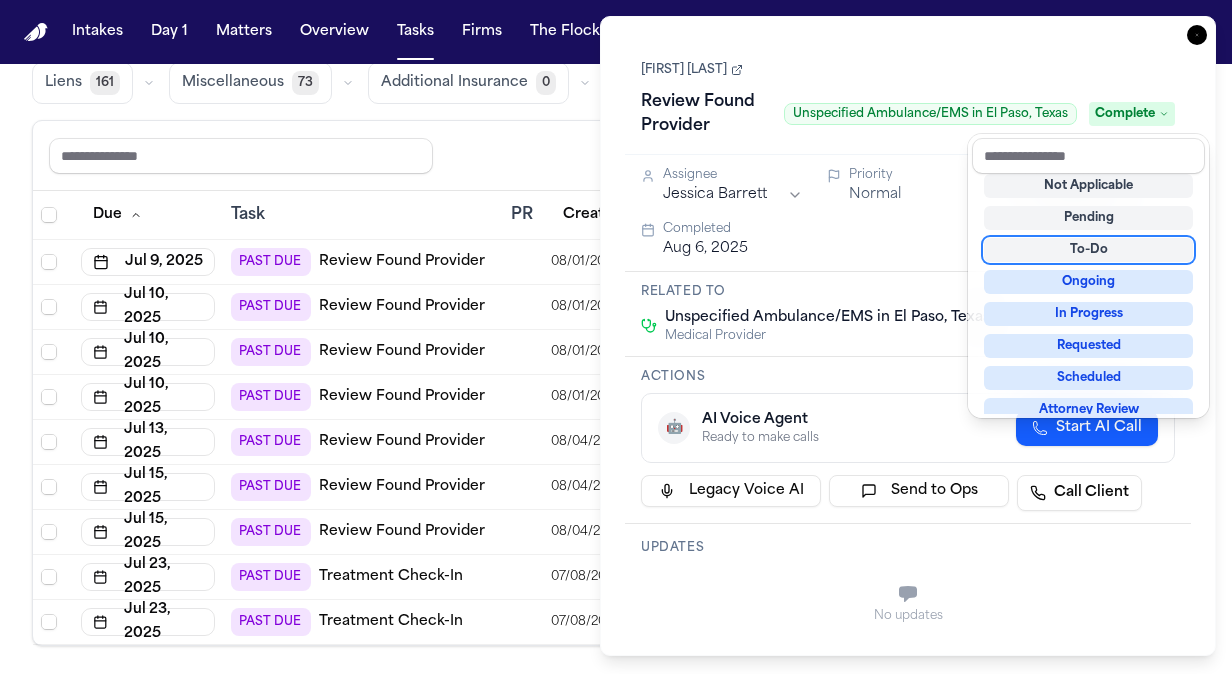click on "Task Details Jennifer Hernandez Review Found Provider Unspecified Ambulance/EMS in El Paso, Texas Complete Assignee Jessica Barrett Priority Normal Due date Jul 18, 2025 Completed Aug 6, 2025 Related to Unspecified Ambulance/EMS in El Paso, Texas Medical Provider Actions 🤖 AI Voice Agent Ready to make calls Start AI Call Legacy Voice AI Send to Ops Call Client Updates No updates Add update Attachments No attachments yet Add Attachment Notes These notes are only visible to your team and will not be shared with attorneys. Schedules Schedule Voice AI Call No Scheduled Calls You haven't set up any scheduled calls for this task yet. Create a schedule to automatically run this task at specific times. Delete Task Close" at bounding box center (908, 336) 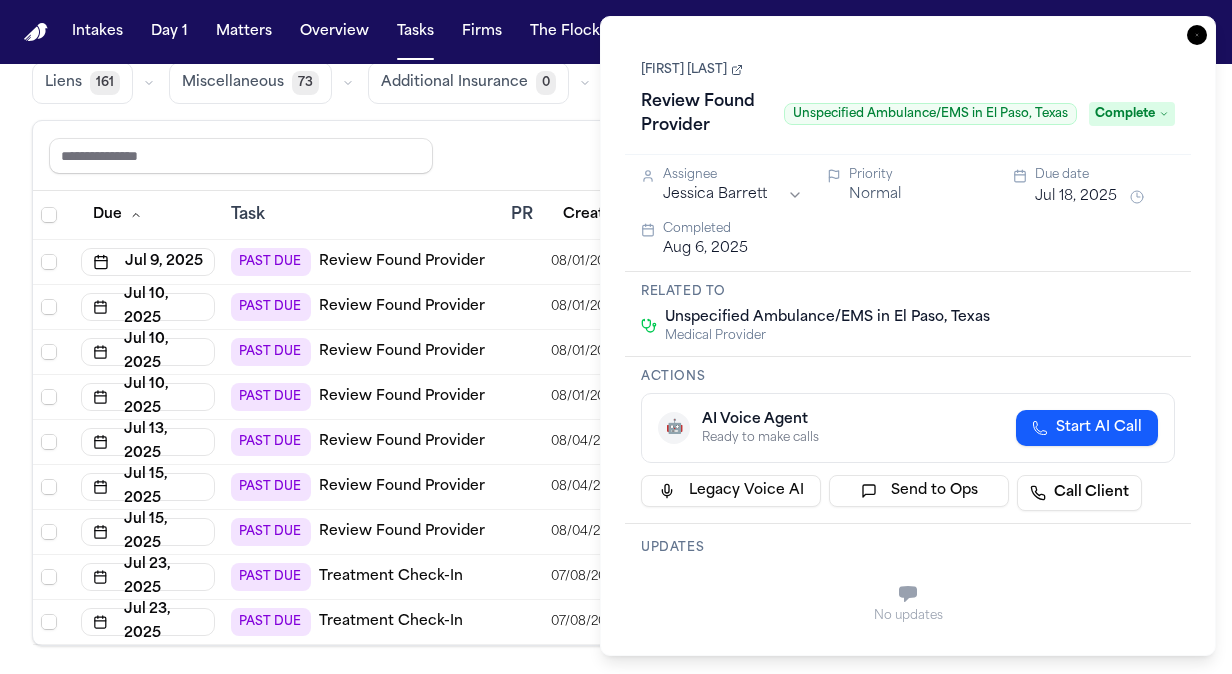 click 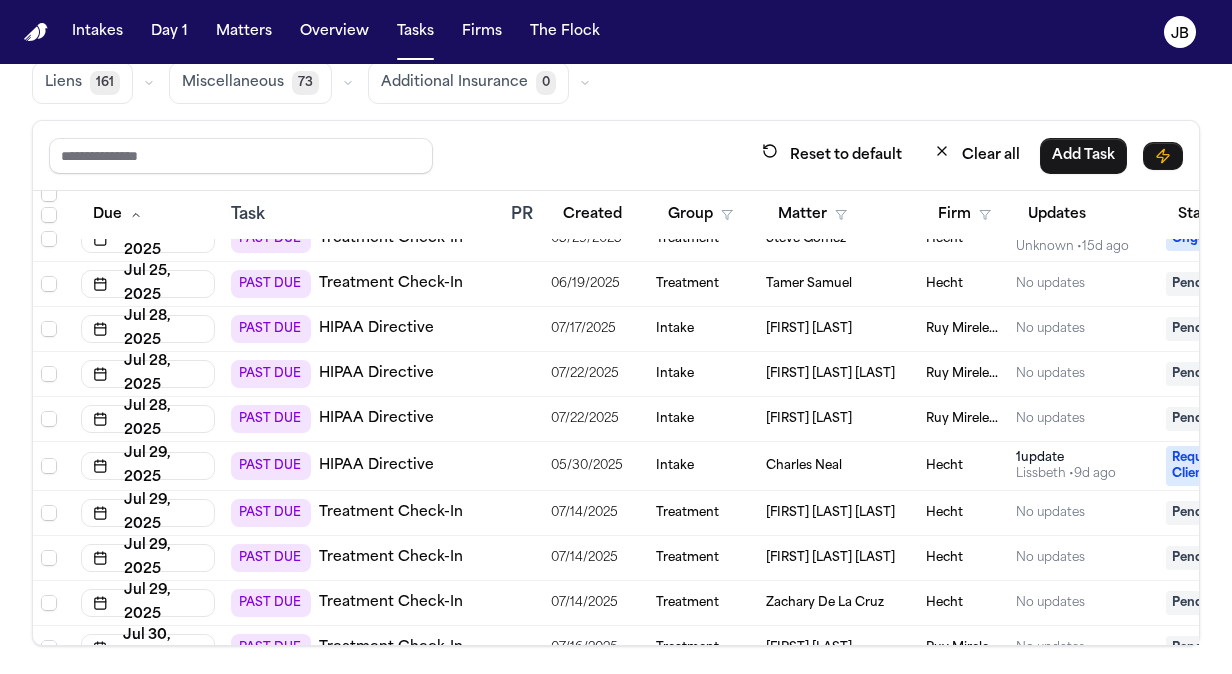 scroll, scrollTop: 974, scrollLeft: 0, axis: vertical 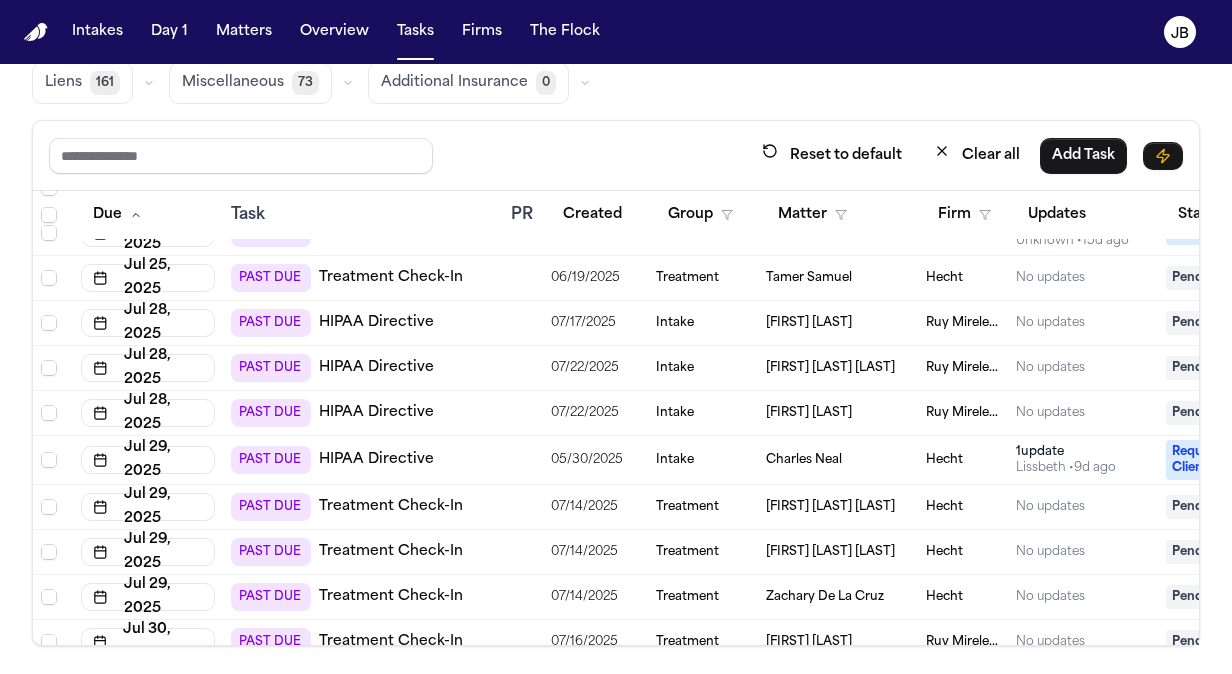 click on "[FIRST] [LAST]" at bounding box center [838, 413] 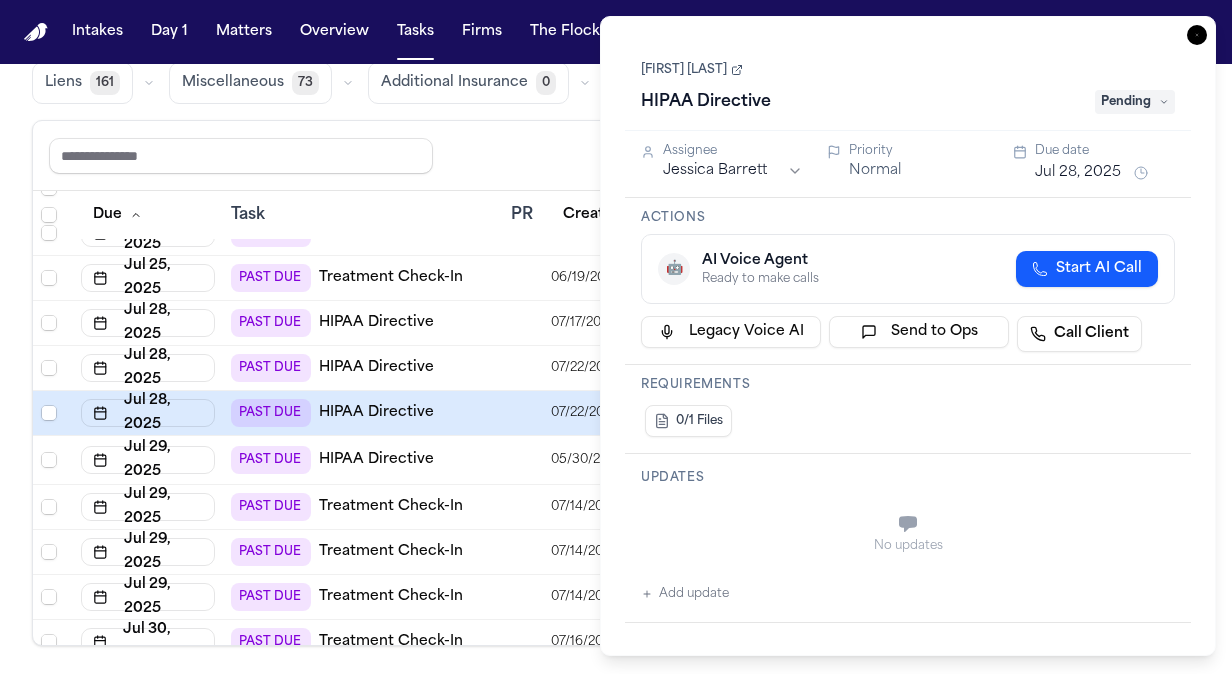 click on "[FIRST] [LAST]" at bounding box center (692, 70) 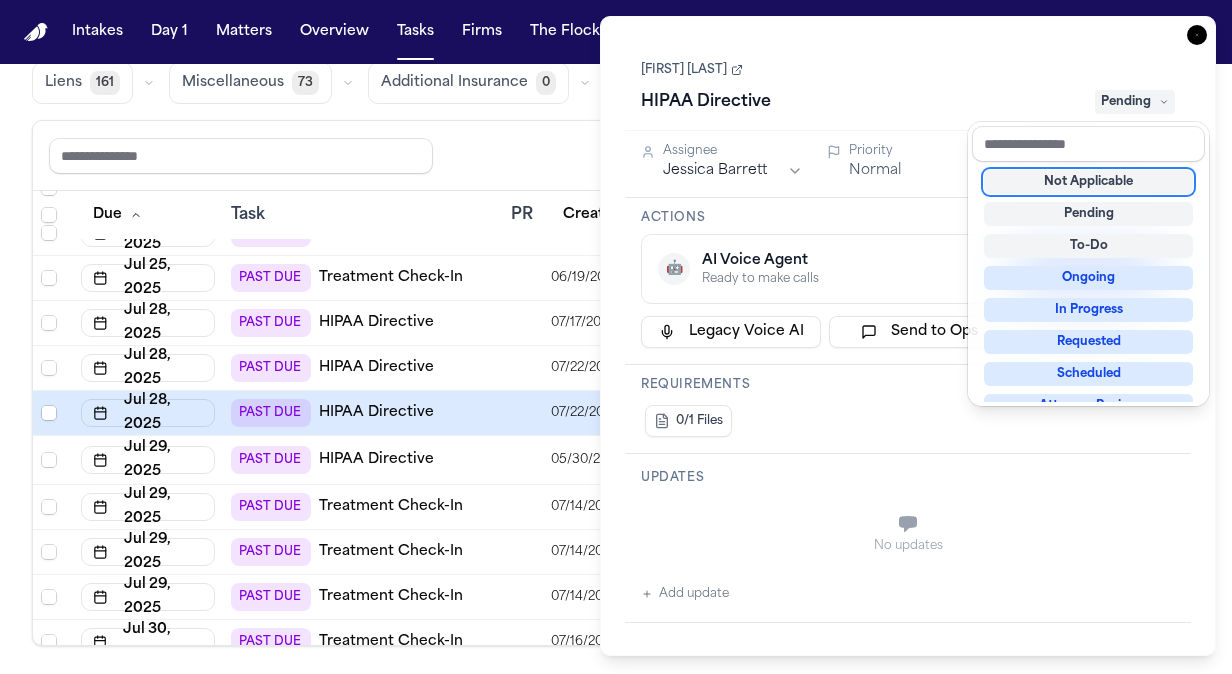 click on "Not Applicable" at bounding box center (1088, 182) 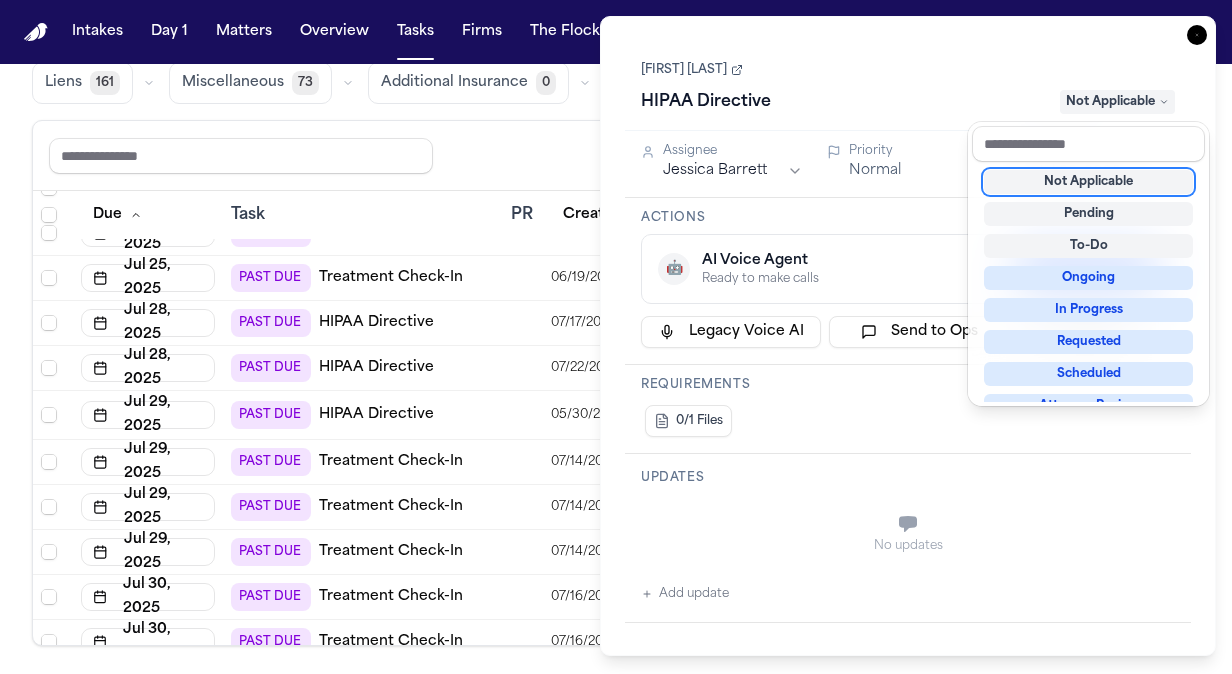click on "Task Details Tonya Olencki  HIPAA Directive Not Applicable Assignee Jessica Barrett Priority Normal Due date Jul 28, 2025 Actions 🤖 AI Voice Agent Ready to make calls Start AI Call Legacy Voice AI Send to Ops Call Client Requirements 0/1 Files Updates No updates Add update Attachments No attachments yet Add Attachment Notes These notes are only visible to your team and will not be shared with attorneys. Schedules Schedule Voice AI Call No Scheduled Calls You haven't set up any scheduled calls for this task yet. Create a schedule to automatically run this task at specific times. Delete Task Close" at bounding box center (908, 336) 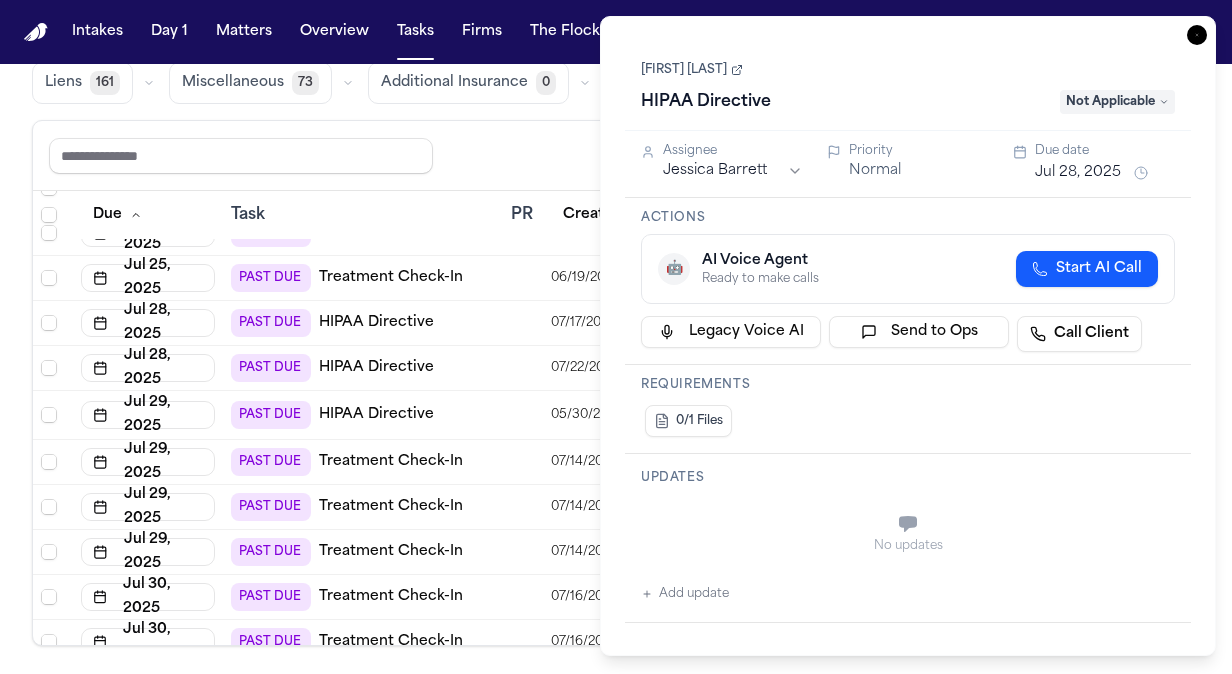 click 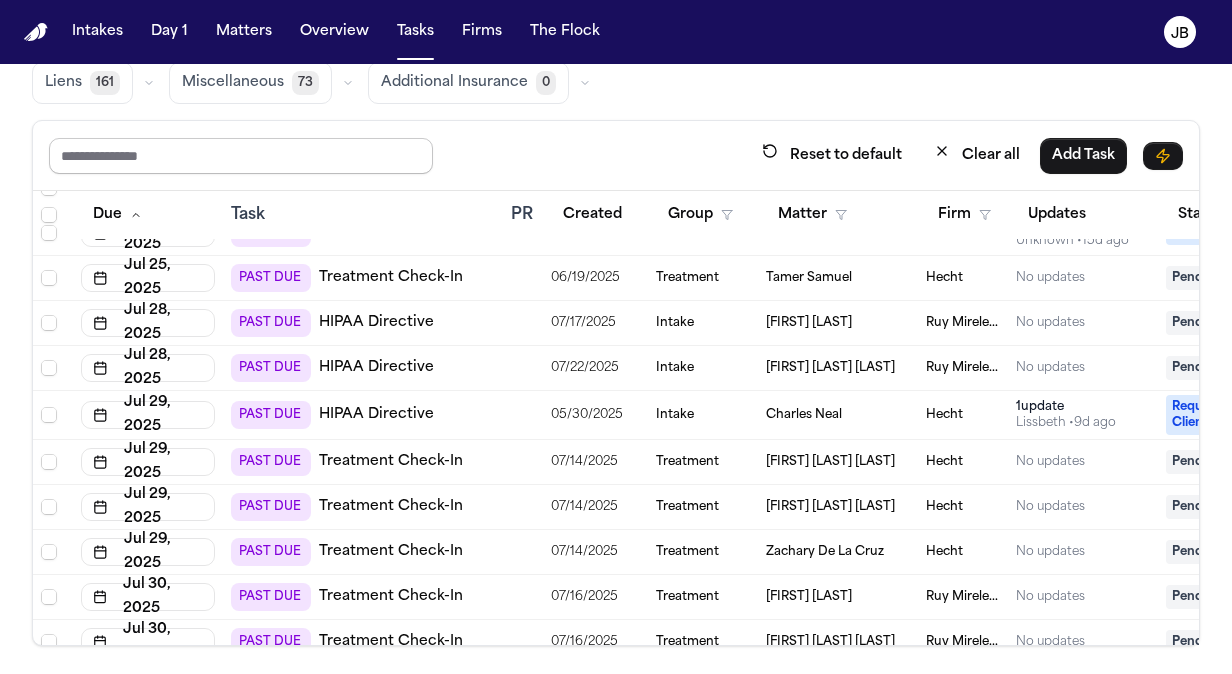 click at bounding box center (241, 156) 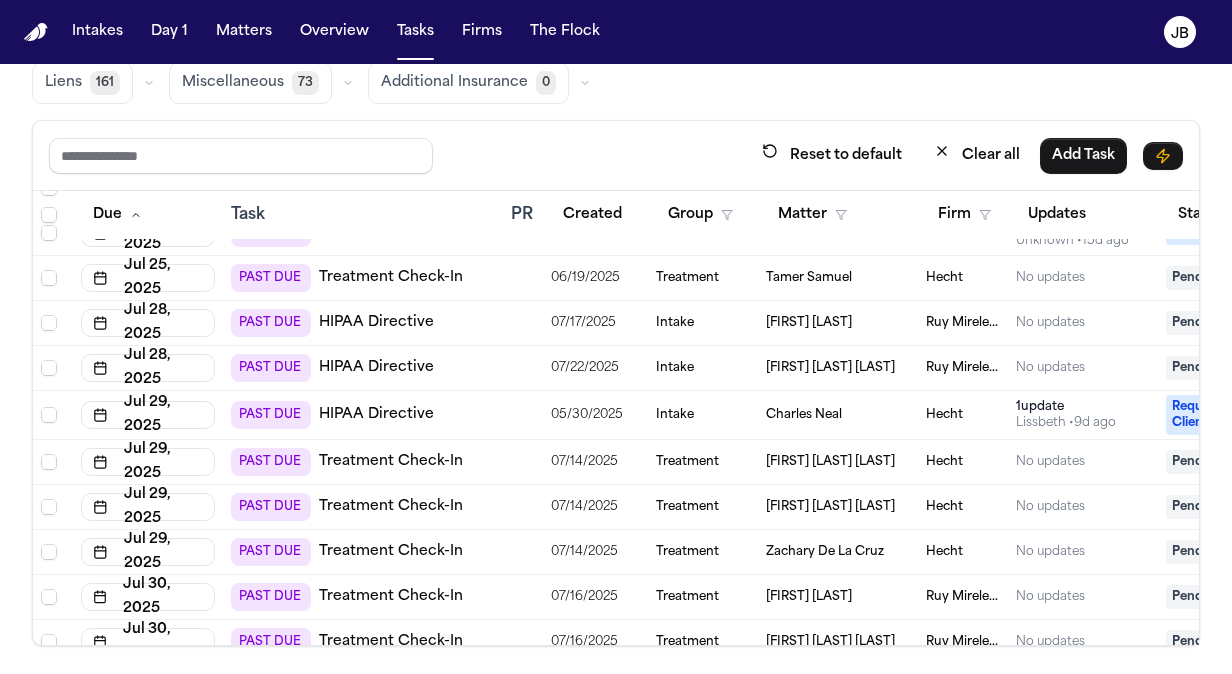 scroll, scrollTop: 0, scrollLeft: 0, axis: both 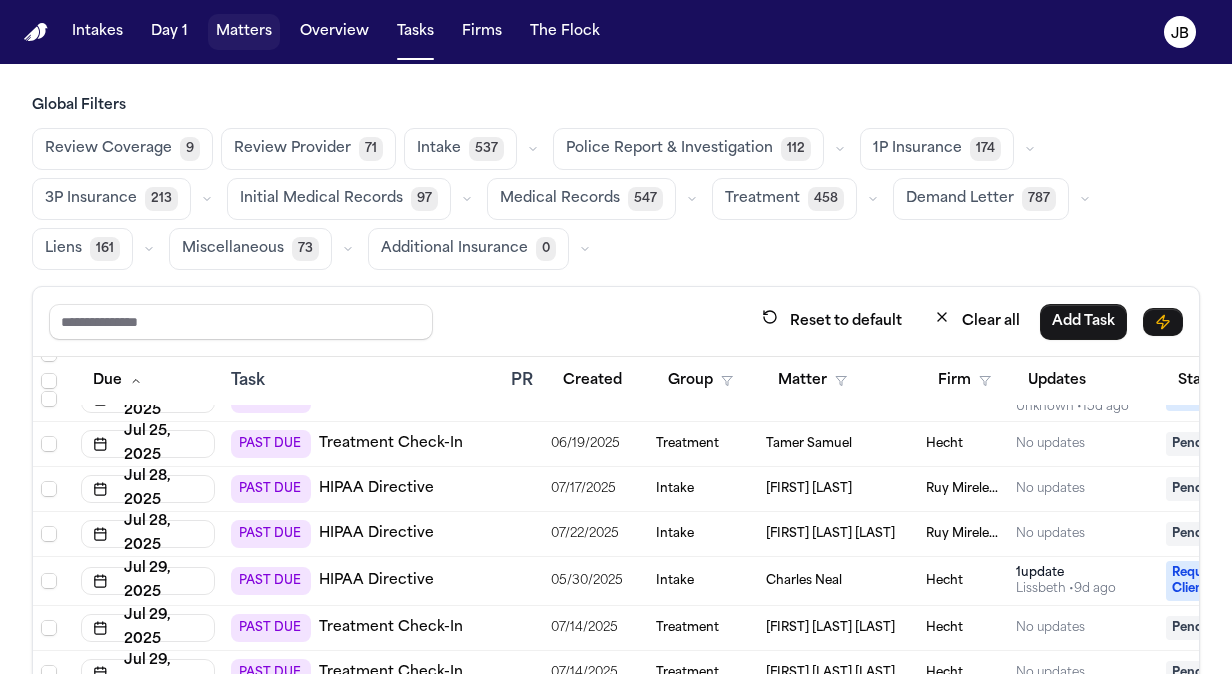 click on "Matters" at bounding box center (244, 32) 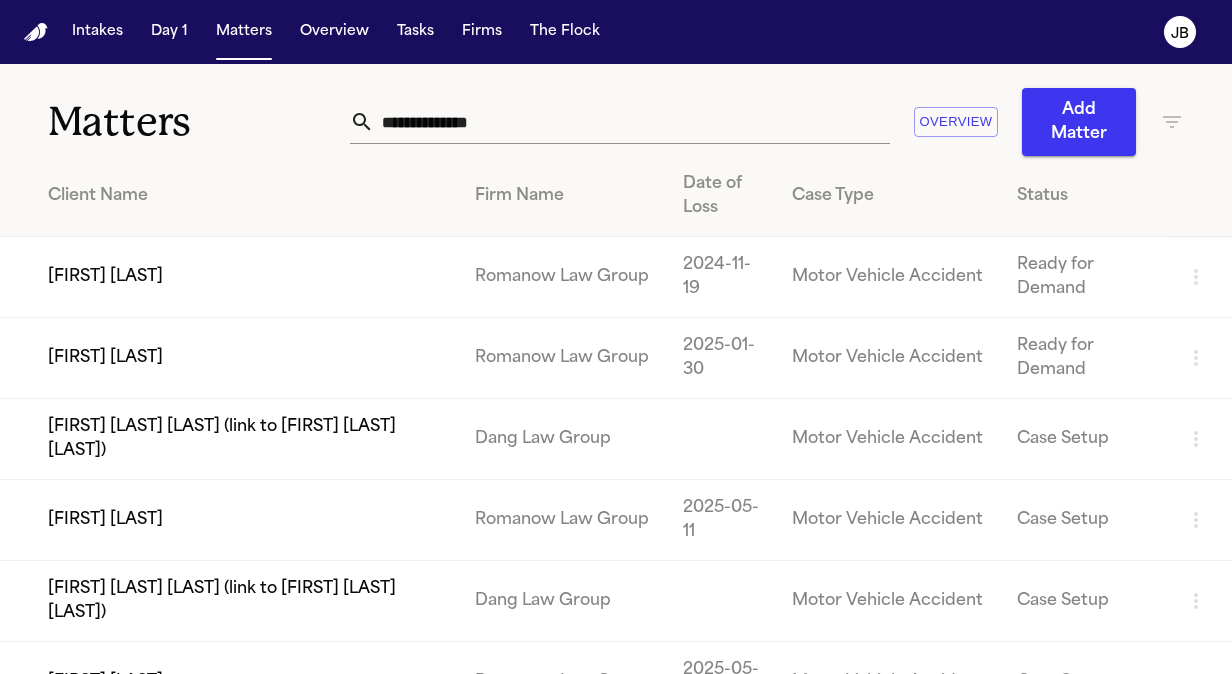 click at bounding box center [632, 122] 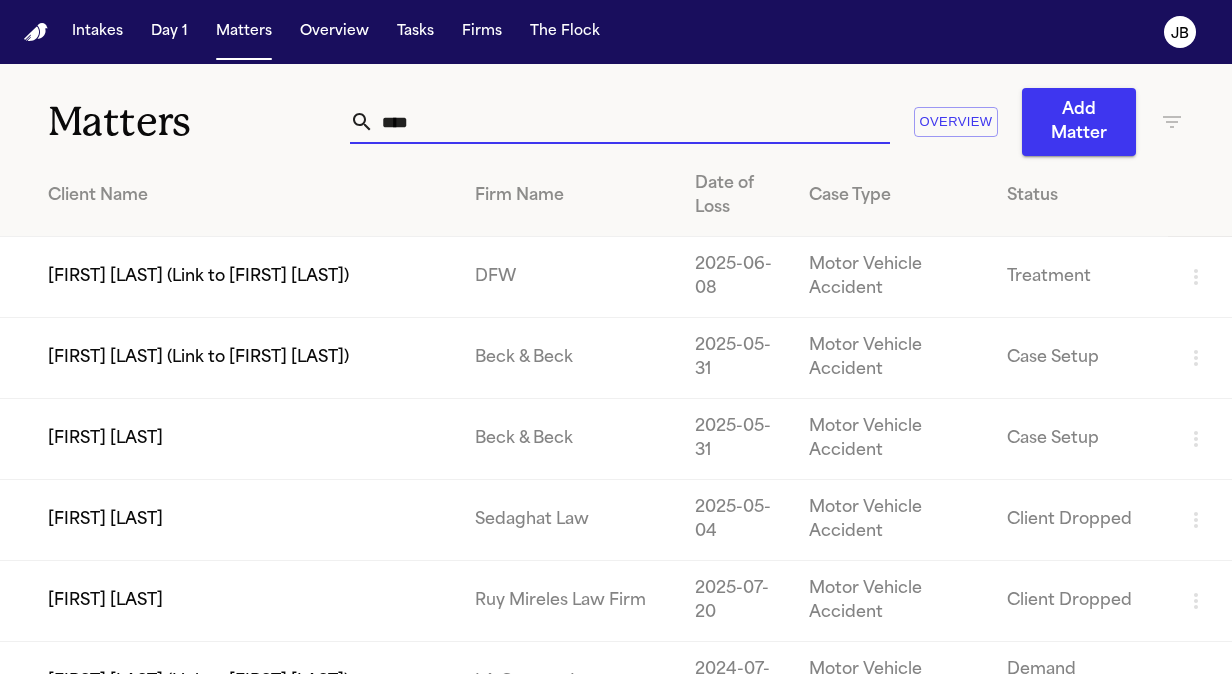 type on "****" 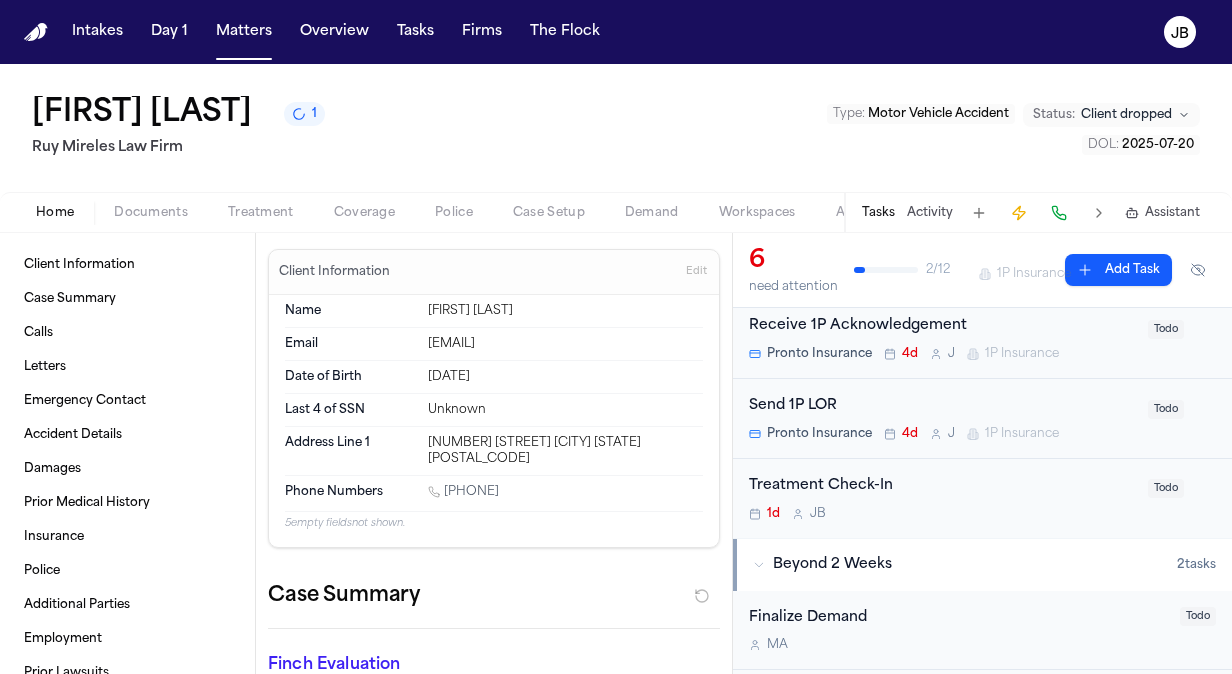 scroll, scrollTop: 742, scrollLeft: 0, axis: vertical 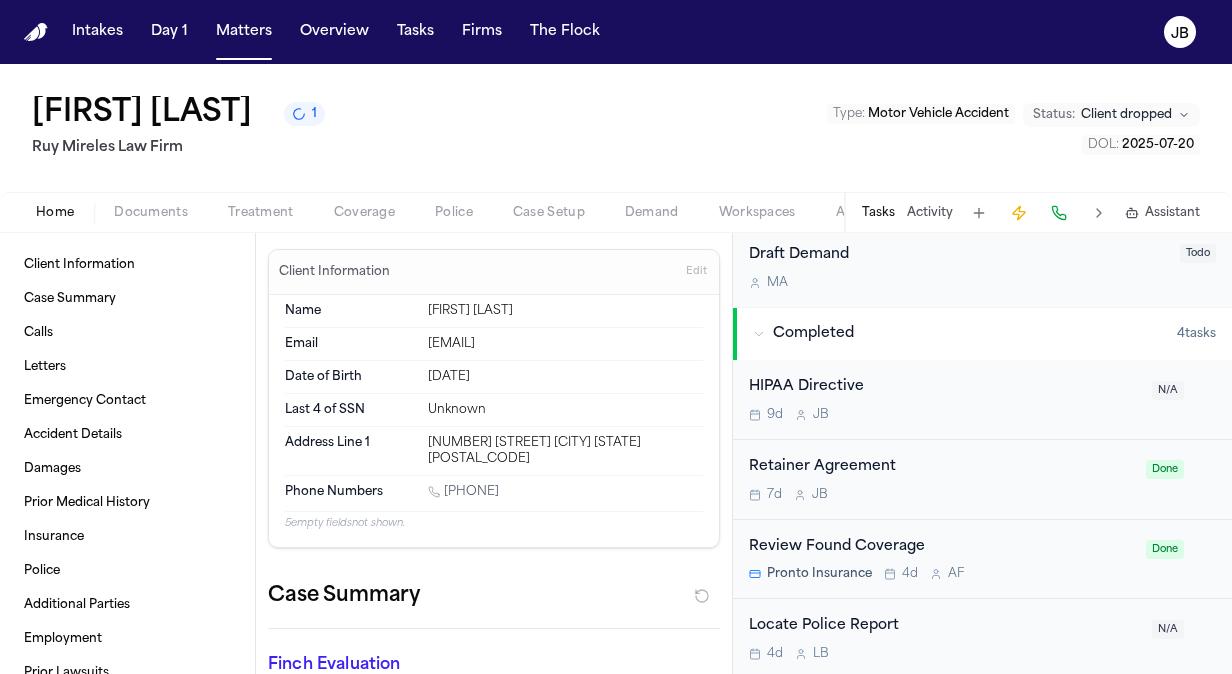 click on "Retainer Agreement 7d J B Done" at bounding box center (982, 479) 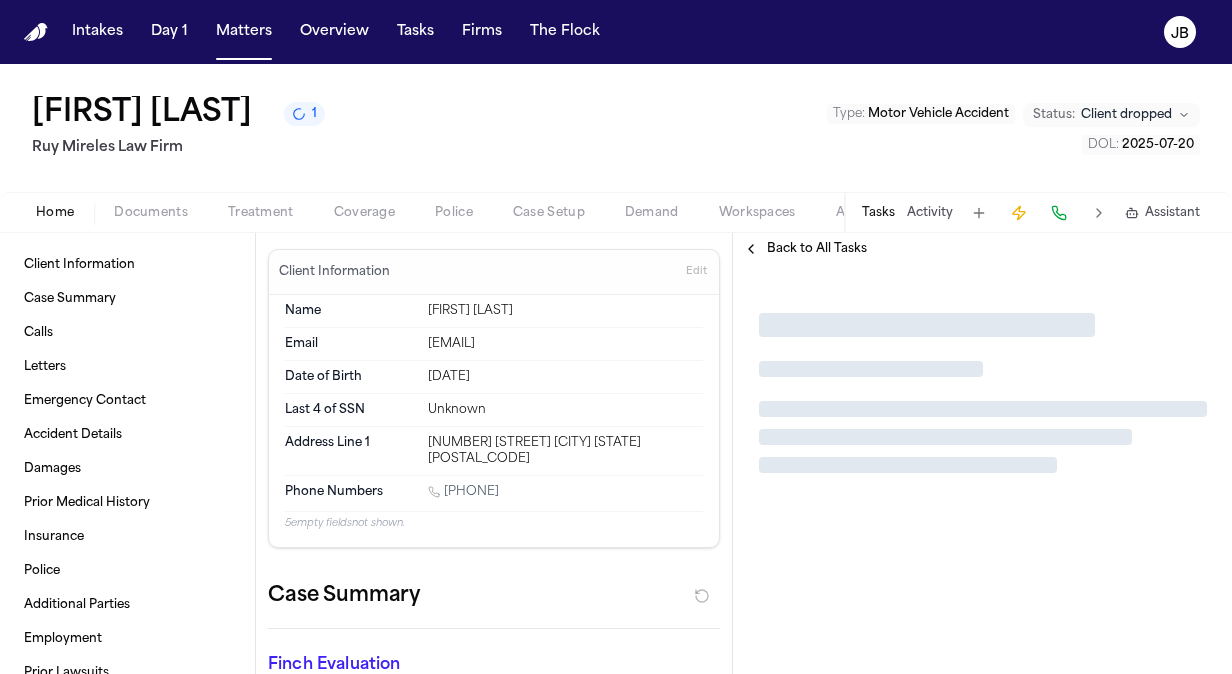 scroll, scrollTop: 0, scrollLeft: 0, axis: both 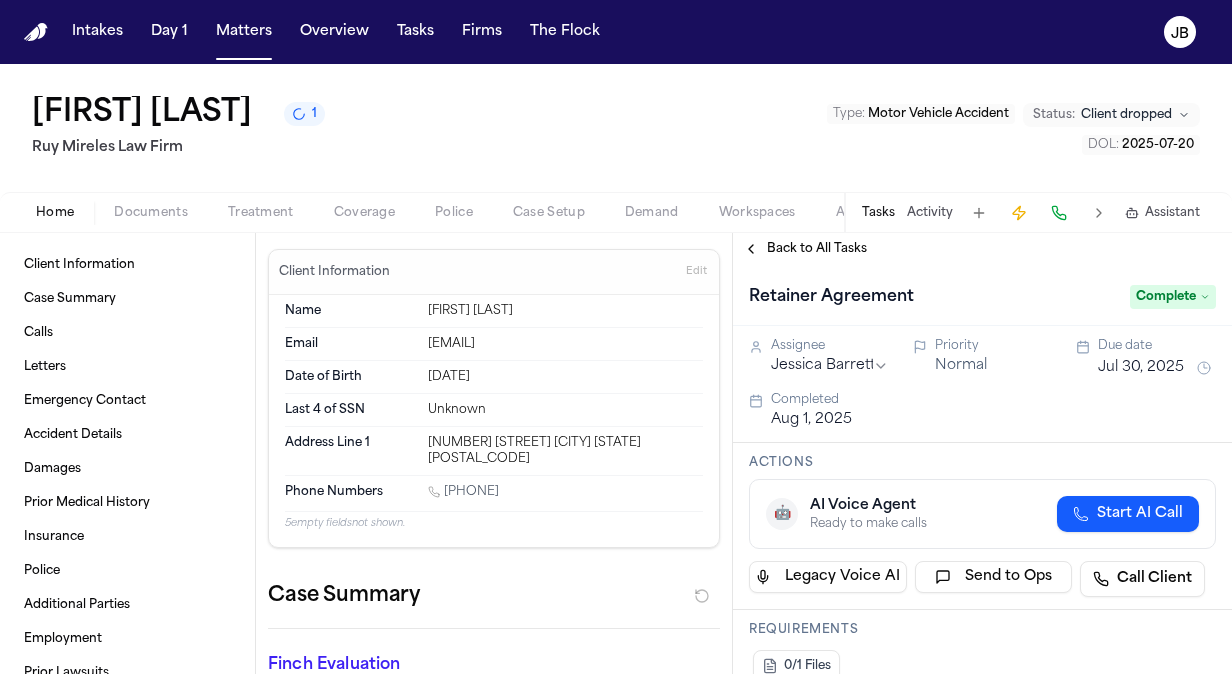 click on "Complete" at bounding box center (1173, 297) 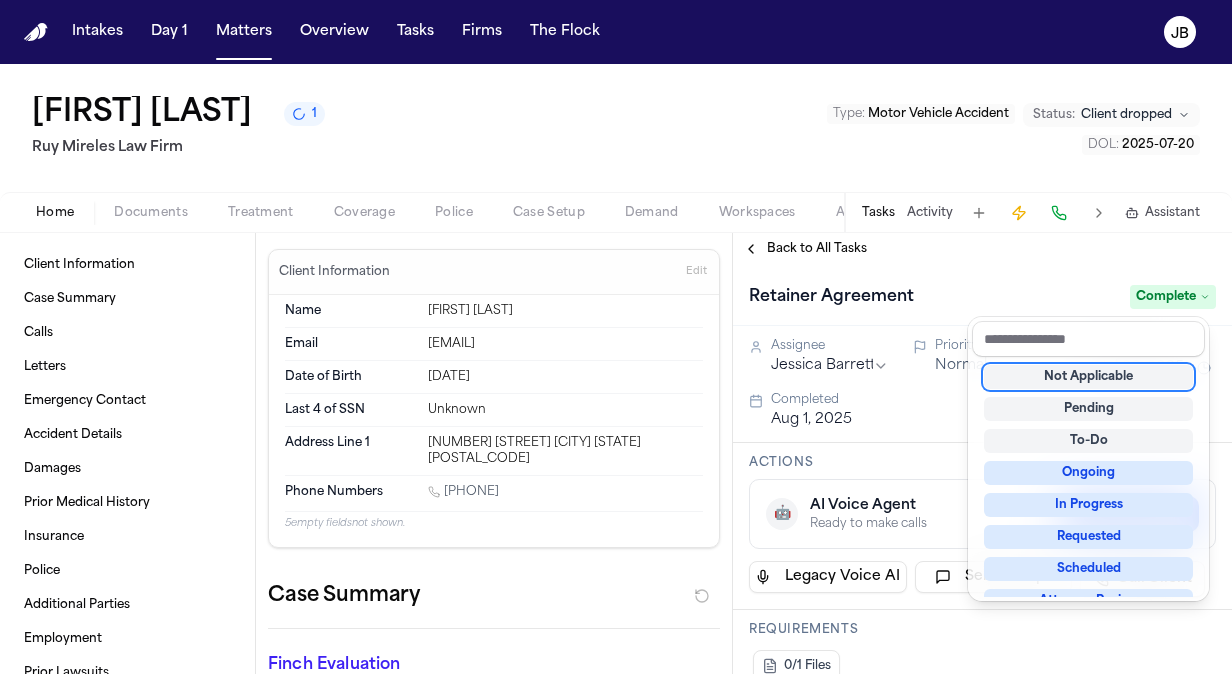 click on "Not Applicable" at bounding box center (1088, 377) 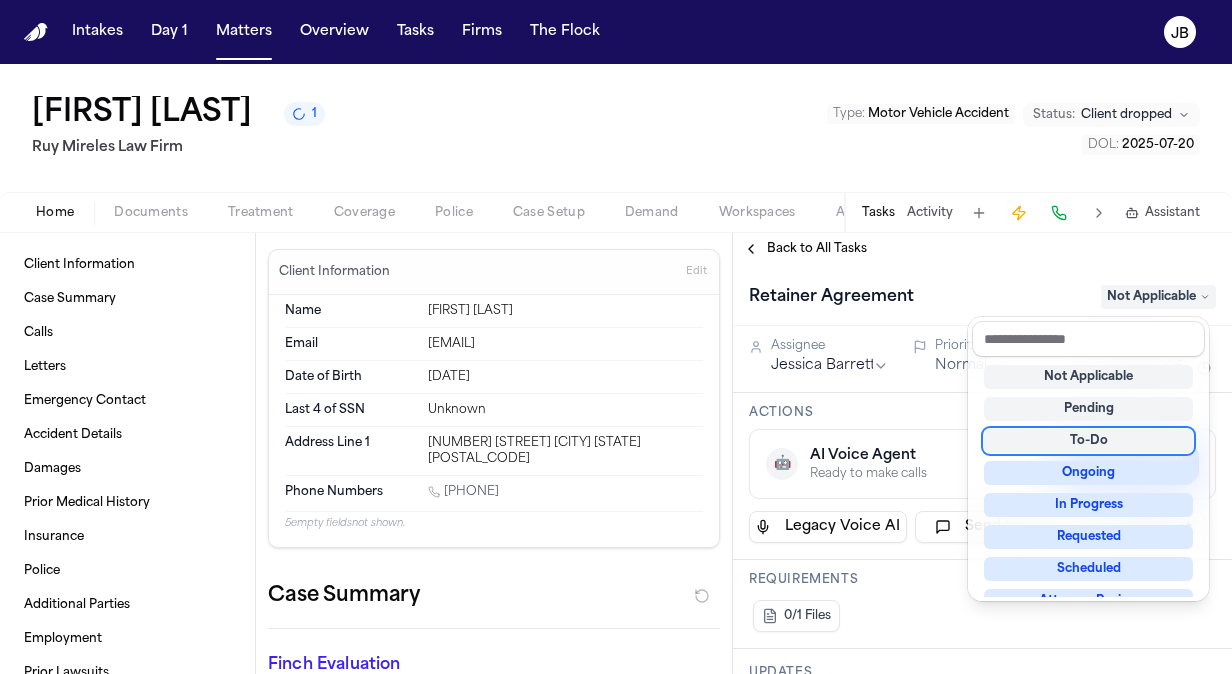 click on "Back to All Tasks Retainer Agreement Not Applicable Assignee Jessica Barrett Priority Normal Due date Jul 30, 2025 Actions 🤖 AI Voice Agent Ready to make calls Start AI Call Legacy Voice AI Send to Ops Call Client Requirements 0/1 Files Updates No updates Add update Attachments No attachments yet Add Attachment Notes These notes are only visible to your team and will not be shared with attorneys. Schedules Schedule Voice AI Call No Scheduled Calls You haven't set up any scheduled calls for this task yet. Create a schedule to automatically run this task at specific times. Delete Task" at bounding box center [982, 453] 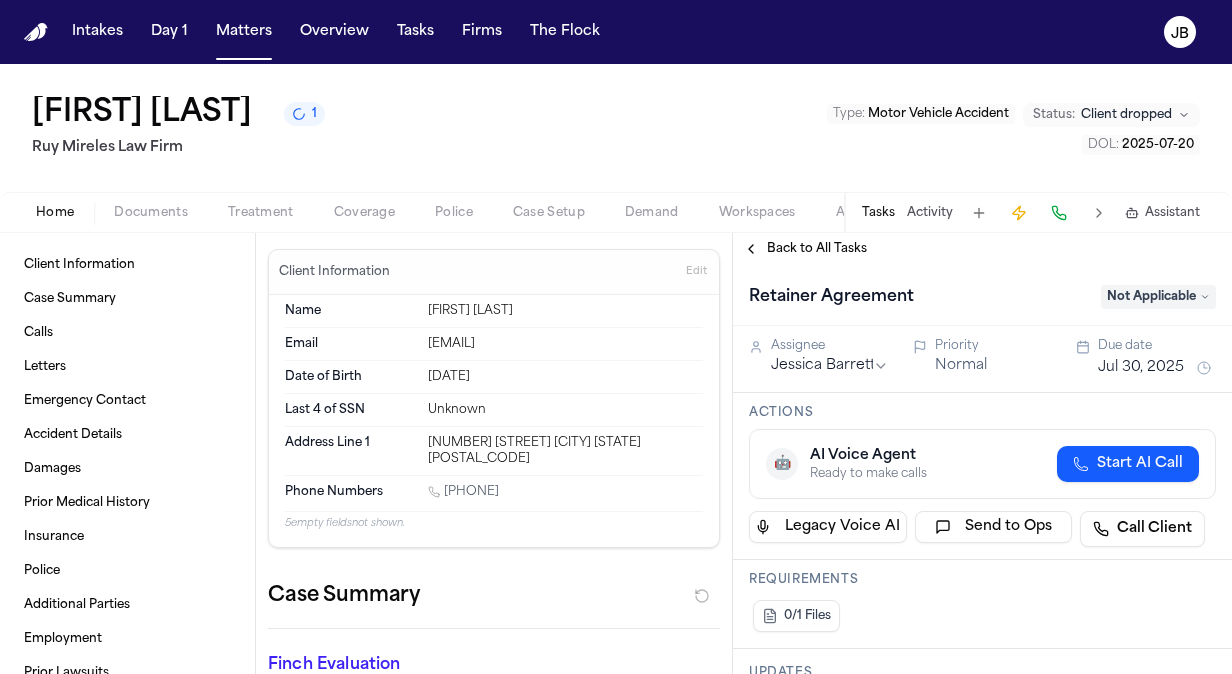 click on "Back to All Tasks" at bounding box center (982, 249) 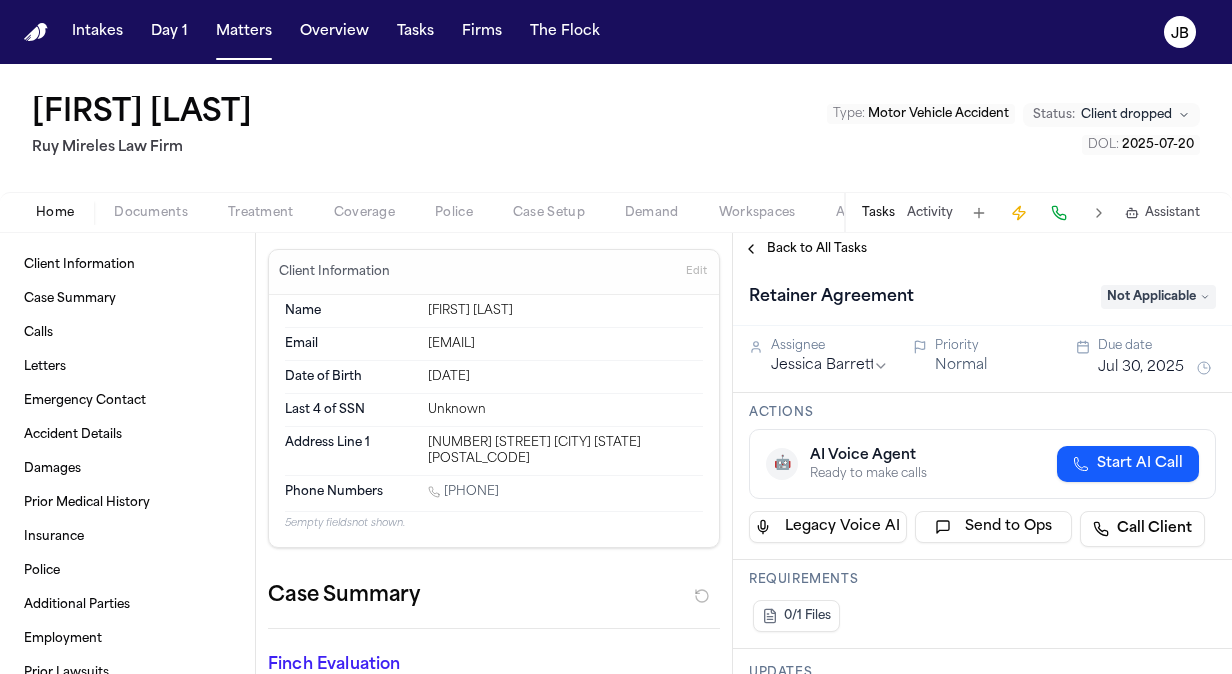click on "Back to All Tasks" at bounding box center [817, 249] 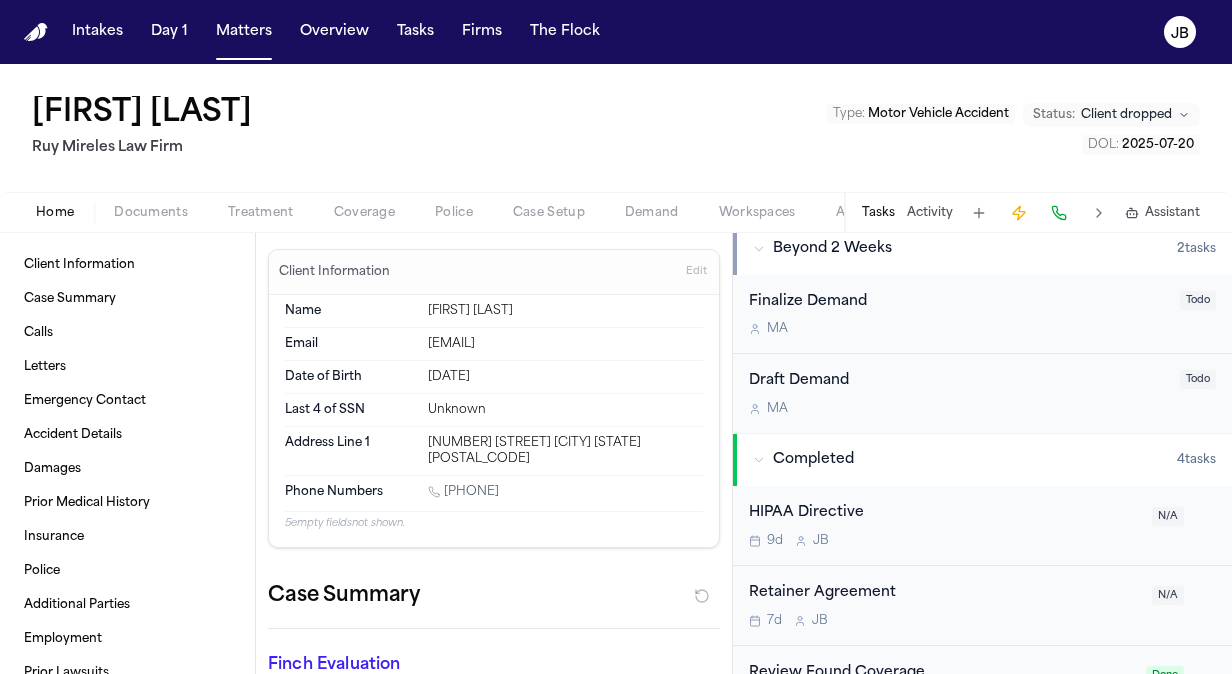 scroll, scrollTop: 742, scrollLeft: 0, axis: vertical 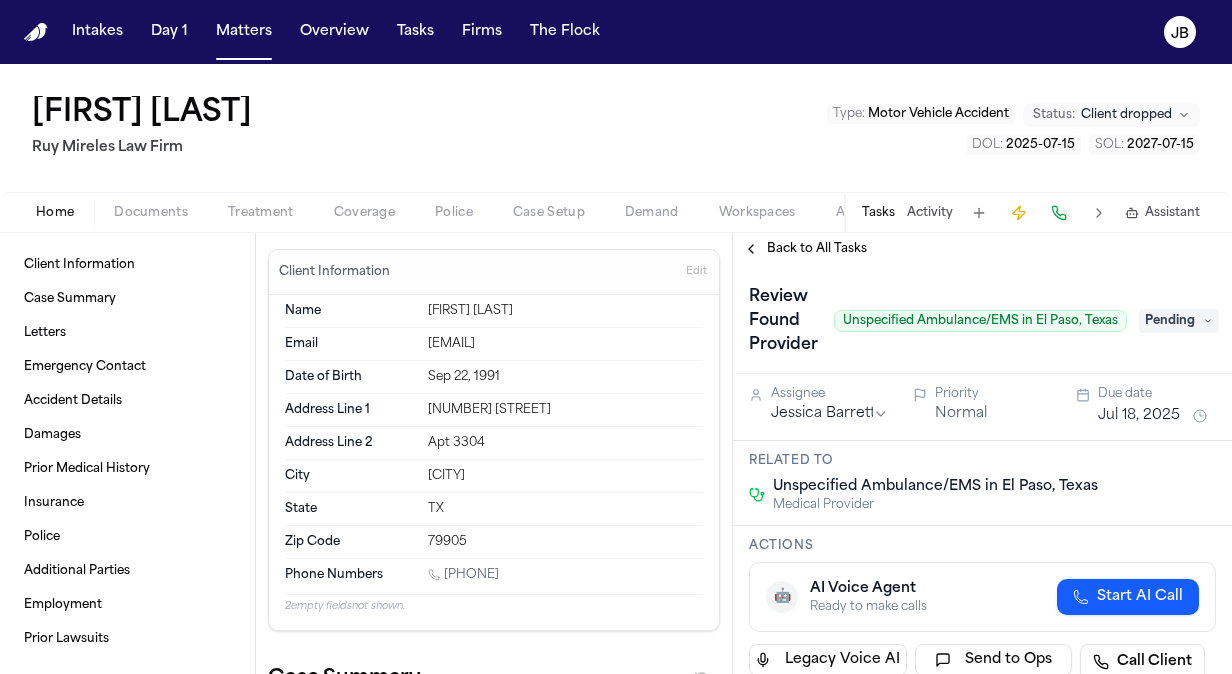 click on "Coverage" at bounding box center (364, 213) 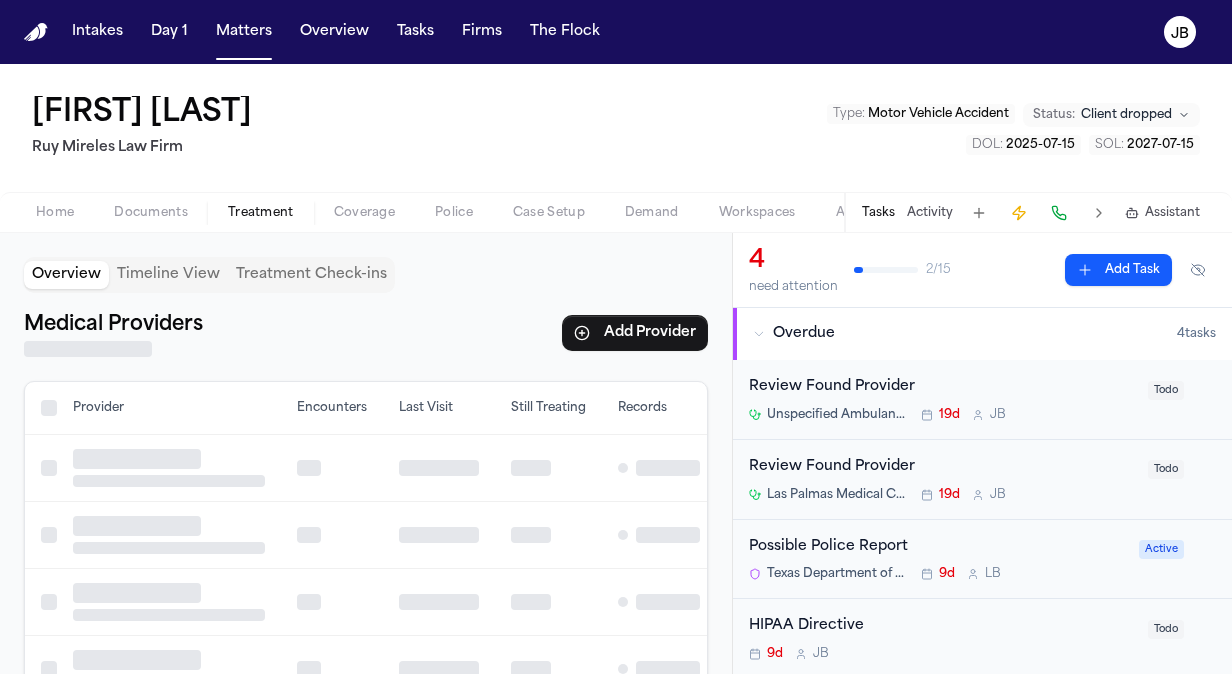 click on "Treatment" at bounding box center [261, 213] 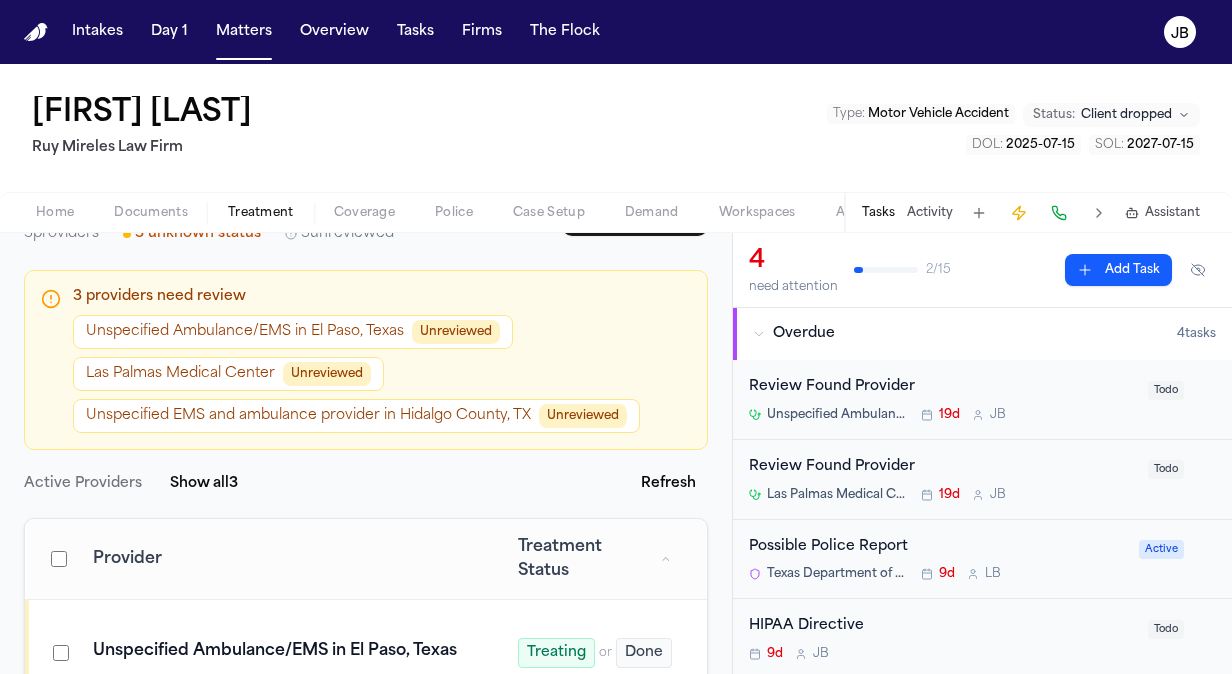 scroll, scrollTop: 118, scrollLeft: 0, axis: vertical 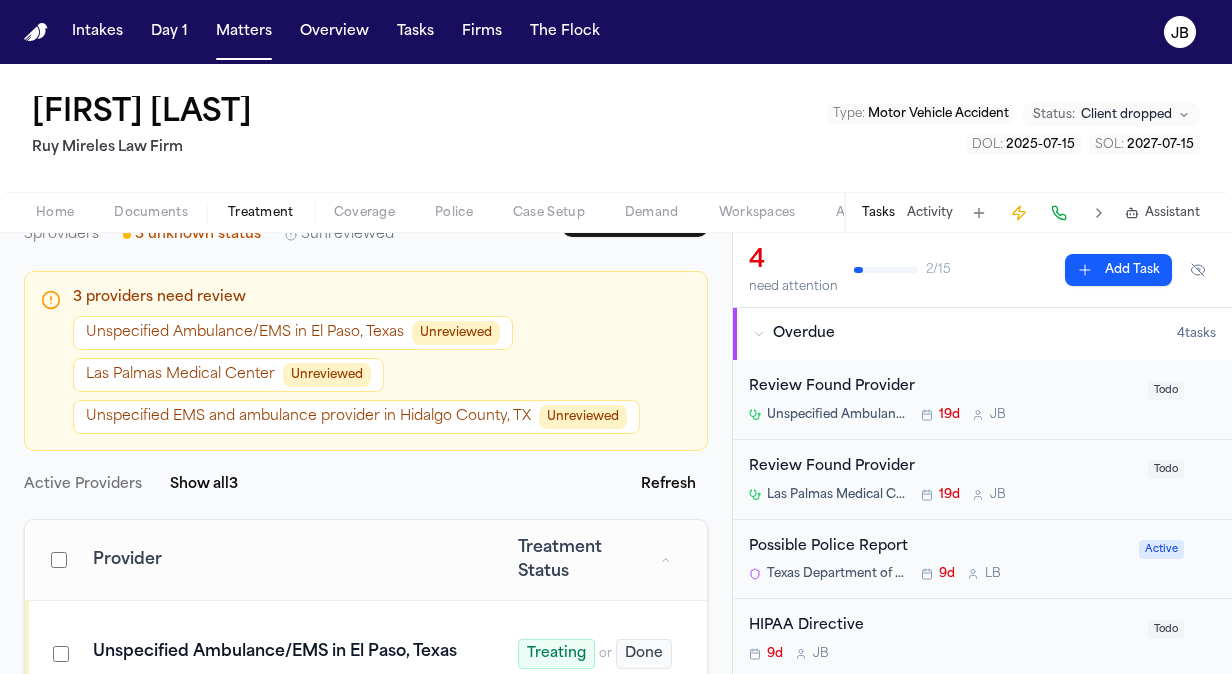 click on "Unreviewed" at bounding box center [327, 375] 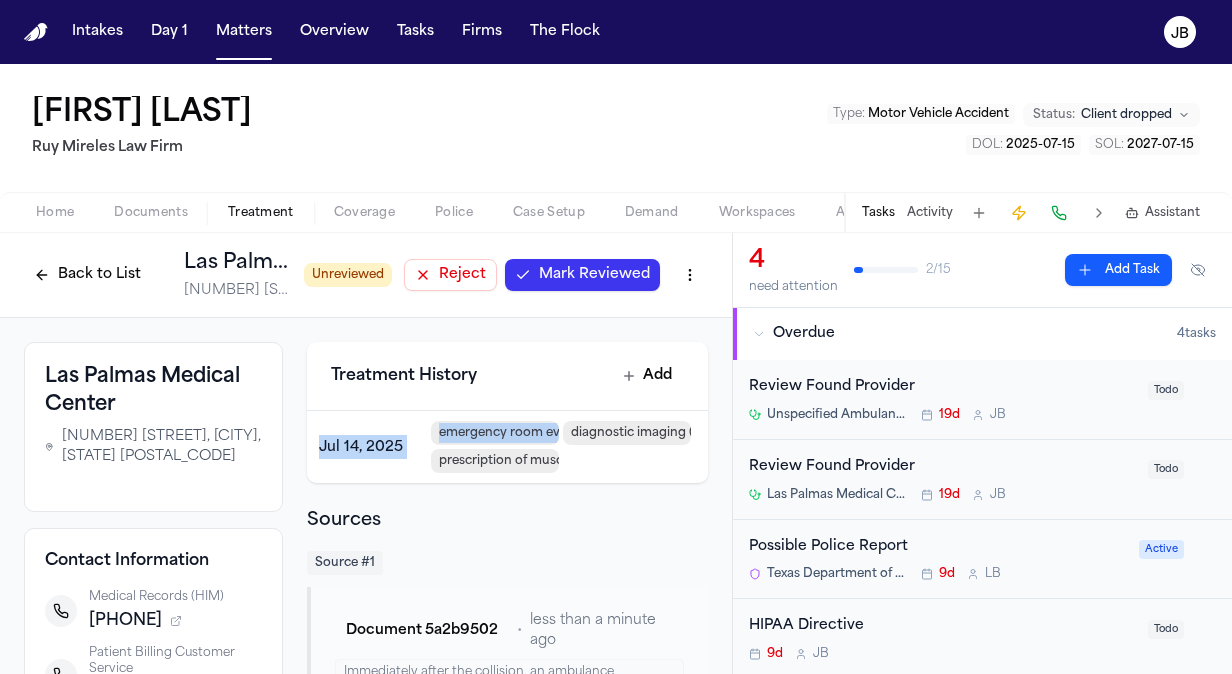 drag, startPoint x: 716, startPoint y: 366, endPoint x: 718, endPoint y: 426, distance: 60.033325 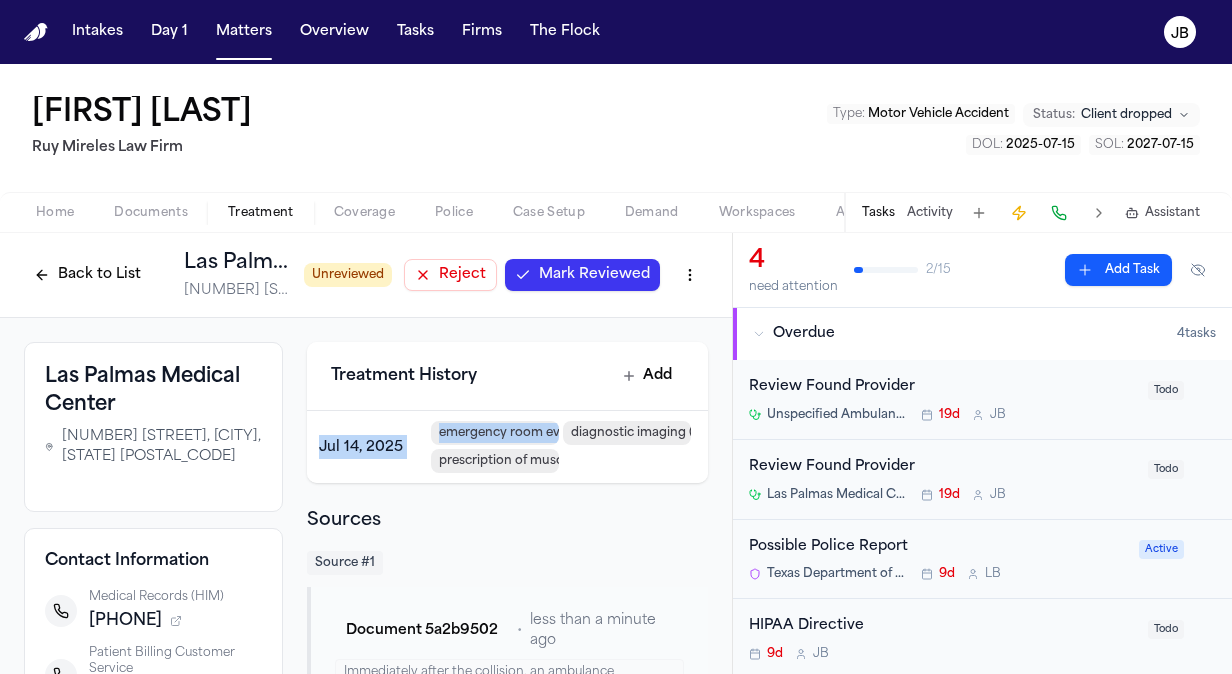 drag, startPoint x: 718, startPoint y: 426, endPoint x: 715, endPoint y: 400, distance: 26.172504 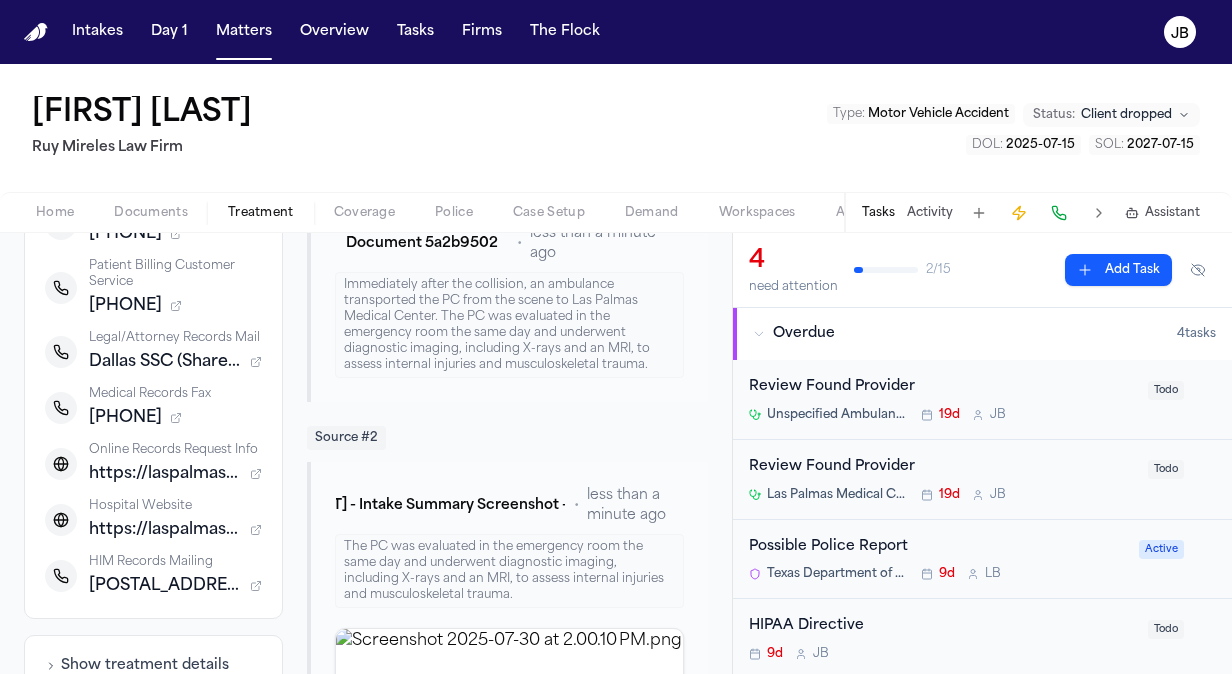 scroll, scrollTop: 0, scrollLeft: 0, axis: both 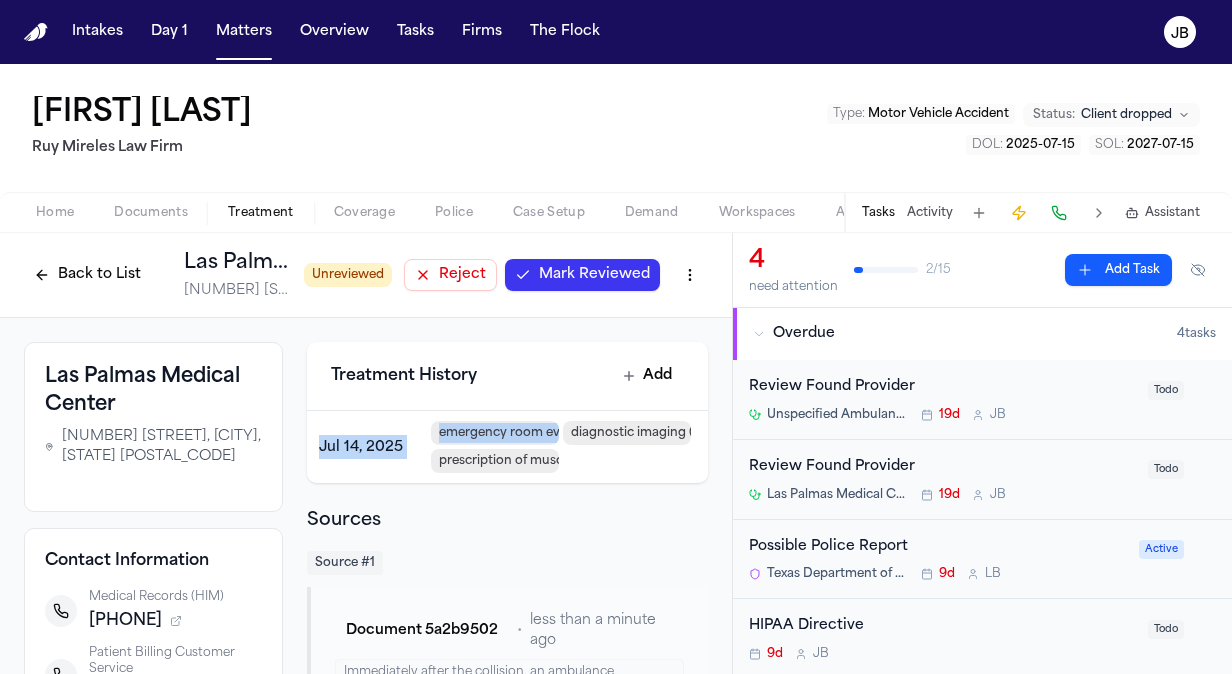 click on "Mark Reviewed" at bounding box center [594, 275] 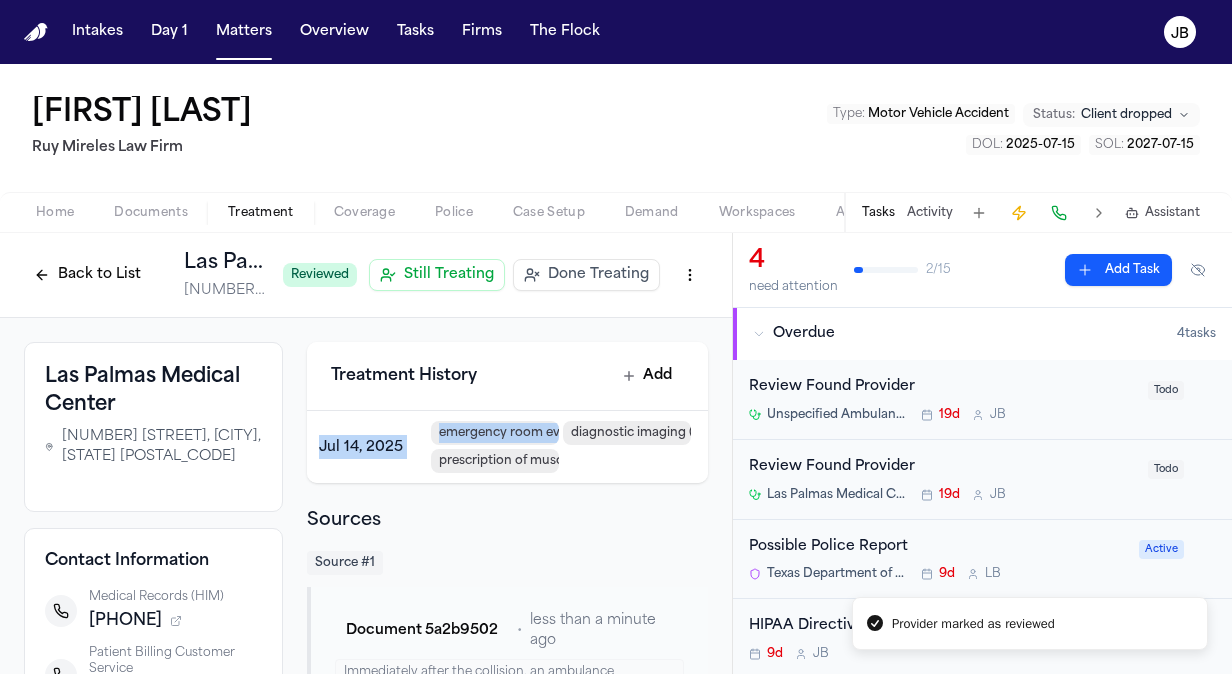 click on "Back to List" at bounding box center [87, 275] 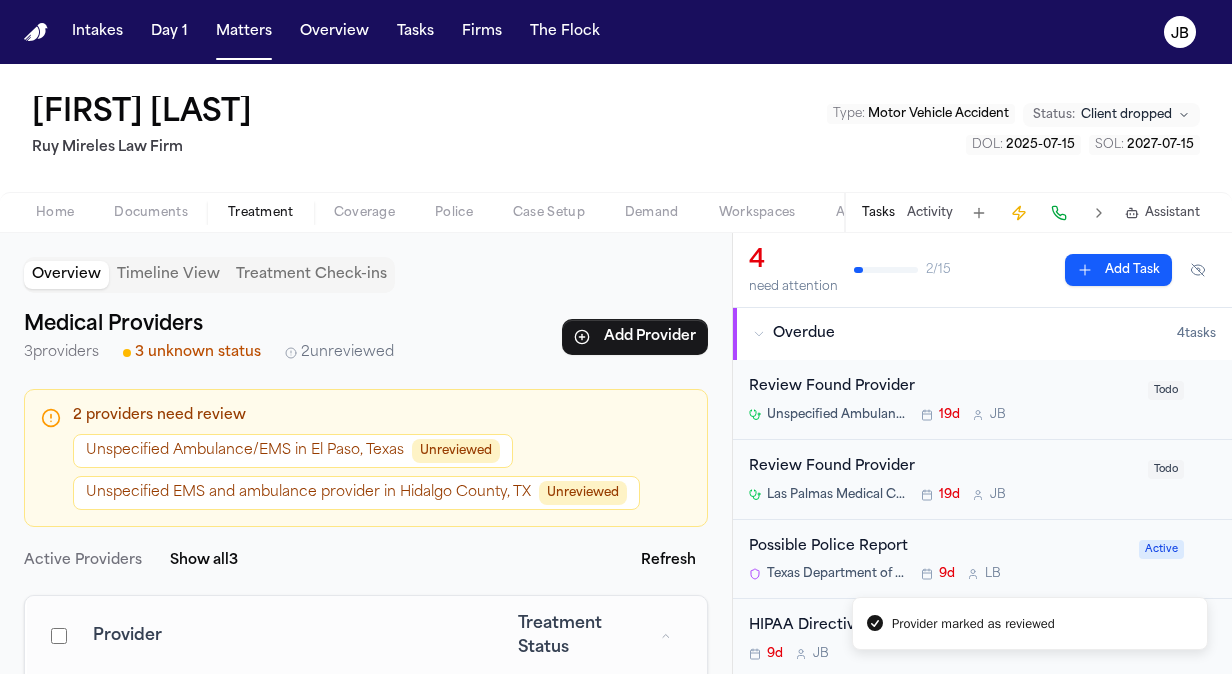 click on "Unreviewed" at bounding box center (456, 451) 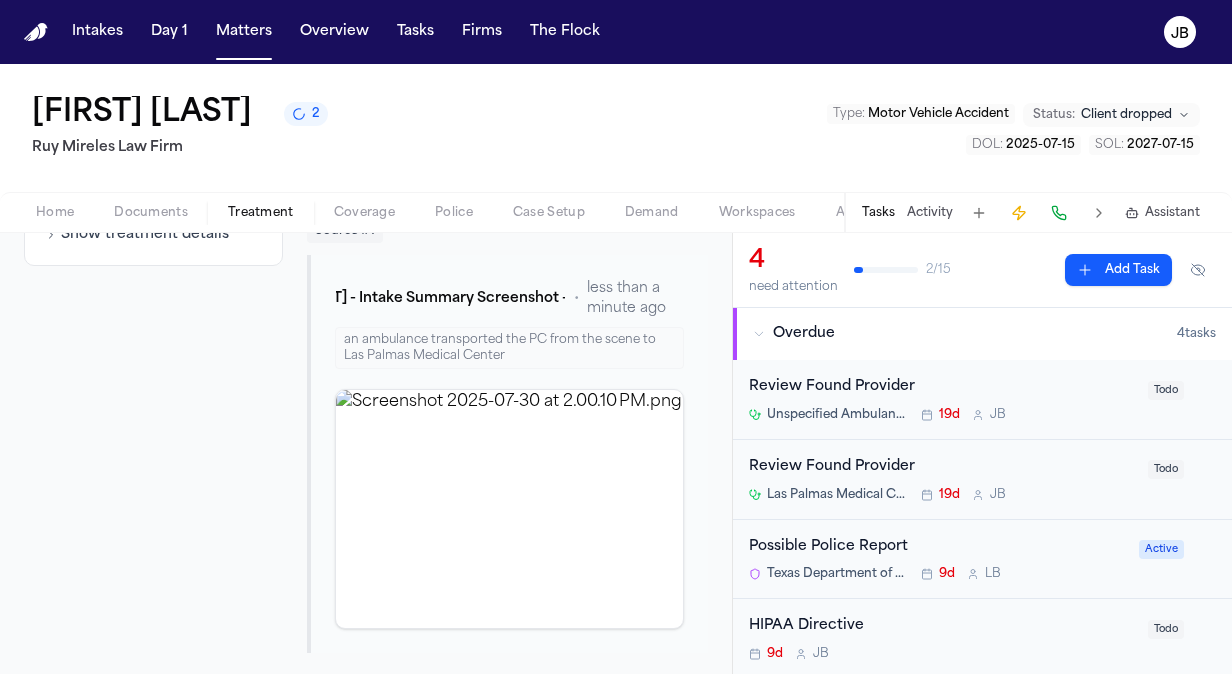 scroll, scrollTop: 0, scrollLeft: 0, axis: both 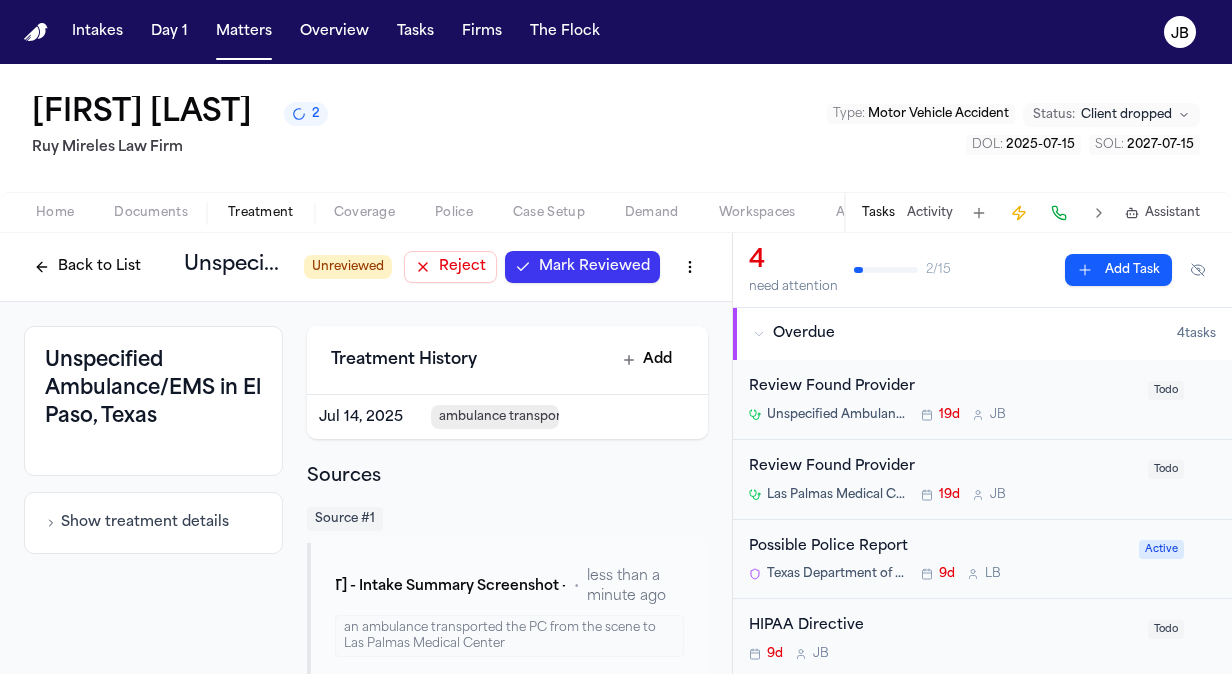 click on "Mark Reviewed" at bounding box center (582, 267) 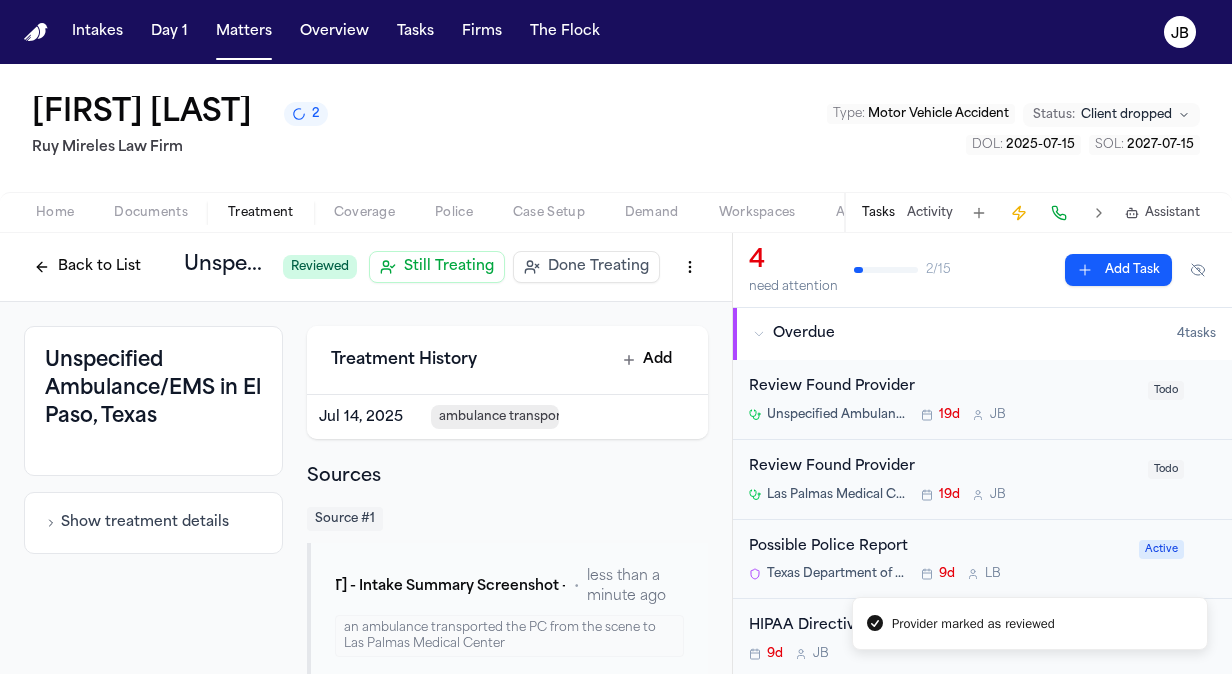 click on "Back to List" at bounding box center (87, 267) 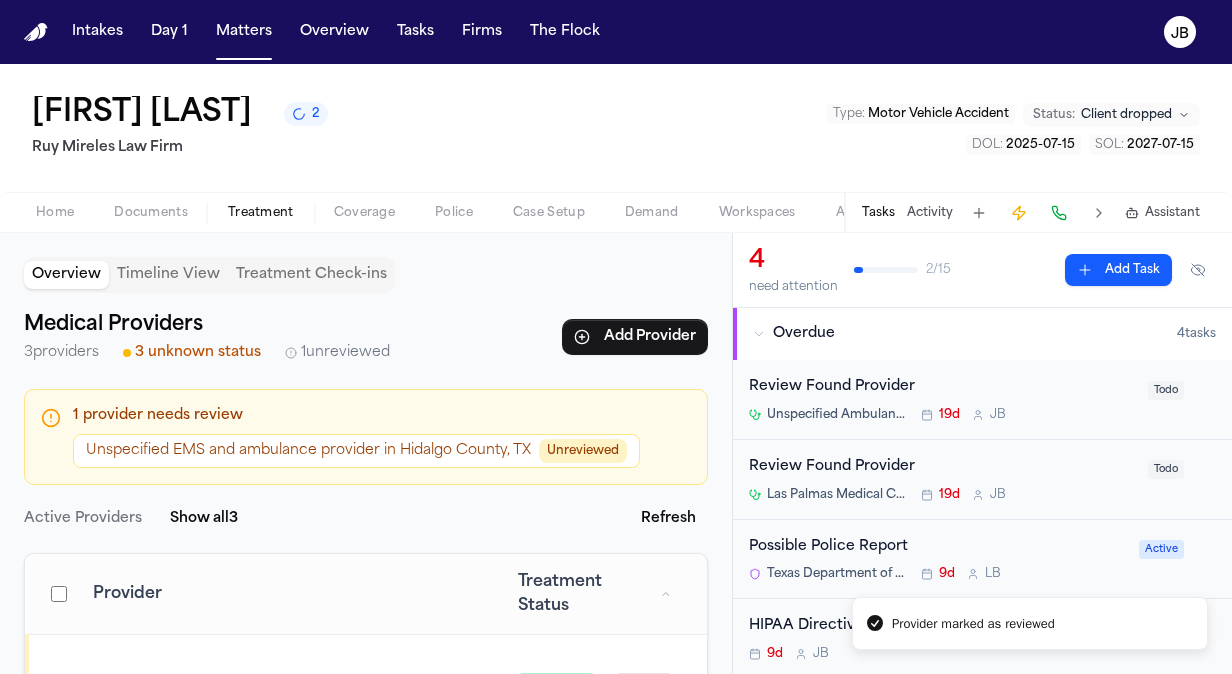 click on "Unspecified EMS and ambulance provider in Hidalgo County, TX Unreviewed" at bounding box center (356, 451) 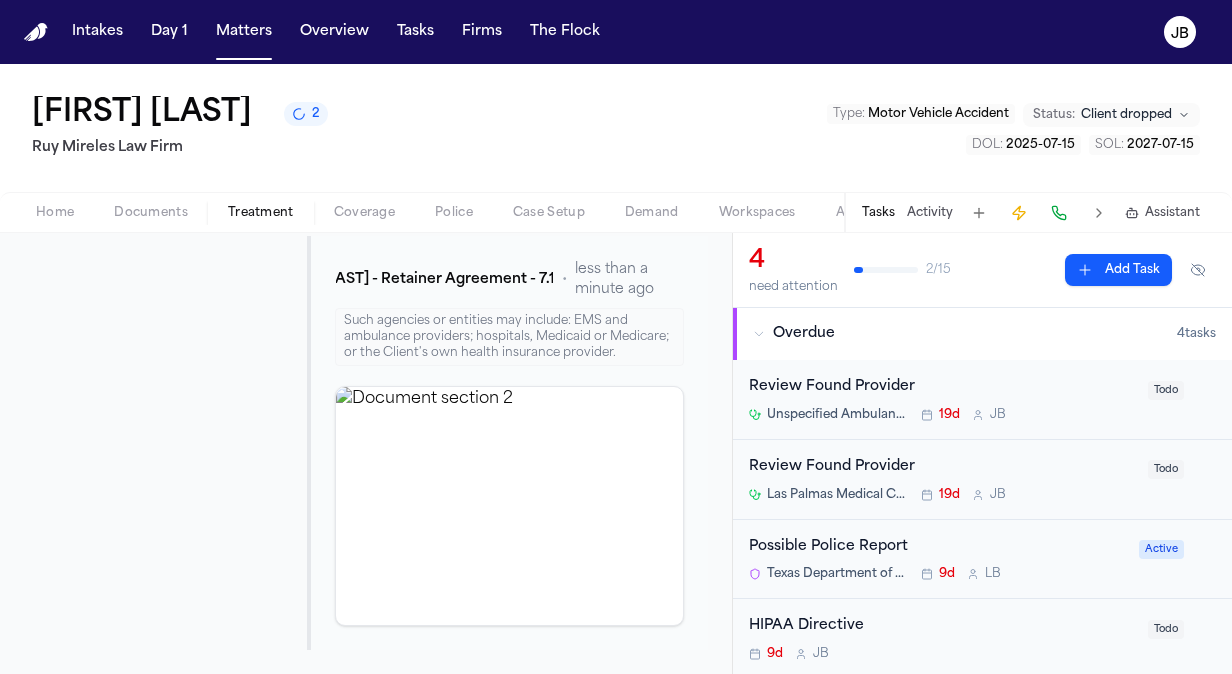 scroll, scrollTop: 0, scrollLeft: 0, axis: both 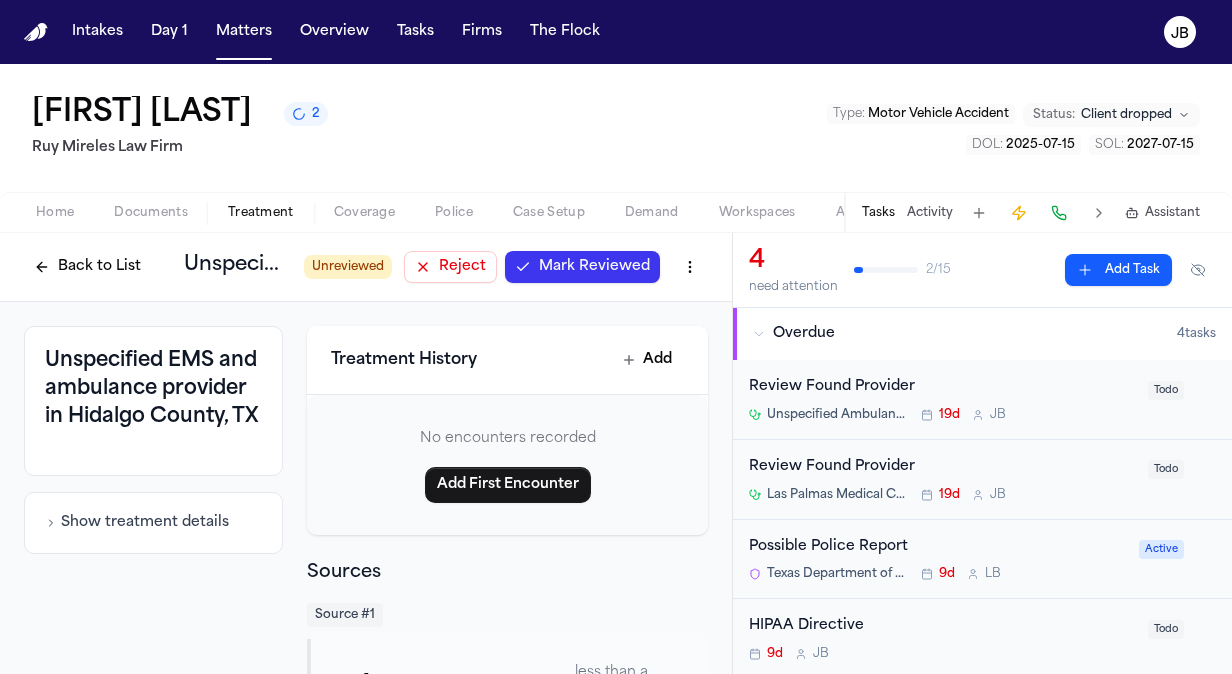 click on "Reject" at bounding box center (462, 267) 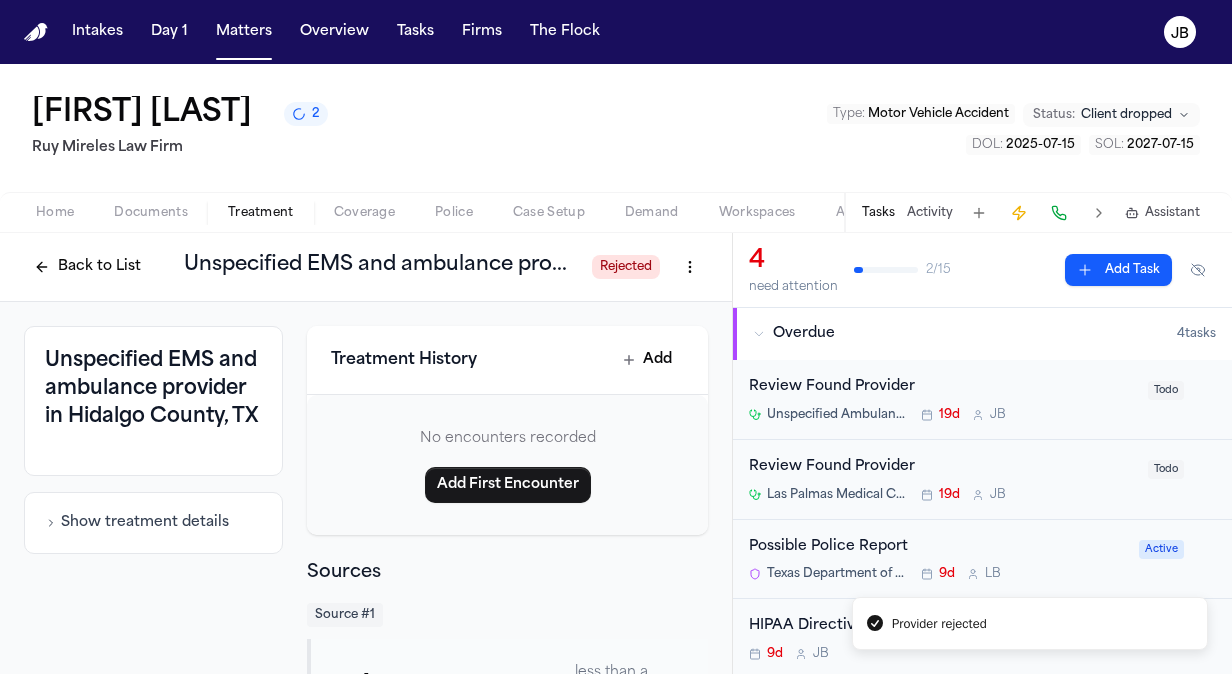 click on "Back to List" at bounding box center [87, 267] 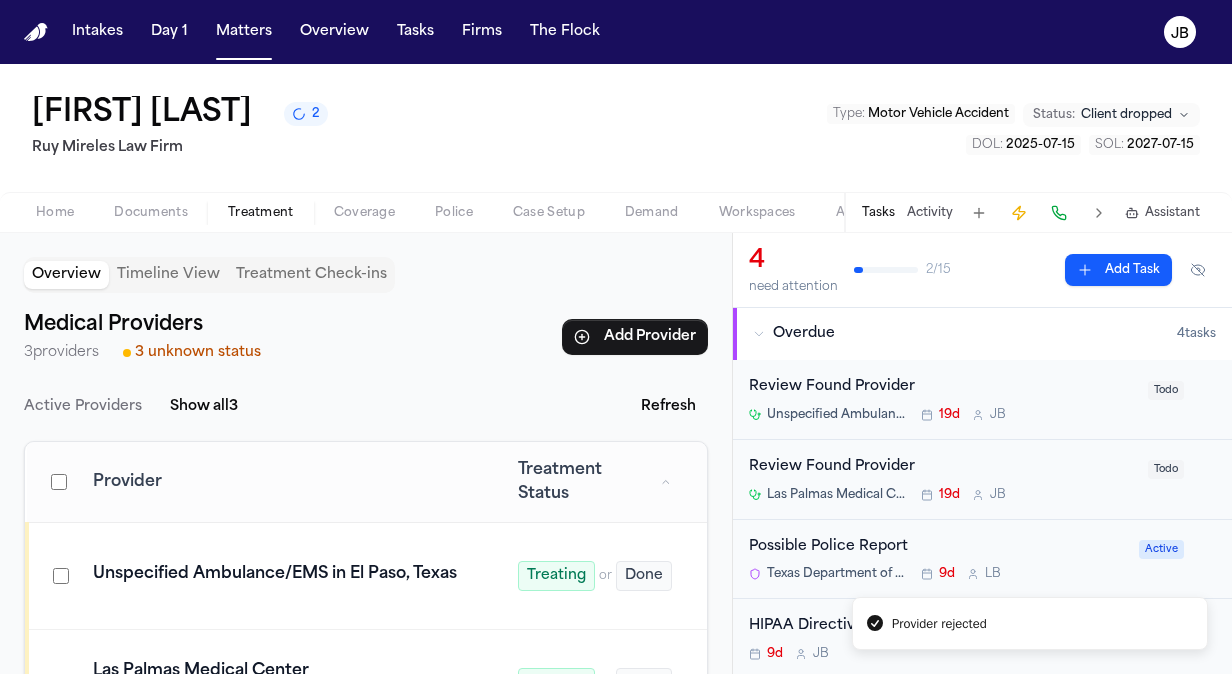 scroll, scrollTop: 100, scrollLeft: 0, axis: vertical 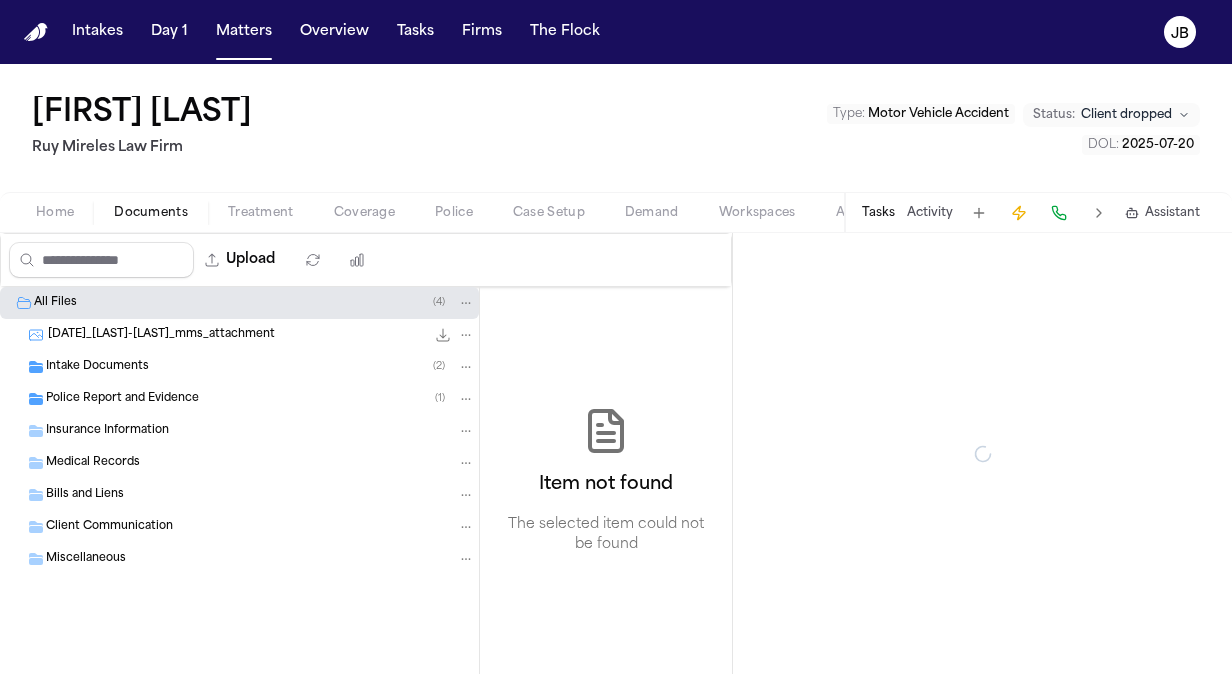 click on "Documents" at bounding box center [151, 213] 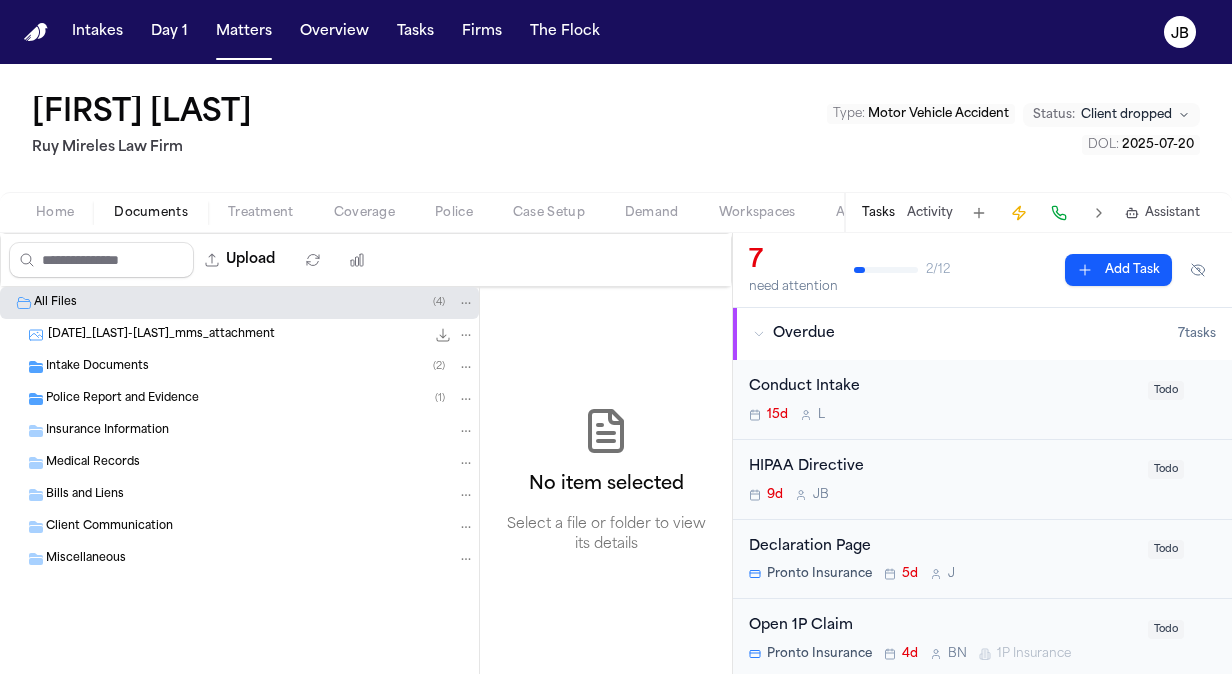 click on "Treatment" at bounding box center (261, 213) 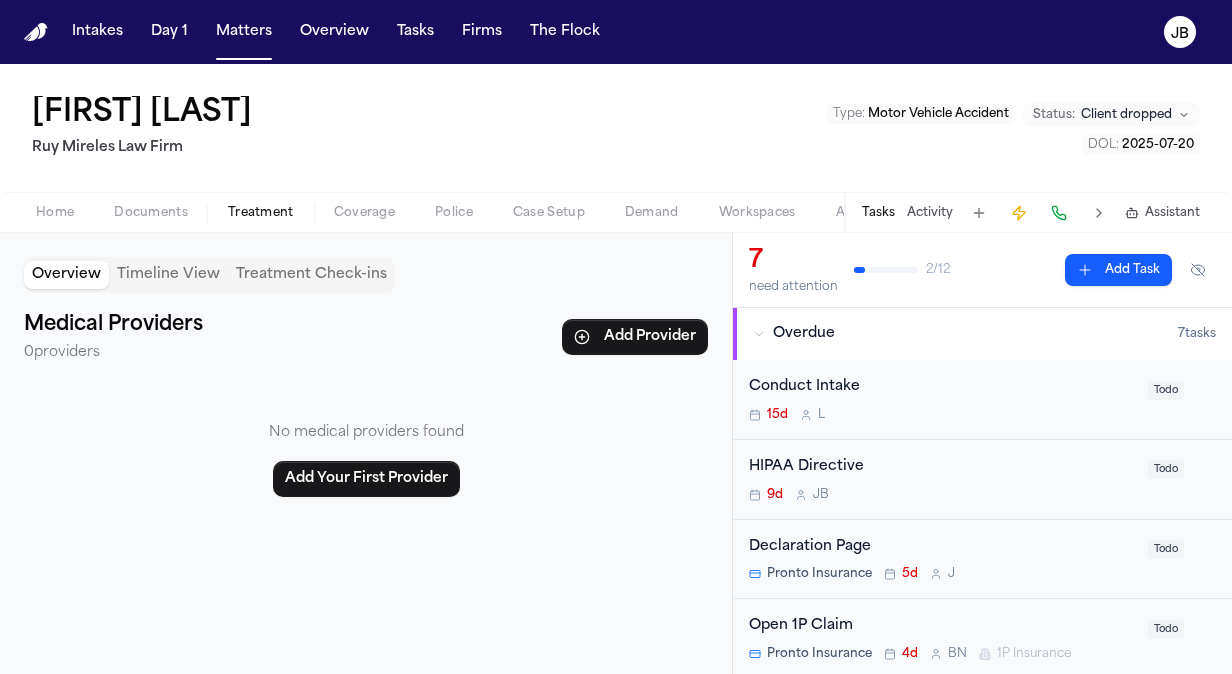 click on "Documents" at bounding box center [151, 213] 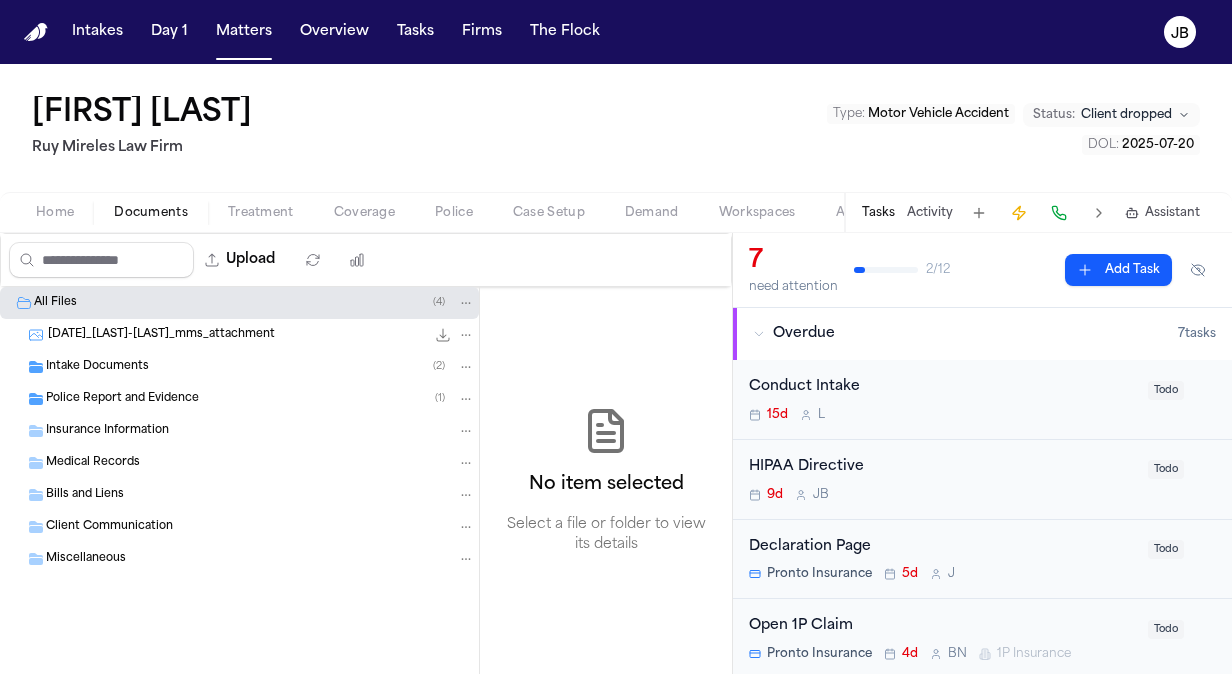 click on "2025-07-22_tonya-olencki_mms_attachment" at bounding box center (161, 335) 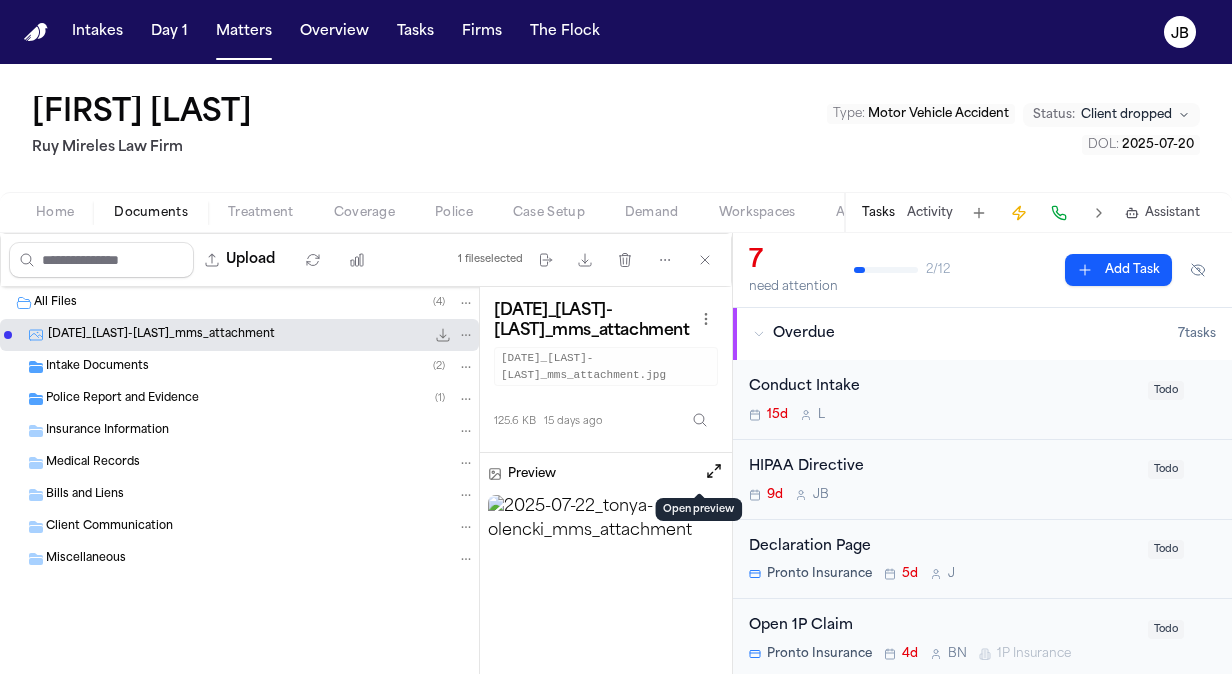 click at bounding box center [714, 471] 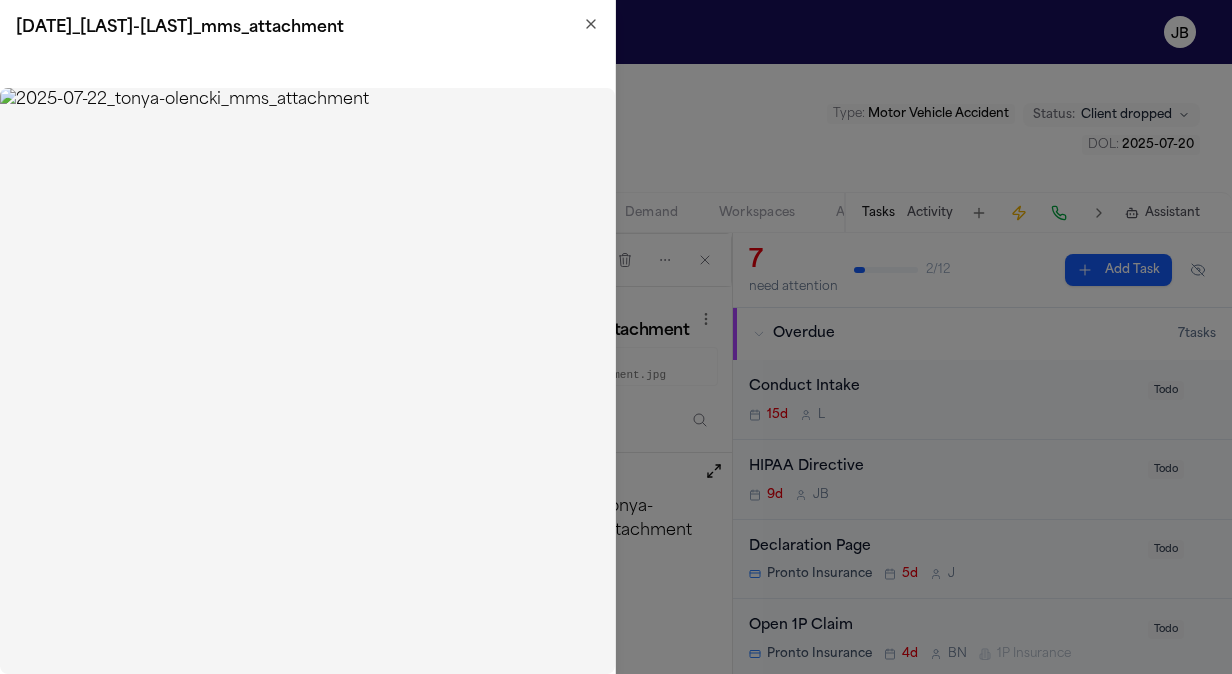 click on "2025-07-22_tonya-olencki_mms_attachment" at bounding box center [307, 28] 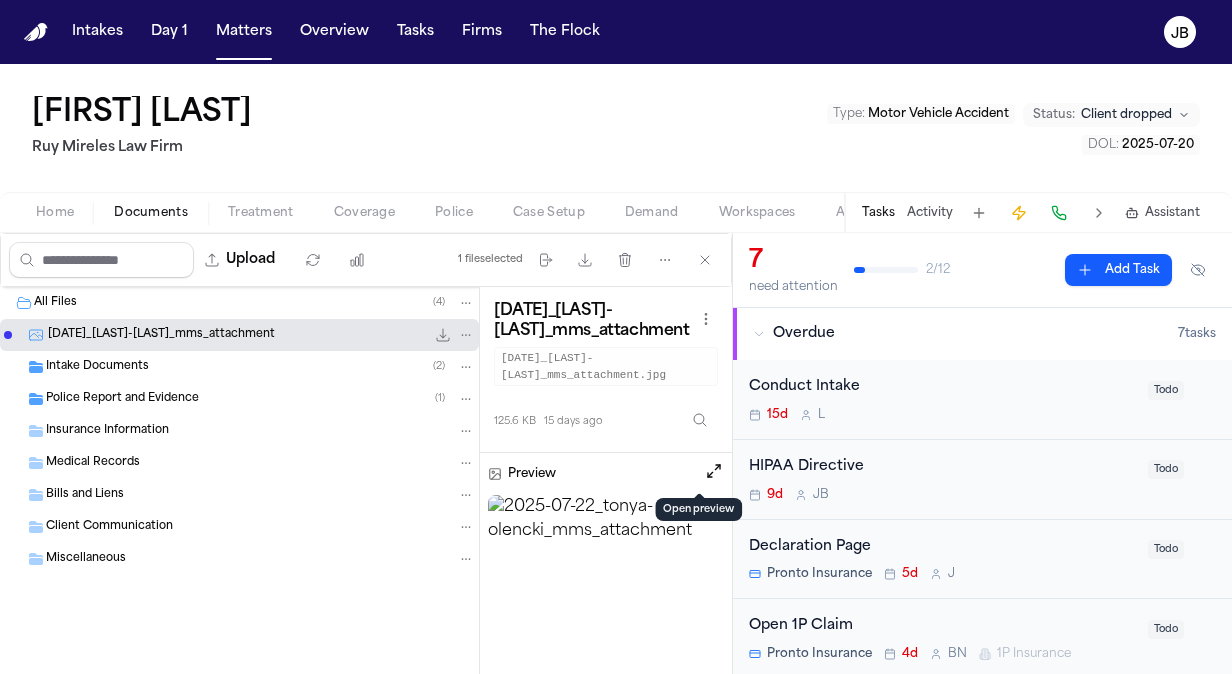 click on "Intake Documents" at bounding box center (97, 367) 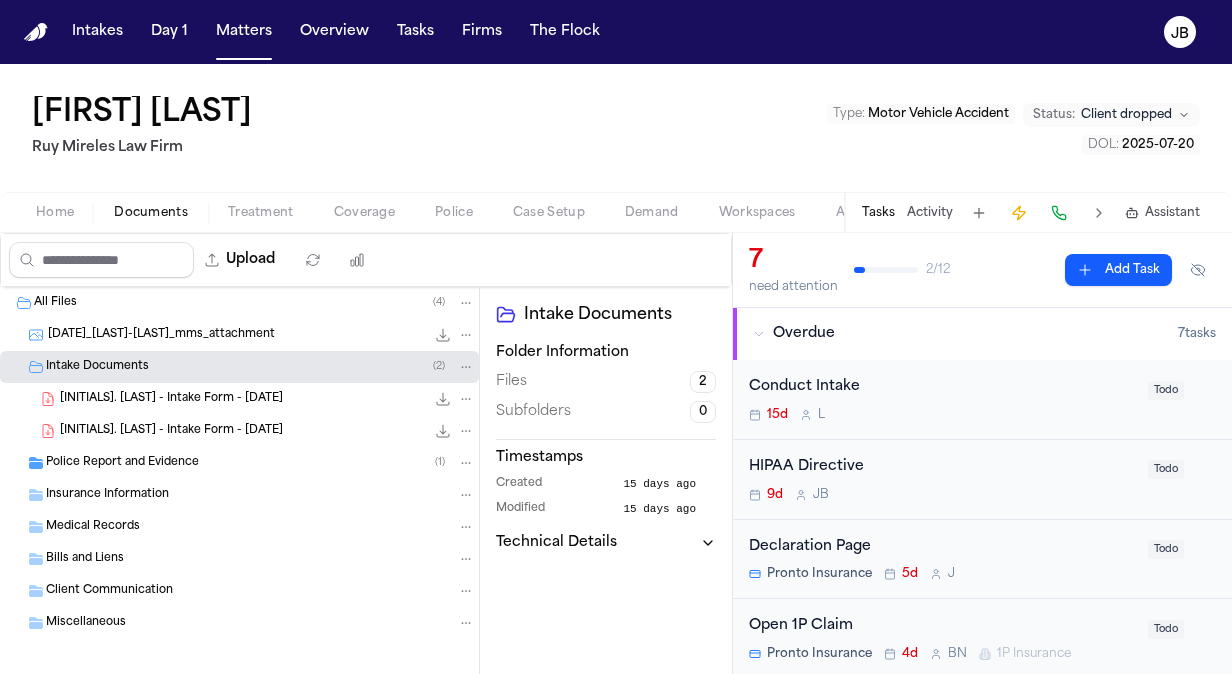 click on "T. Olencki - Intake Form - 7.22.25" at bounding box center [171, 399] 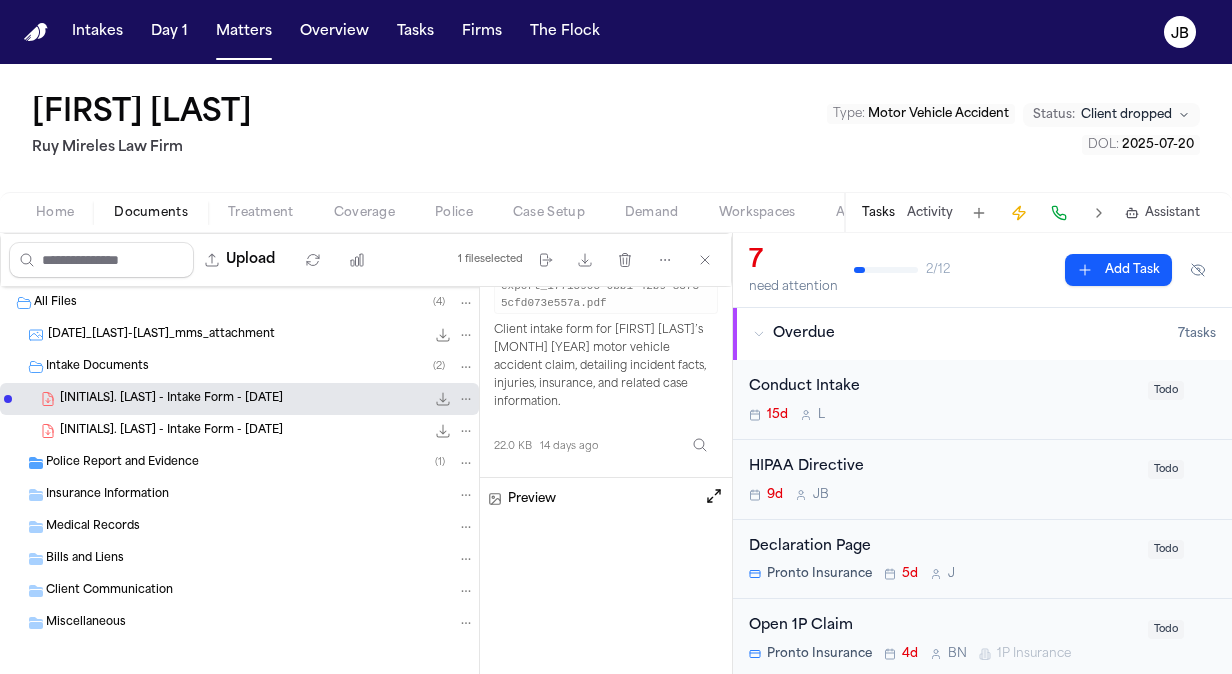 scroll, scrollTop: 108, scrollLeft: 0, axis: vertical 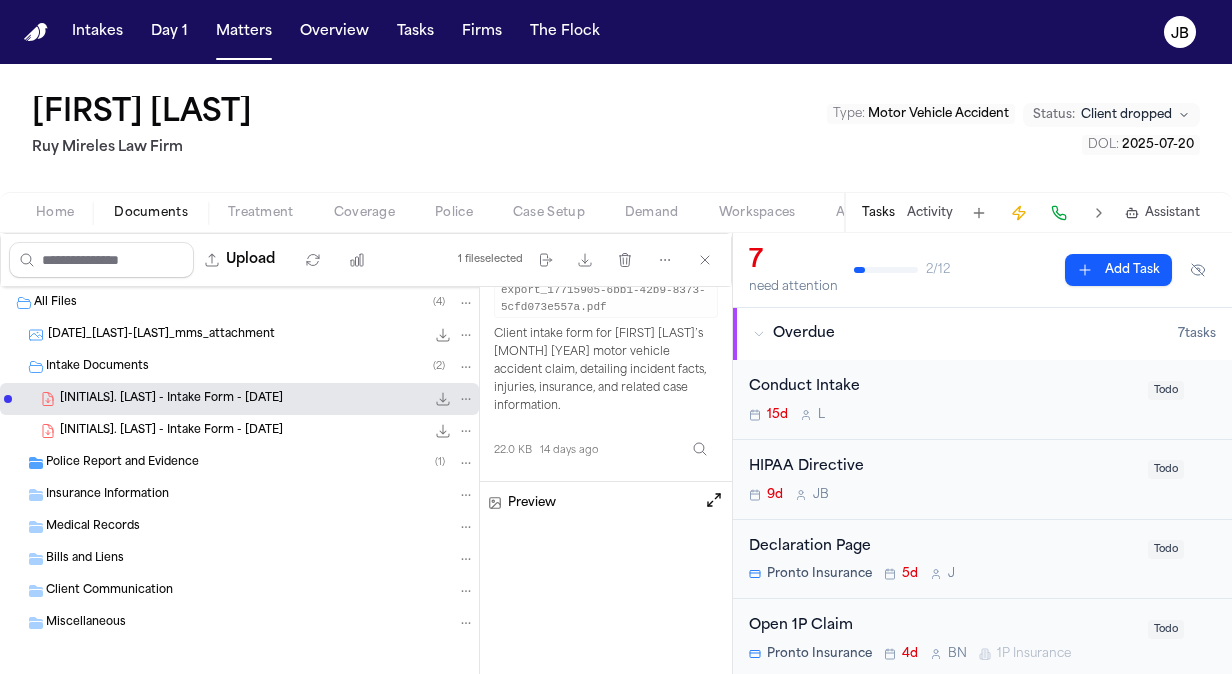 click at bounding box center (714, 500) 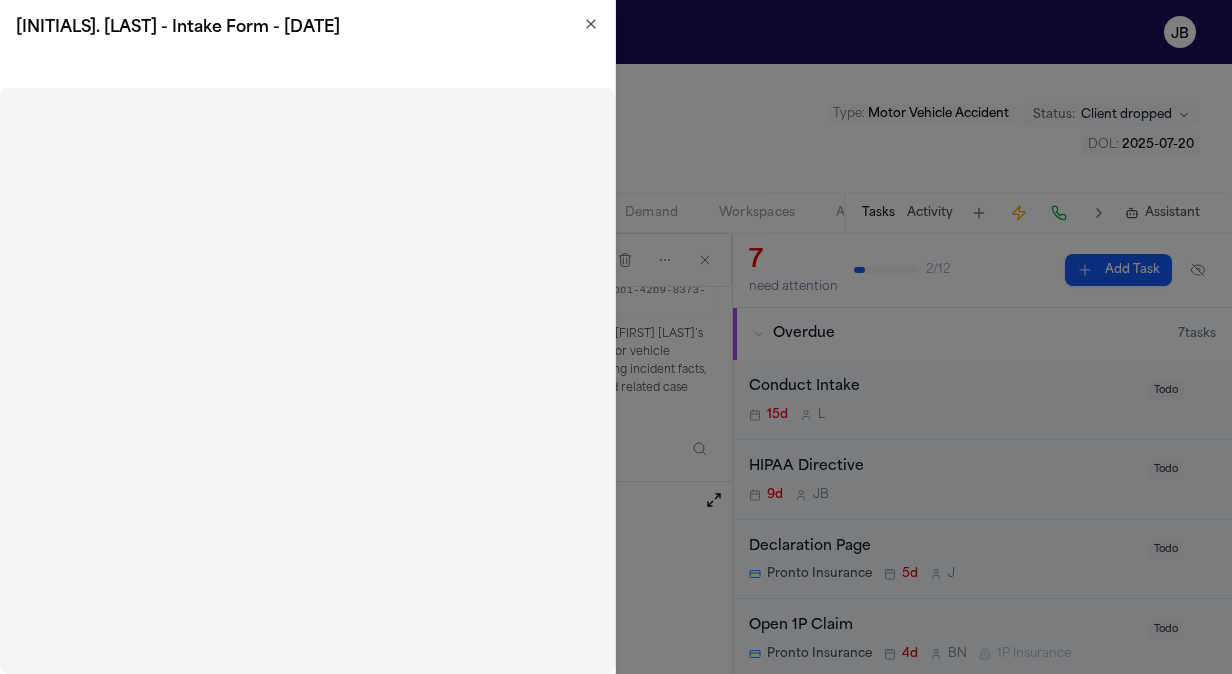 click on "T. Olencki - Intake Form - 7.22.25" at bounding box center (307, 28) 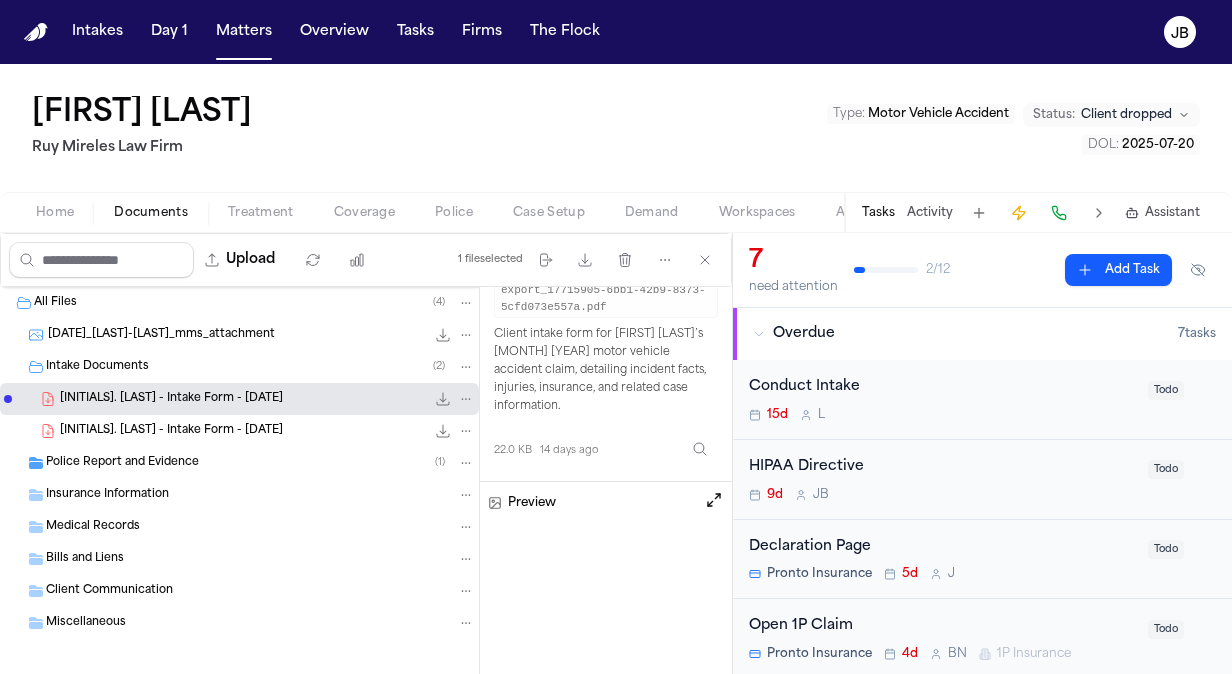 click on "T. Olencki - Intake Form - 7.22.25 22.1 KB  • PDF" at bounding box center (267, 431) 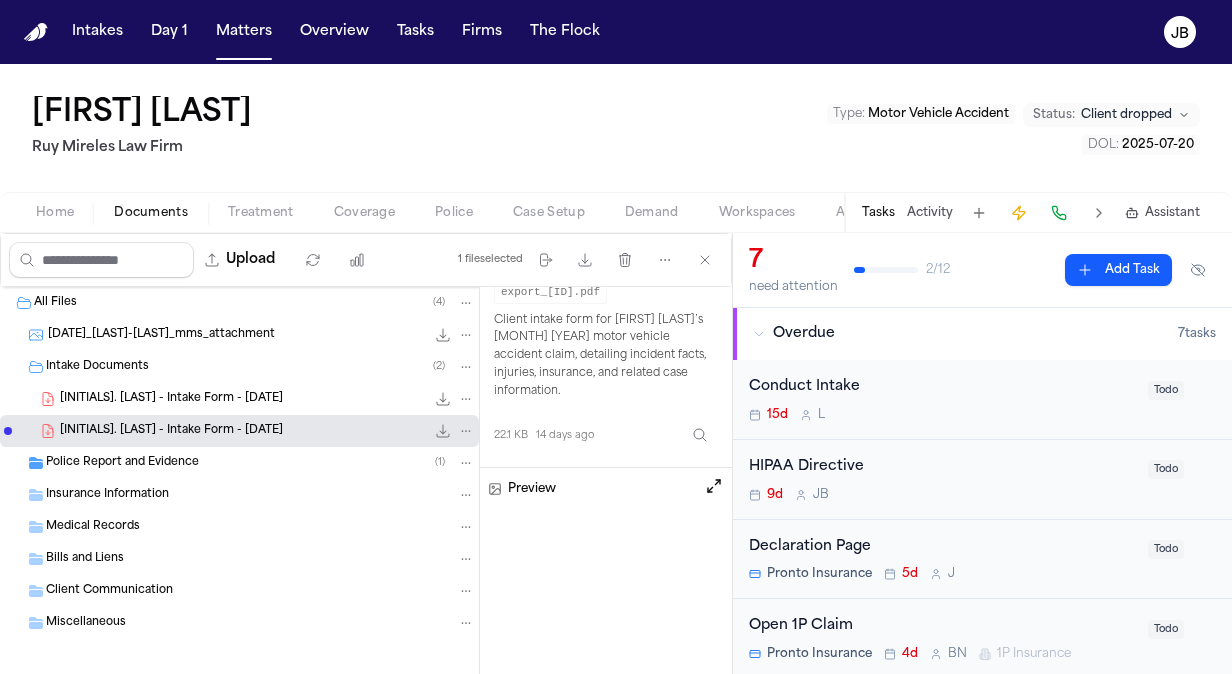 scroll, scrollTop: 128, scrollLeft: 0, axis: vertical 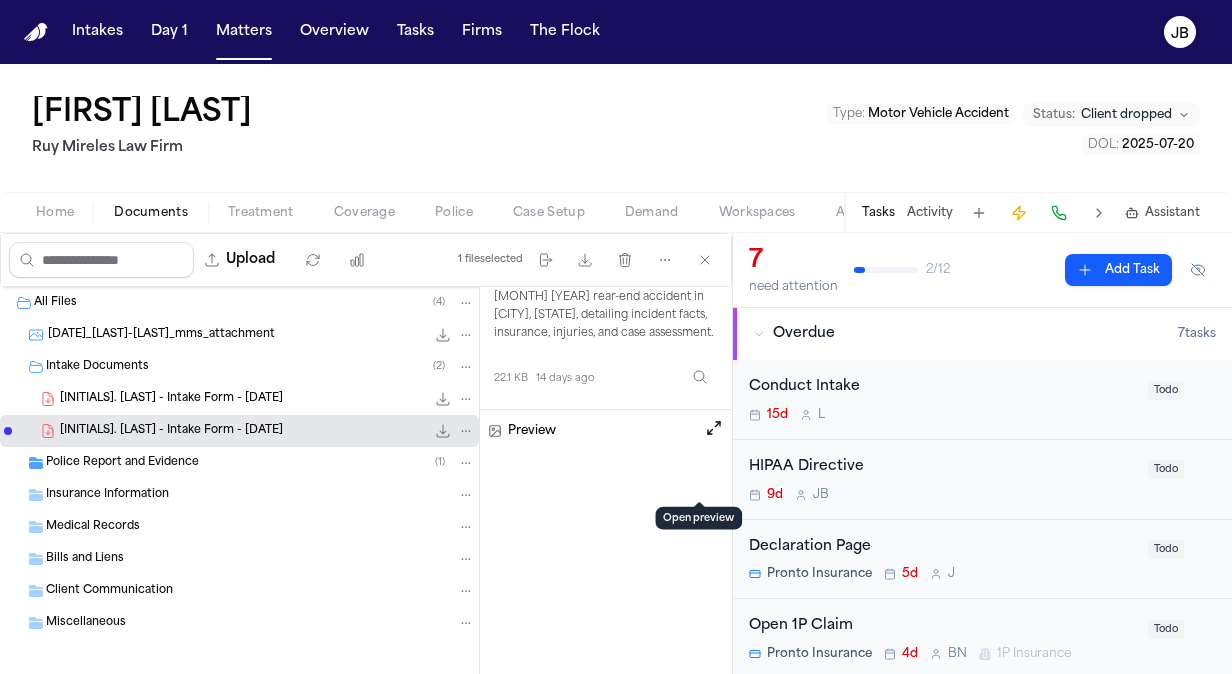 click at bounding box center [714, 428] 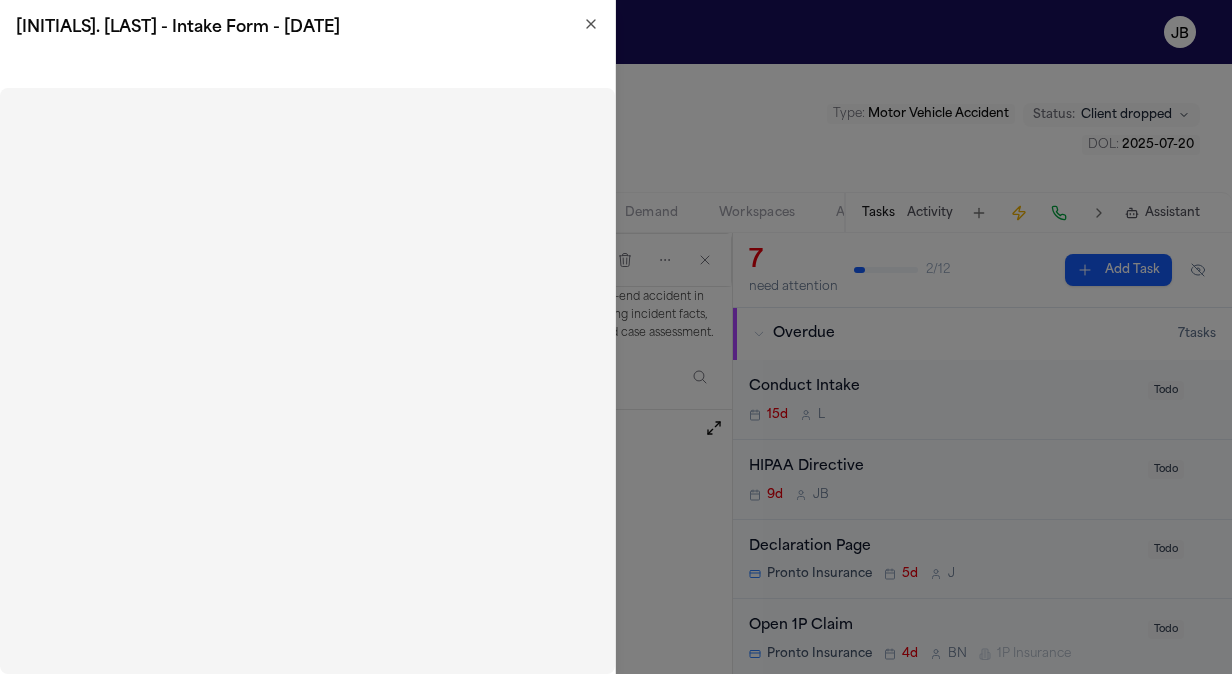 click 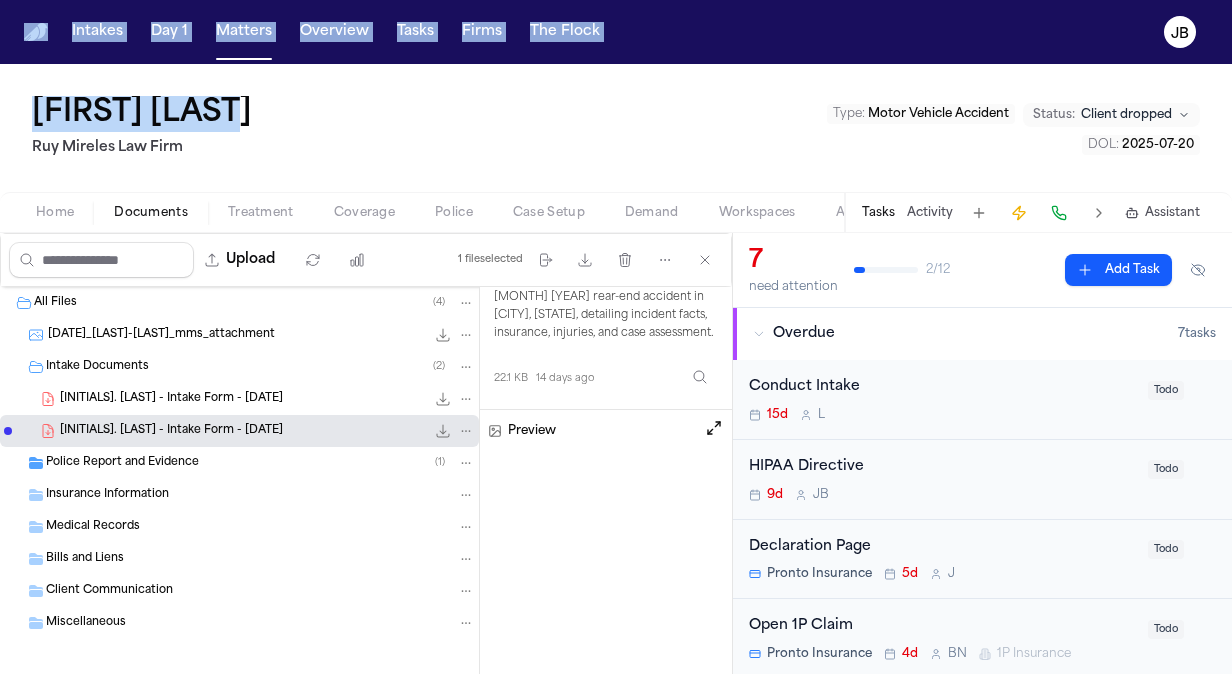 drag, startPoint x: 276, startPoint y: 112, endPoint x: -4, endPoint y: 86, distance: 281.20456 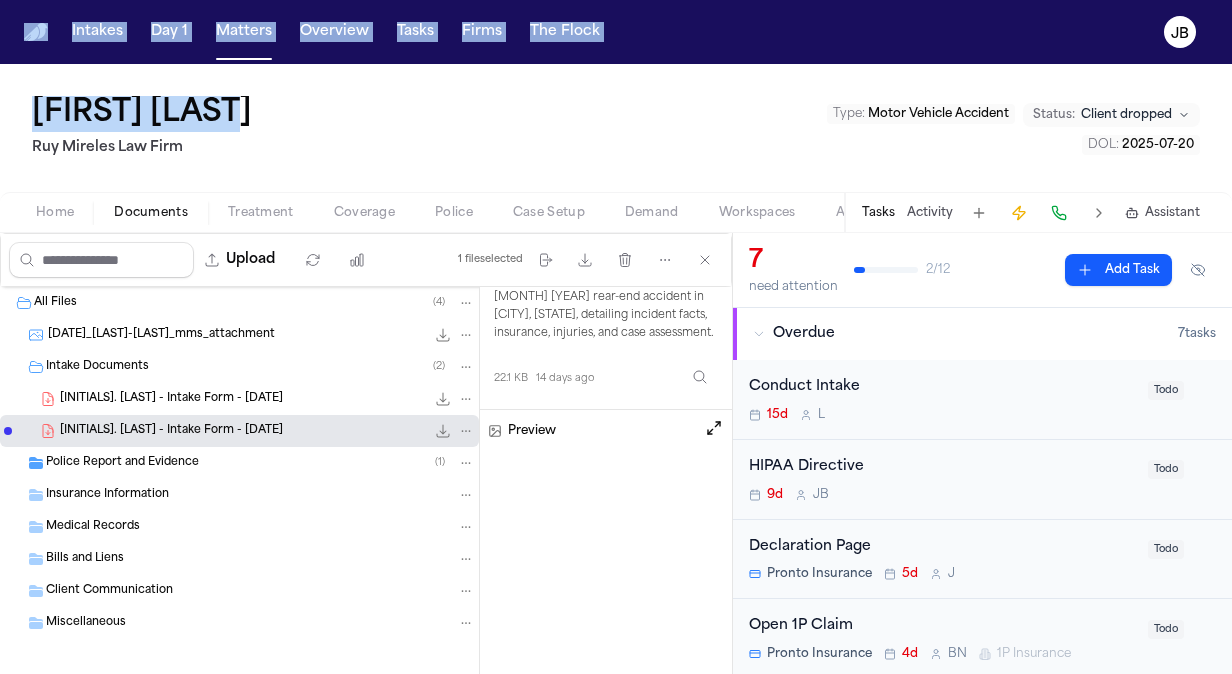 copy on "Intakes Day 1 Matters Overview Tasks Firms The Flock JB Tonya Olencki" 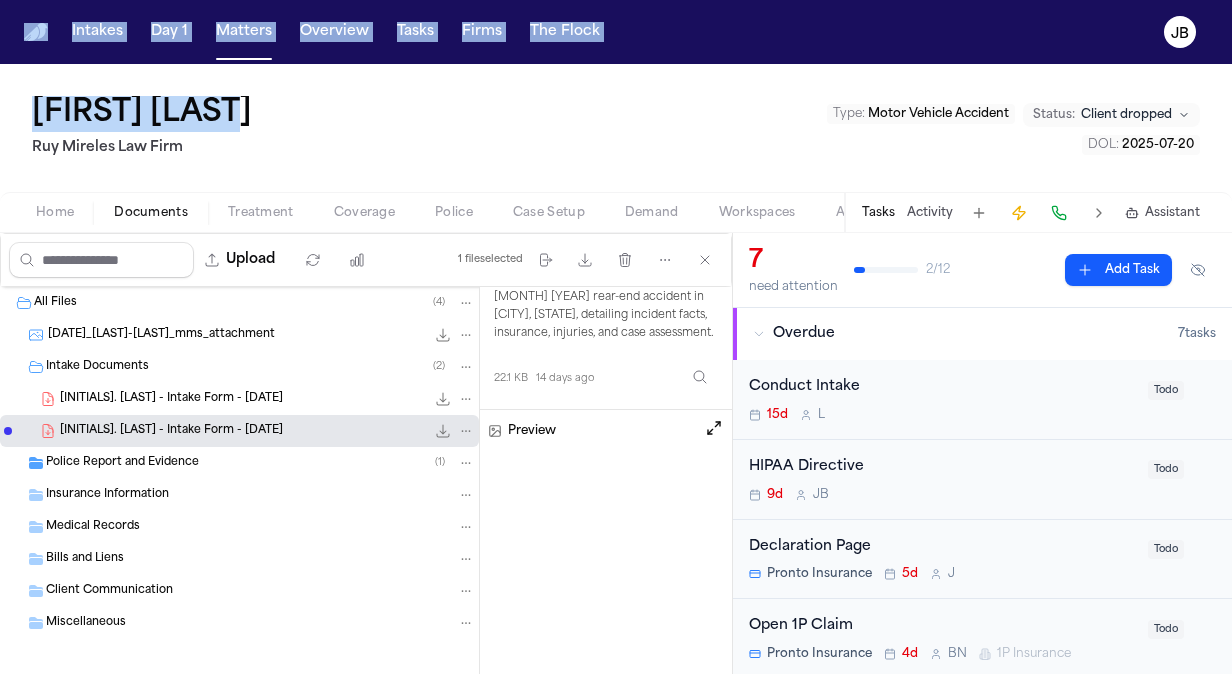 click on "Tonya Olencki  Ruy Mireles Law Firm Type :   Motor Vehicle Accident Status: Client dropped DOL :   2025-07-20" at bounding box center [616, 128] 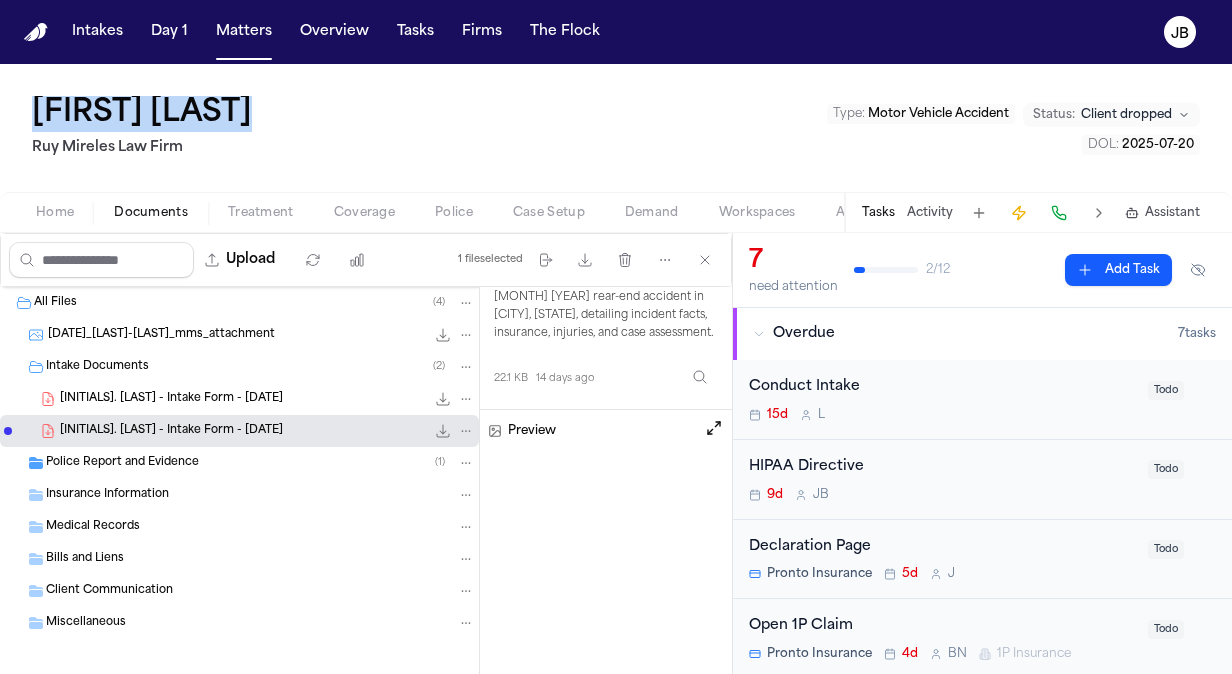 drag, startPoint x: 272, startPoint y: 109, endPoint x: 46, endPoint y: 100, distance: 226.17914 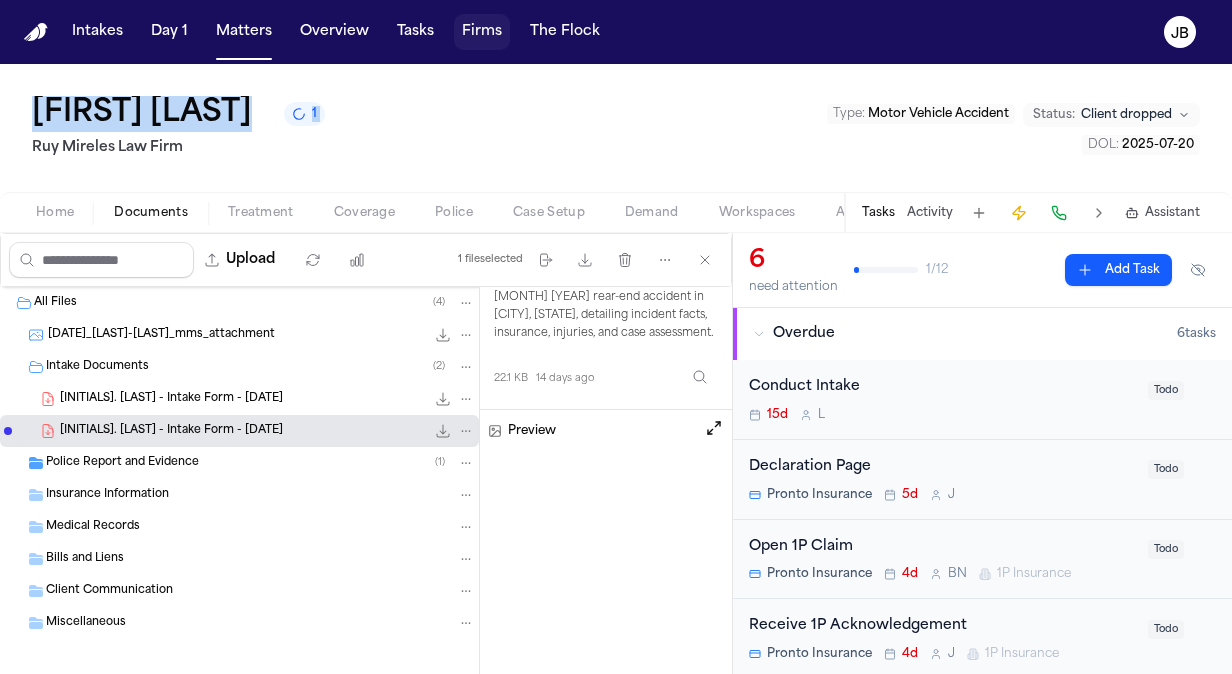 click on "Firms" at bounding box center [482, 32] 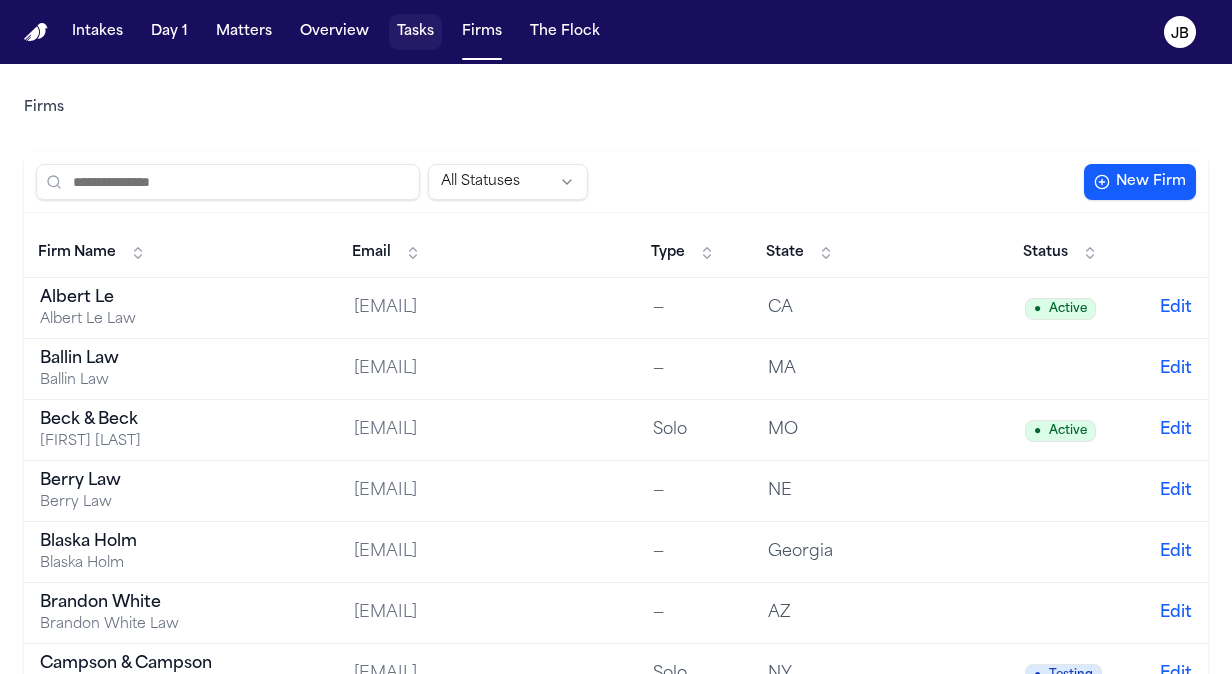 click on "Tasks" at bounding box center [415, 32] 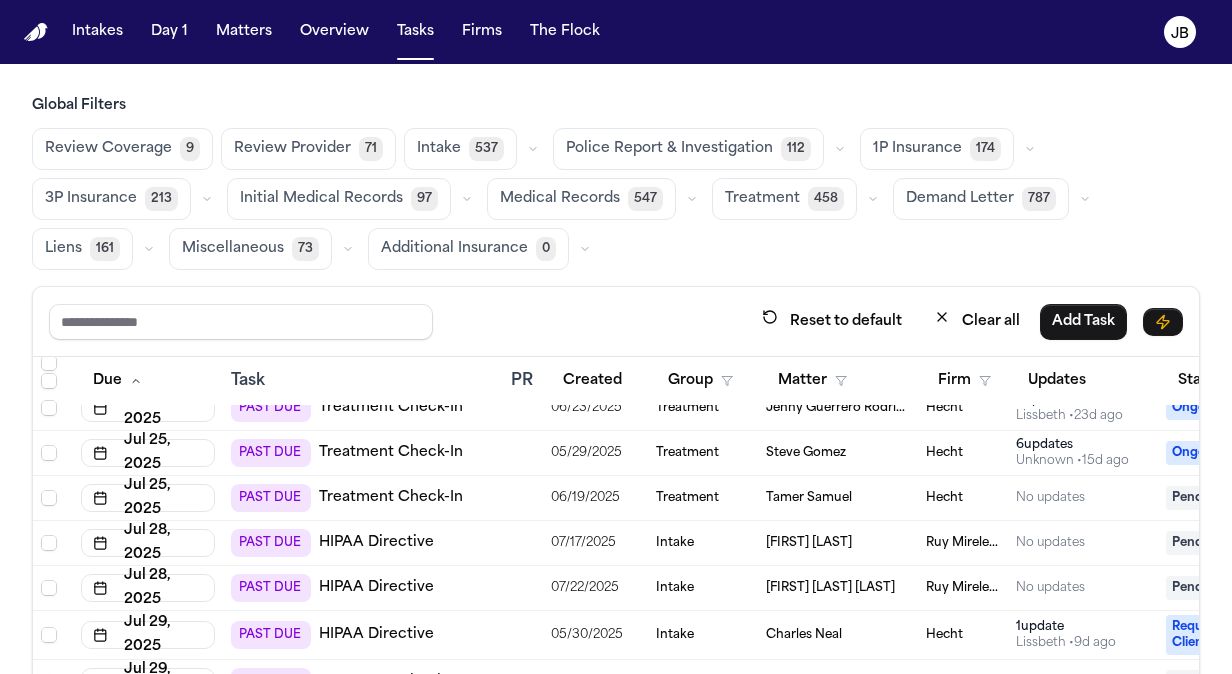 scroll, scrollTop: 1026, scrollLeft: 0, axis: vertical 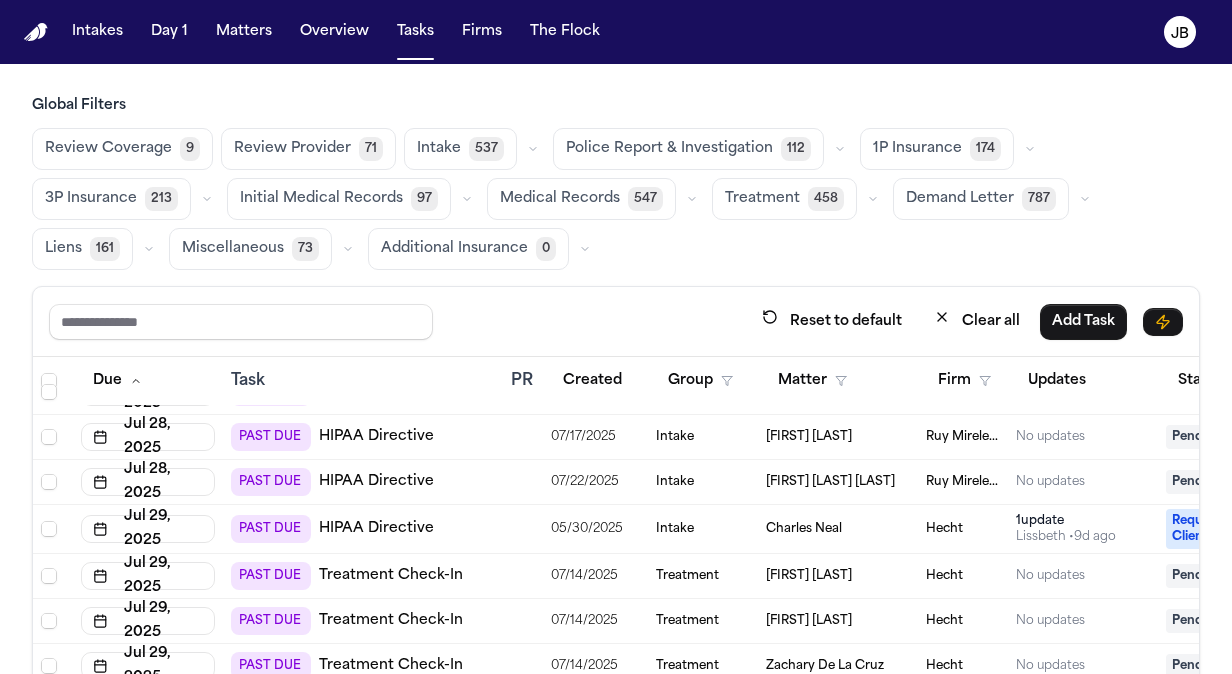 click on "Jennifer Hernandez" at bounding box center [809, 437] 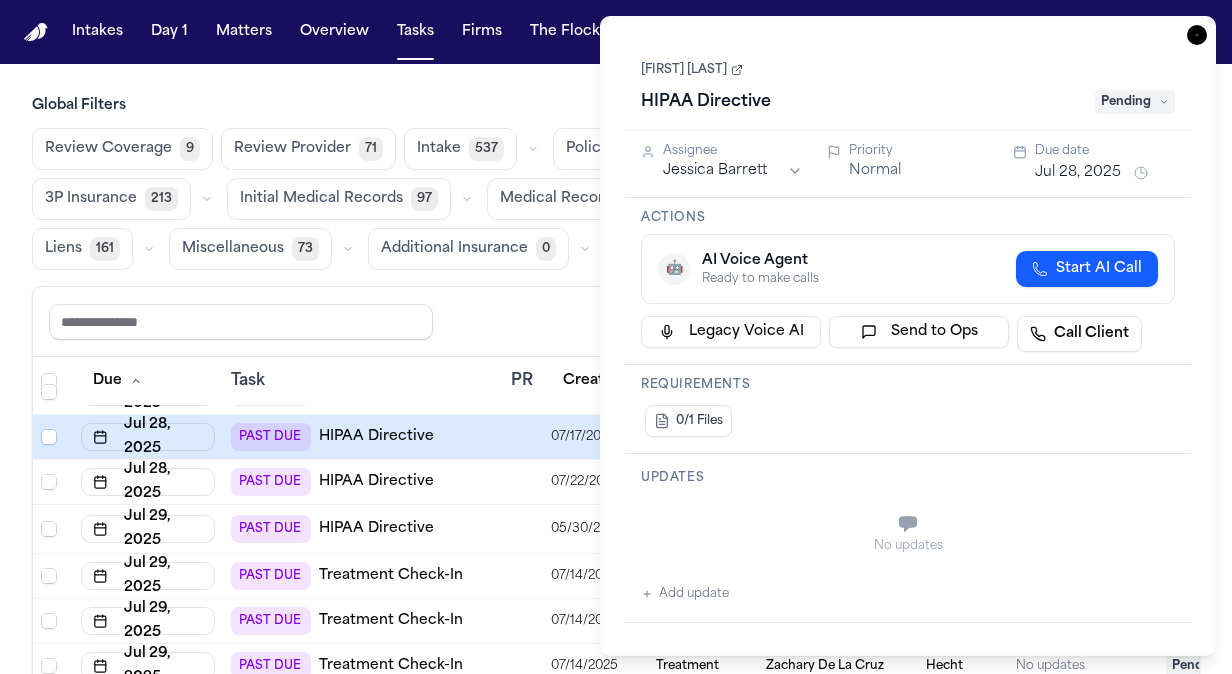 click on "[FIRST] [LAST]" at bounding box center [692, 70] 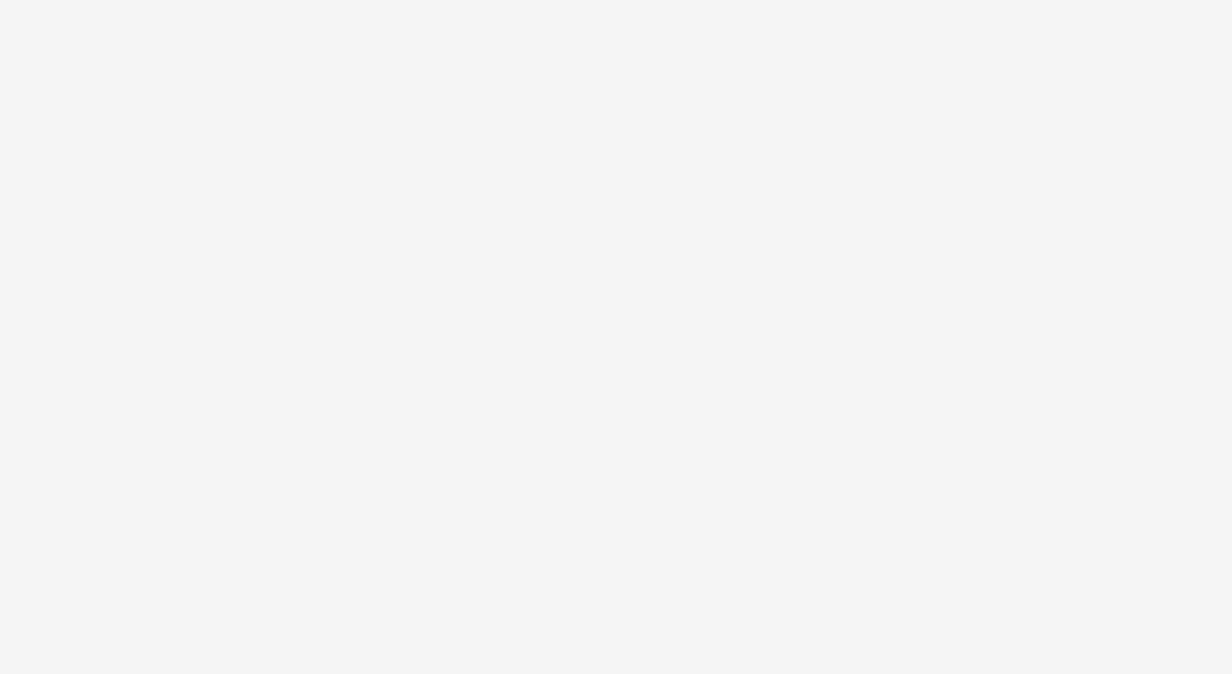 scroll, scrollTop: 0, scrollLeft: 0, axis: both 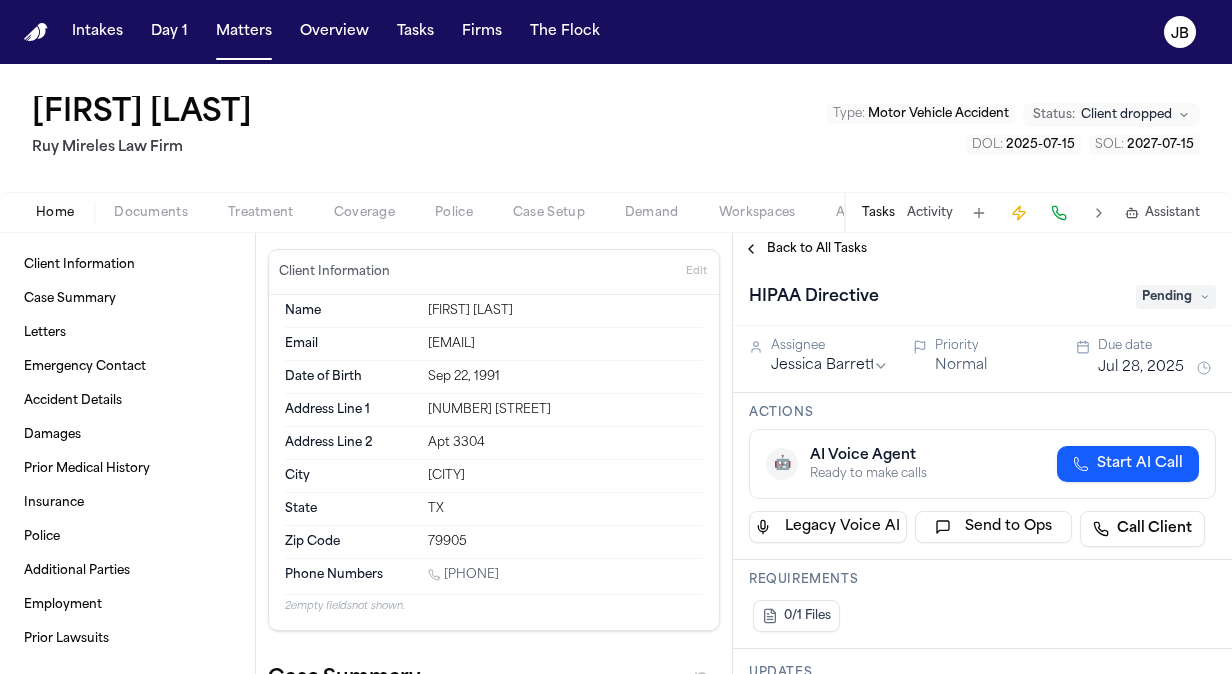 click on "Pending" at bounding box center [1176, 297] 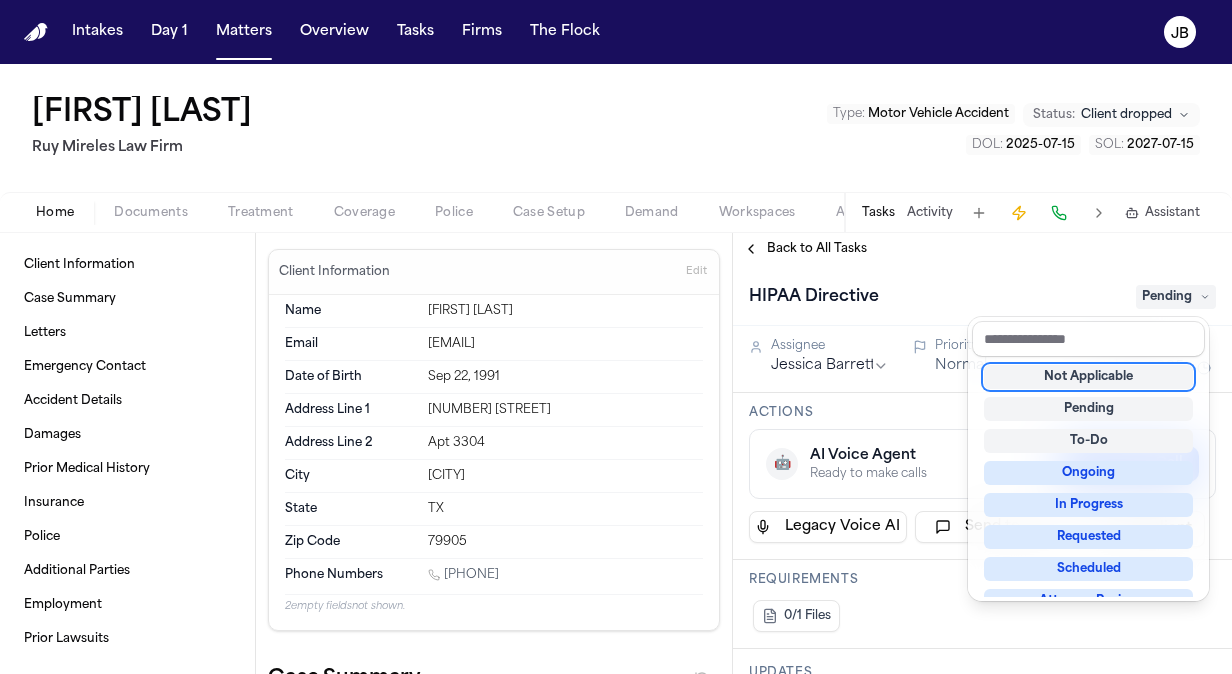 click on "Not Applicable" at bounding box center (1088, 377) 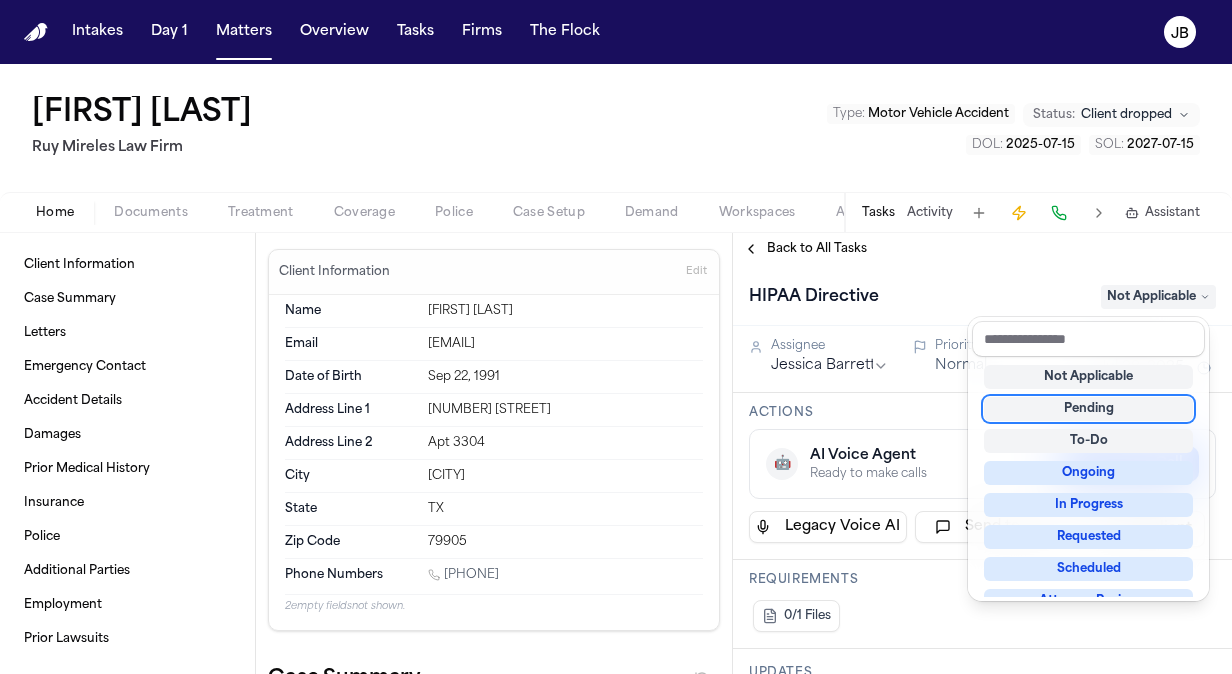 click on "Intakes Day 1 Matters Overview Tasks Firms The Flock JB [FIRST] [LAST] [FIRST] [LAST] Law Firm Type :   Motor Vehicle Accident Status: Client dropped DOL :   2025-07-15 SOL :   2027-07-15 Home Documents Treatment Coverage Police Case Setup Demand Workspaces Artifacts Tasks Activity Assistant Client Information Case Summary Letters Emergency Contact Accident Details Damages Prior Medical History Insurance Police Additional Parties Employment Prior Lawsuits Client Information Edit Name [FIRST] [LAST] Email [EMAIL] Date of Birth [DATE] Address Line 1 [NUMBER] [STREET] Address Line 2 Apt [NUMBER] City [CITY] State [STATE] Zip Code [ZIP] Phone Numbers [PHONE] 2  empty   fields  not shown. Case Summary Finch Evaluation * ​ Letters No letters created yet Matter Details Emergency Contact Clear Add Accident Details Clear Edit View Sources (6) Description Date of Loss Jul 15, 2025 Incident Type Commercial vehicle collision (T-bone/broadside) while working as a delivery driver Location" at bounding box center (616, 337) 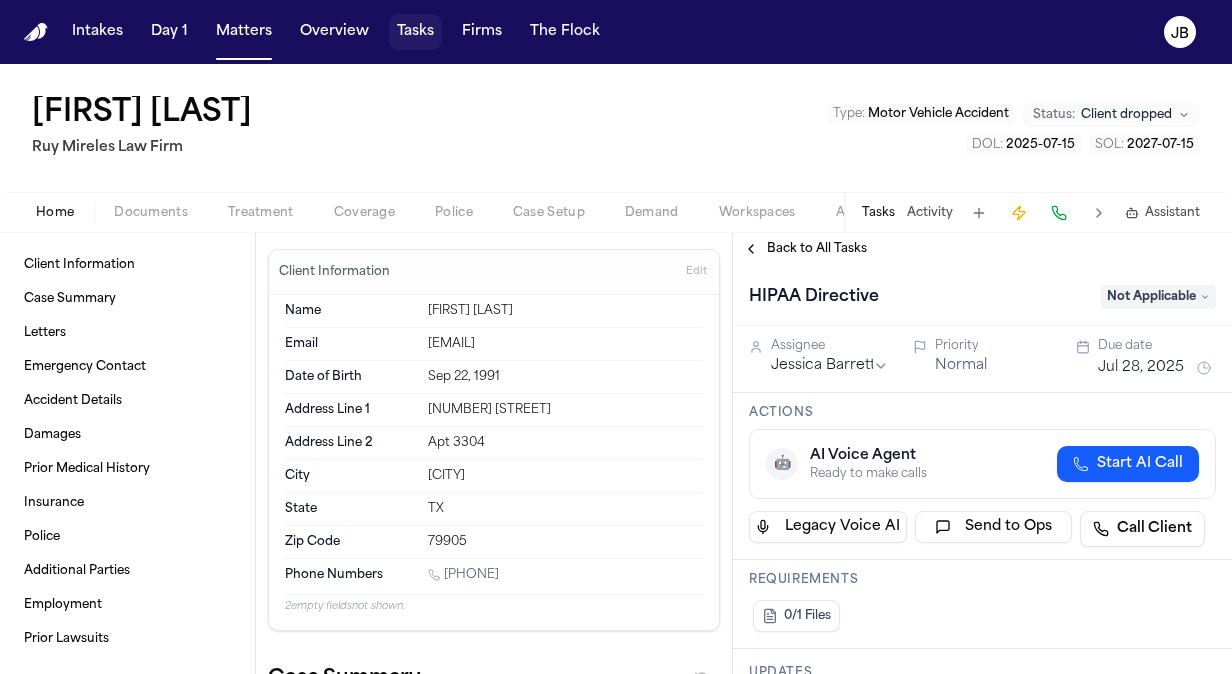 click on "Tasks" at bounding box center (415, 32) 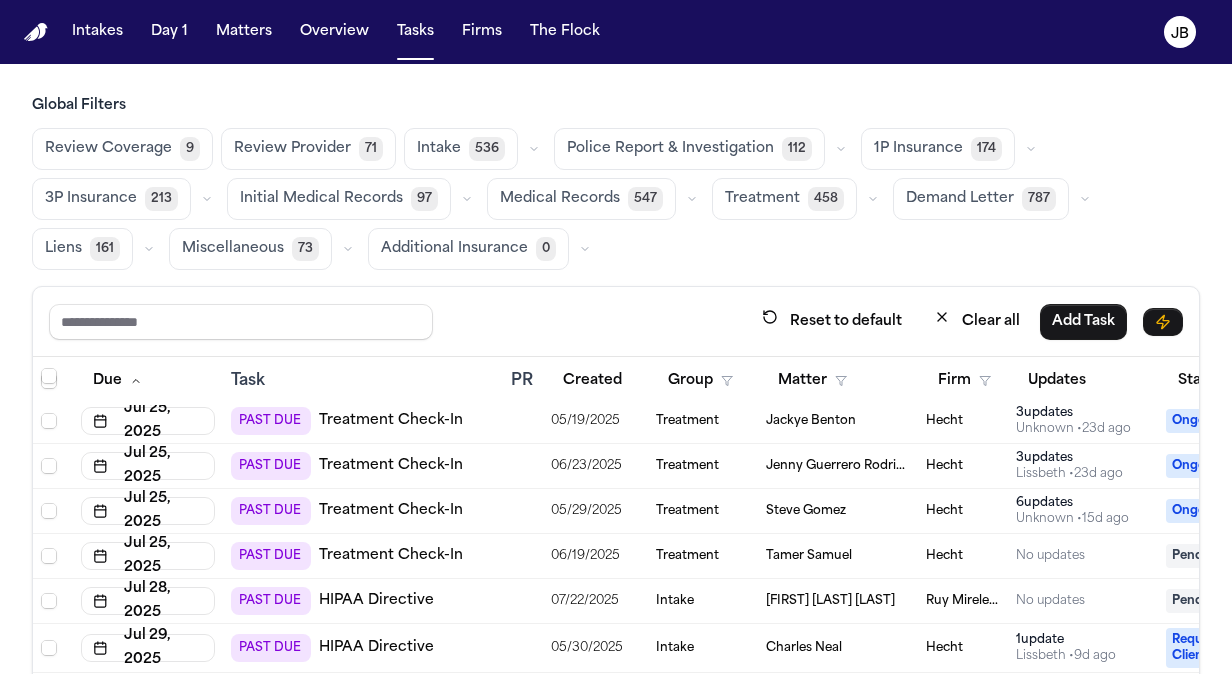 scroll, scrollTop: 0, scrollLeft: 0, axis: both 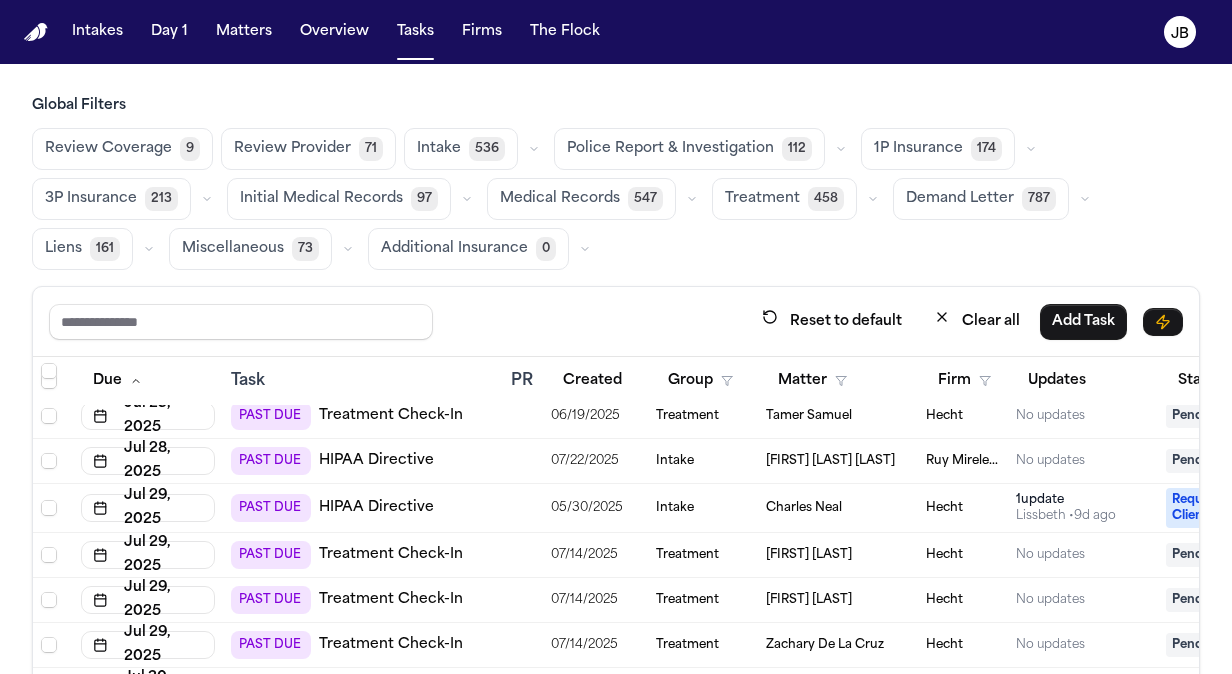 click on "Ruy Mireles Law Firm" at bounding box center [963, 461] 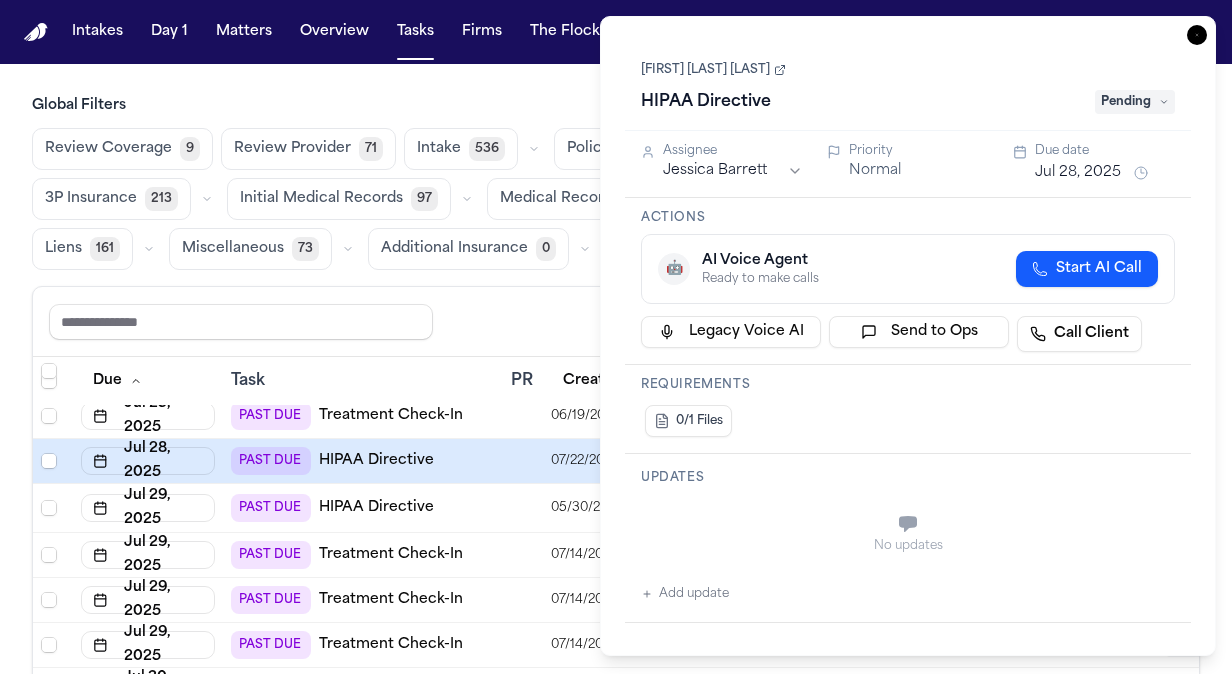 click on "Julio Alexander Blanco Viana HIPAA Directive Pending" at bounding box center [908, 87] 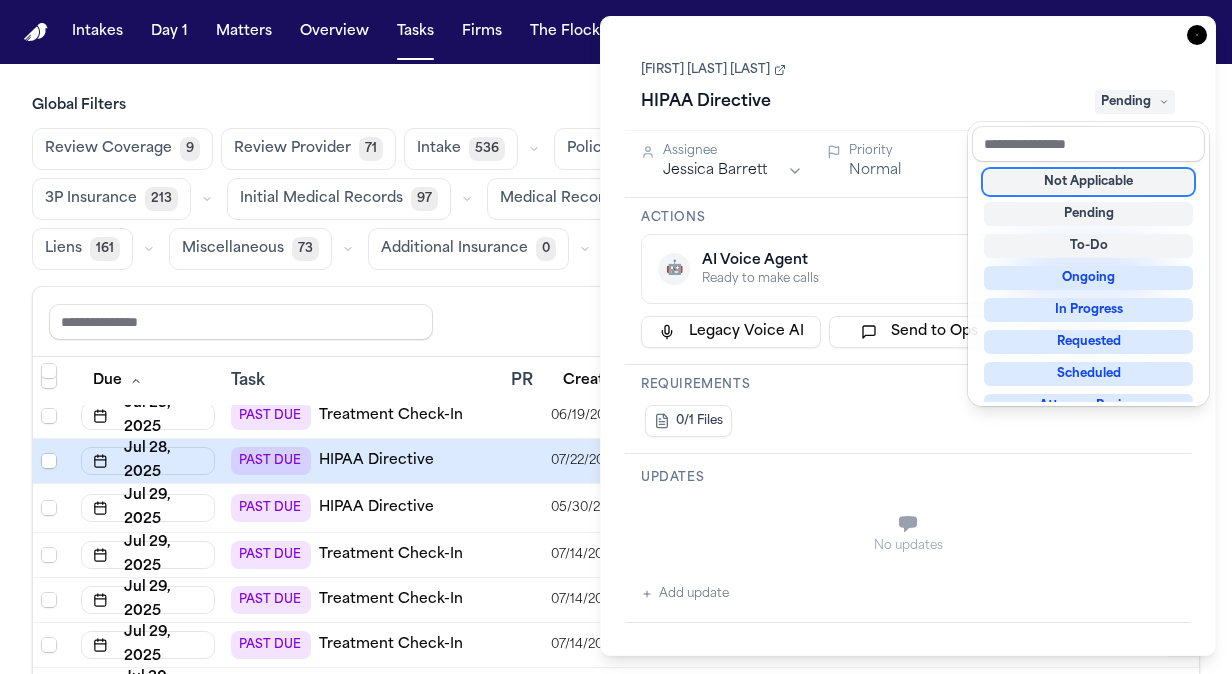 click on "Not Applicable" at bounding box center [1088, 182] 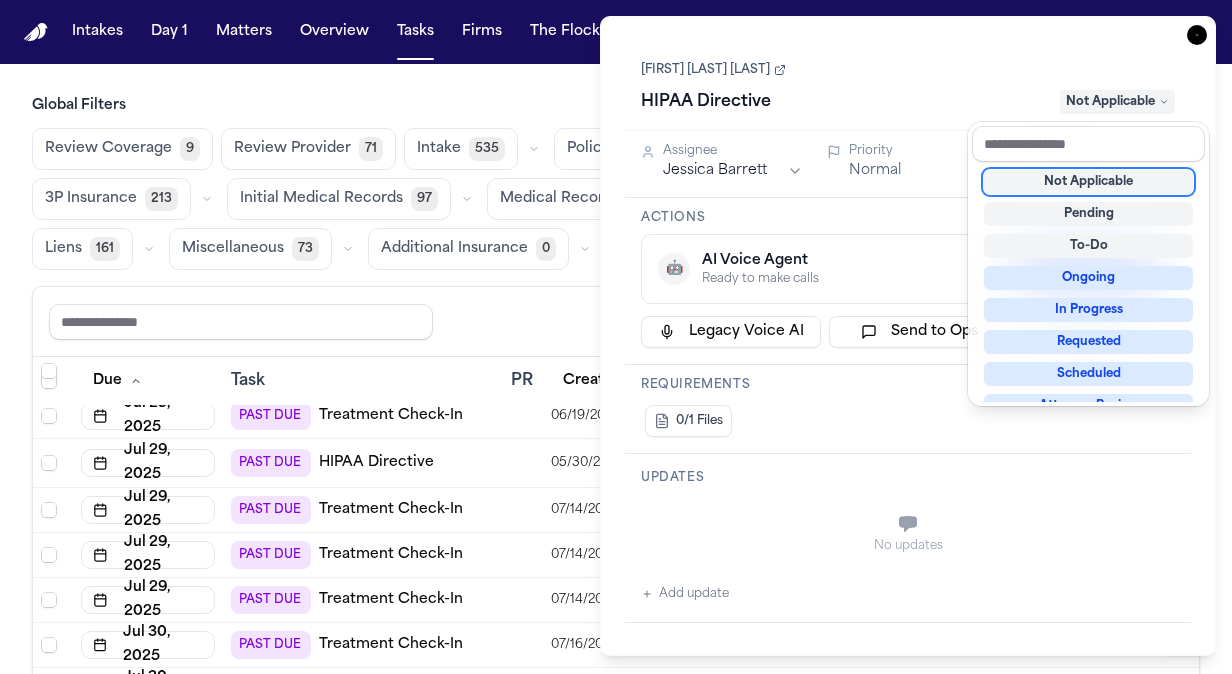 click on "Task Details Julio Alexander Blanco Viana HIPAA Directive Not Applicable Assignee Jessica Barrett Priority Normal Due date Jul 28, 2025 Actions 🤖 AI Voice Agent Ready to make calls Start AI Call Legacy Voice AI Send to Ops Call Client Requirements 0/1 Files Updates No updates Add update Attachments No attachments yet Add Attachment Notes These notes are only visible to your team and will not be shared with attorneys. Schedules Schedule Voice AI Call No Scheduled Calls You haven't set up any scheduled calls for this task yet. Create a schedule to automatically run this task at specific times. Delete Task Close" at bounding box center [908, 336] 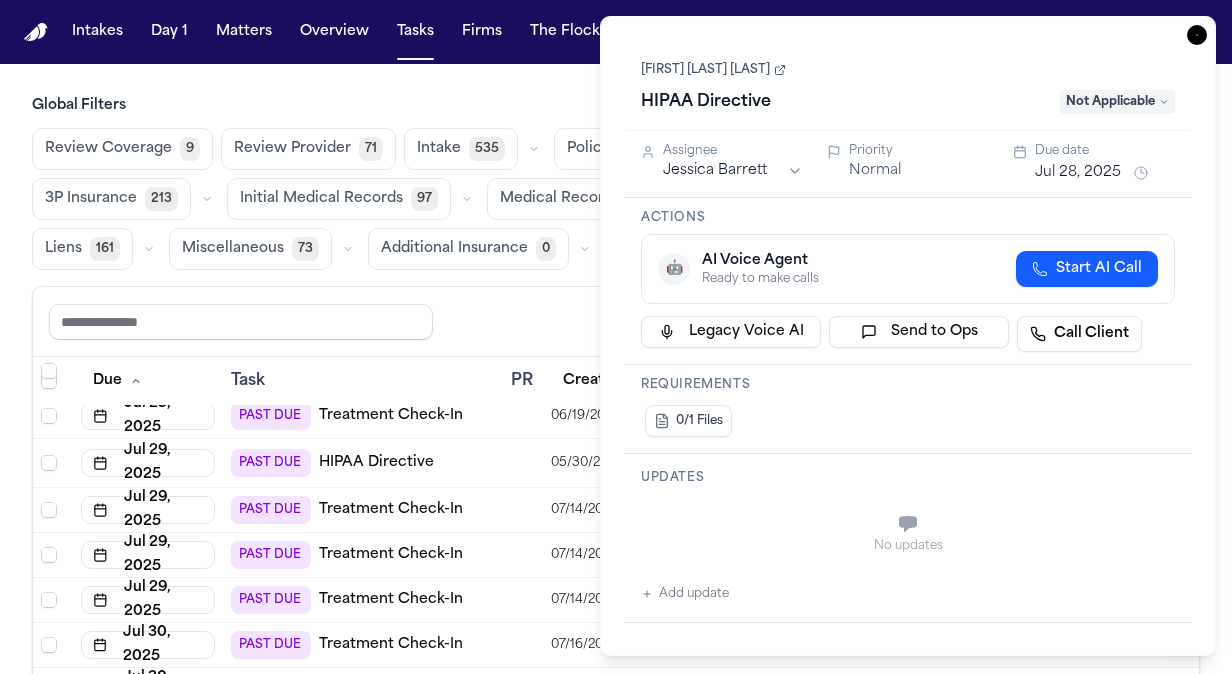 click 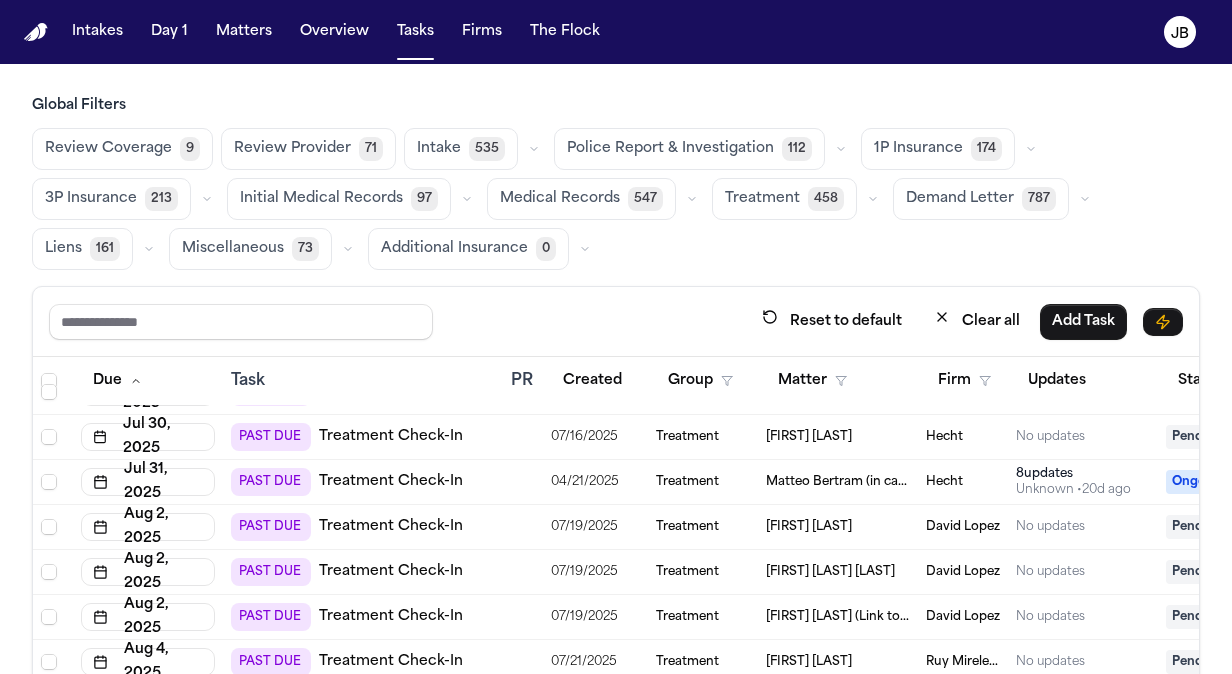 scroll, scrollTop: 1283, scrollLeft: 0, axis: vertical 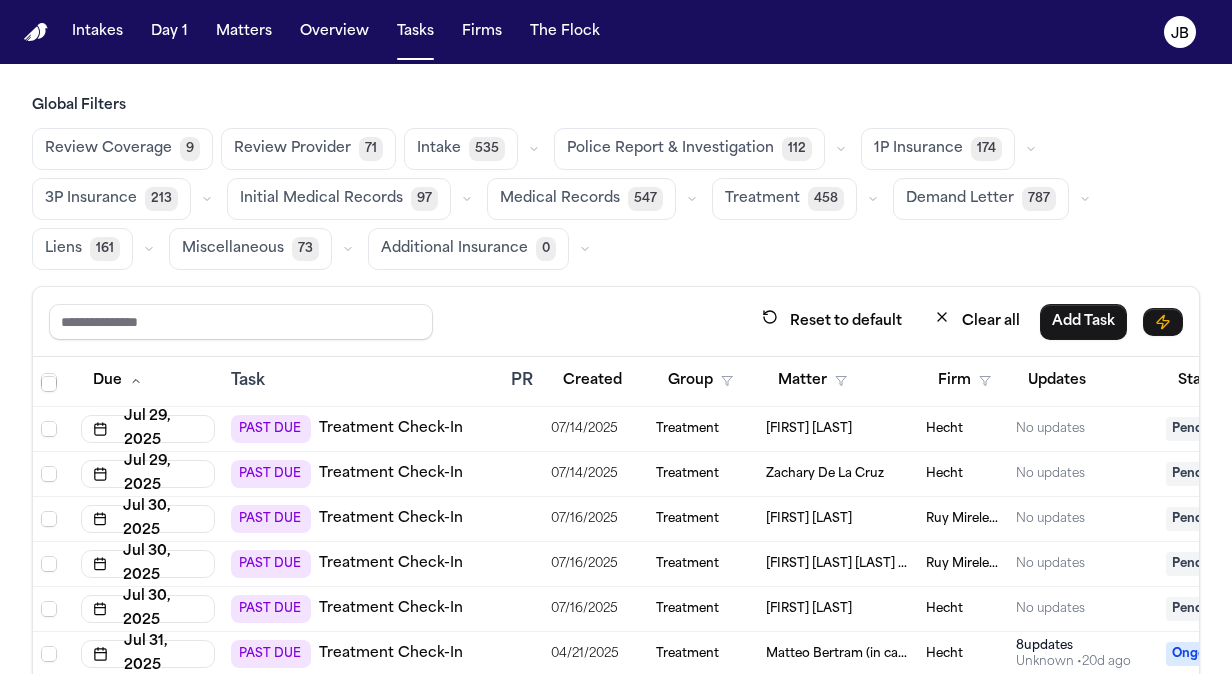 click on "[FIRST] [LAST] [FIRST]" at bounding box center [838, 564] 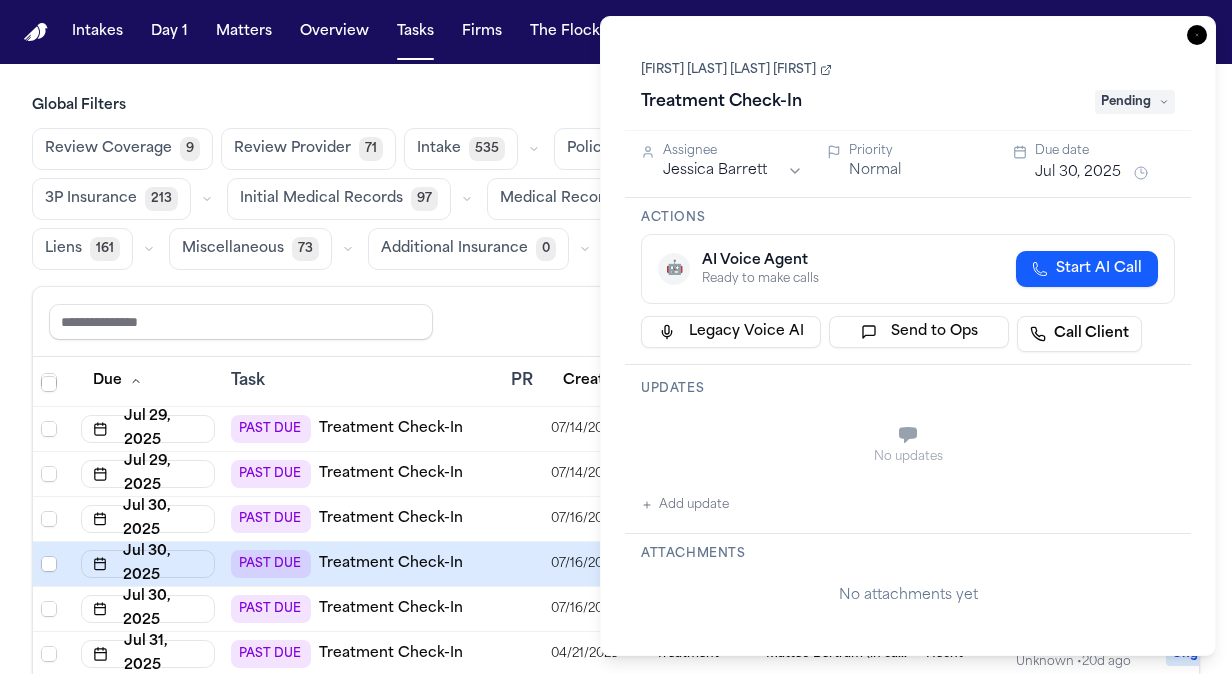 type 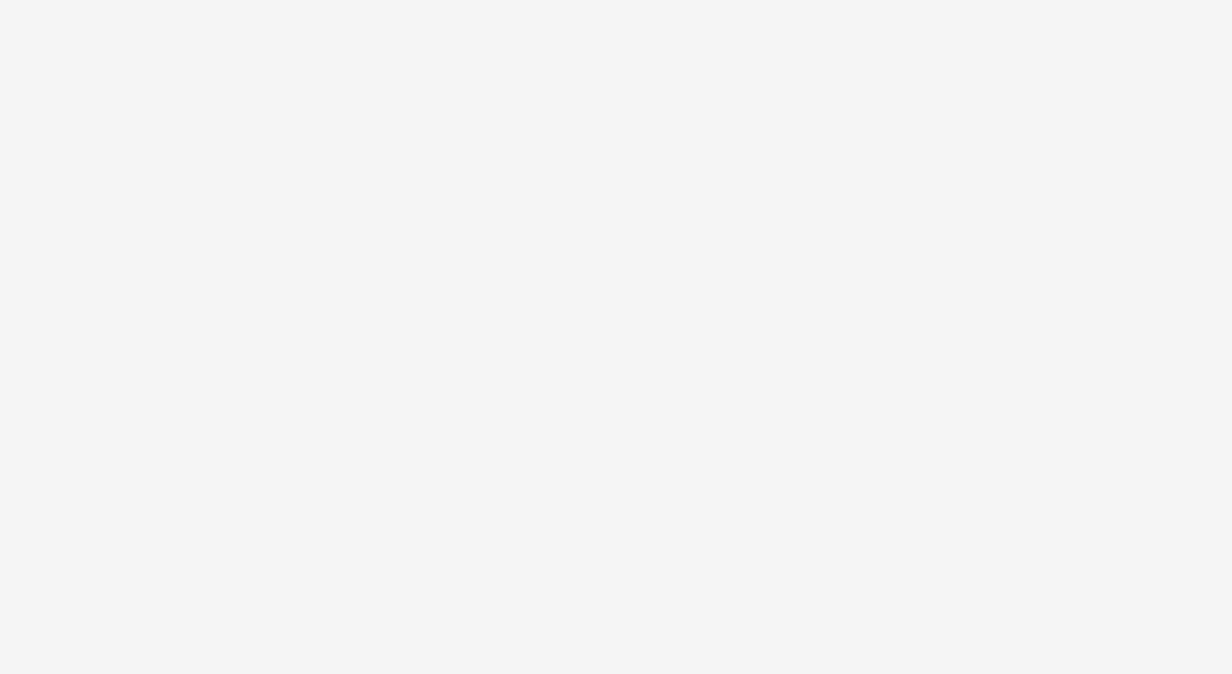 scroll, scrollTop: 0, scrollLeft: 0, axis: both 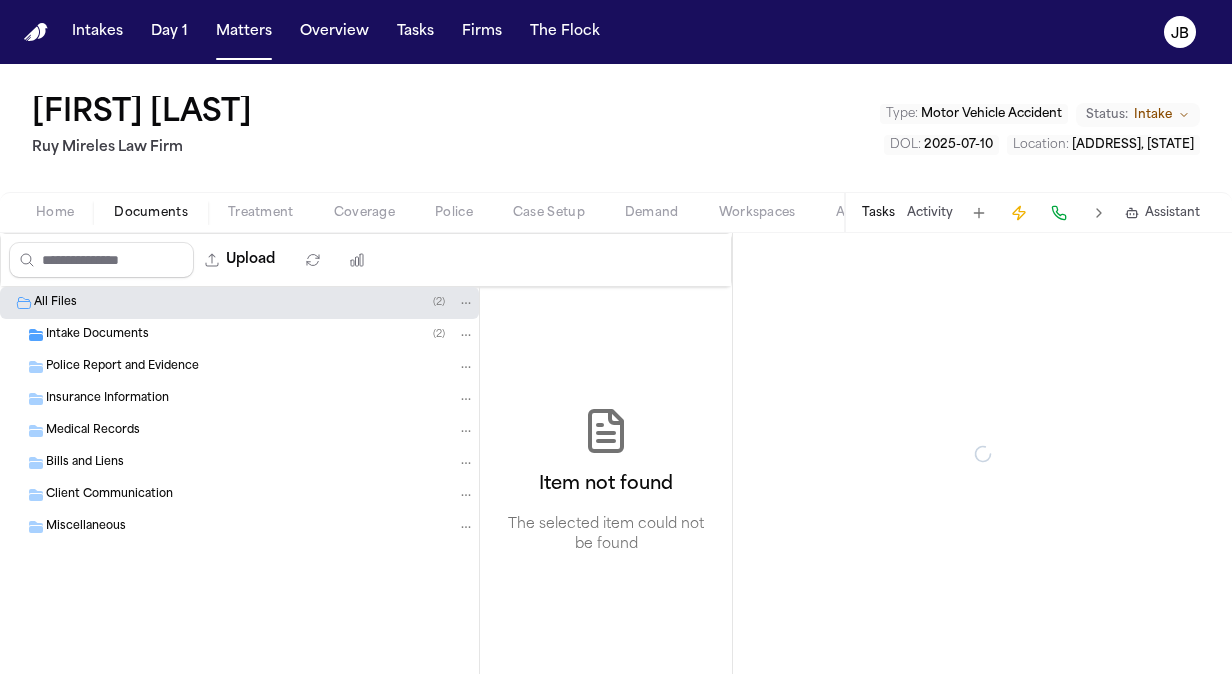 click on "Documents" at bounding box center (151, 213) 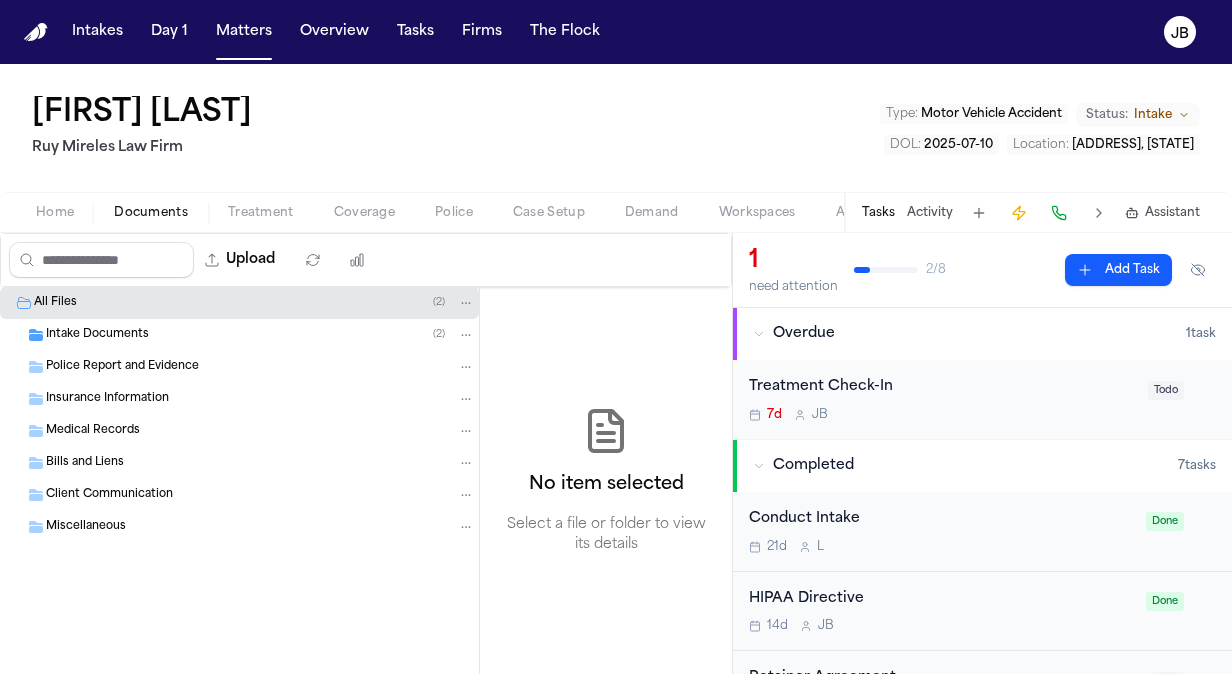 click on "Treatment" at bounding box center (261, 213) 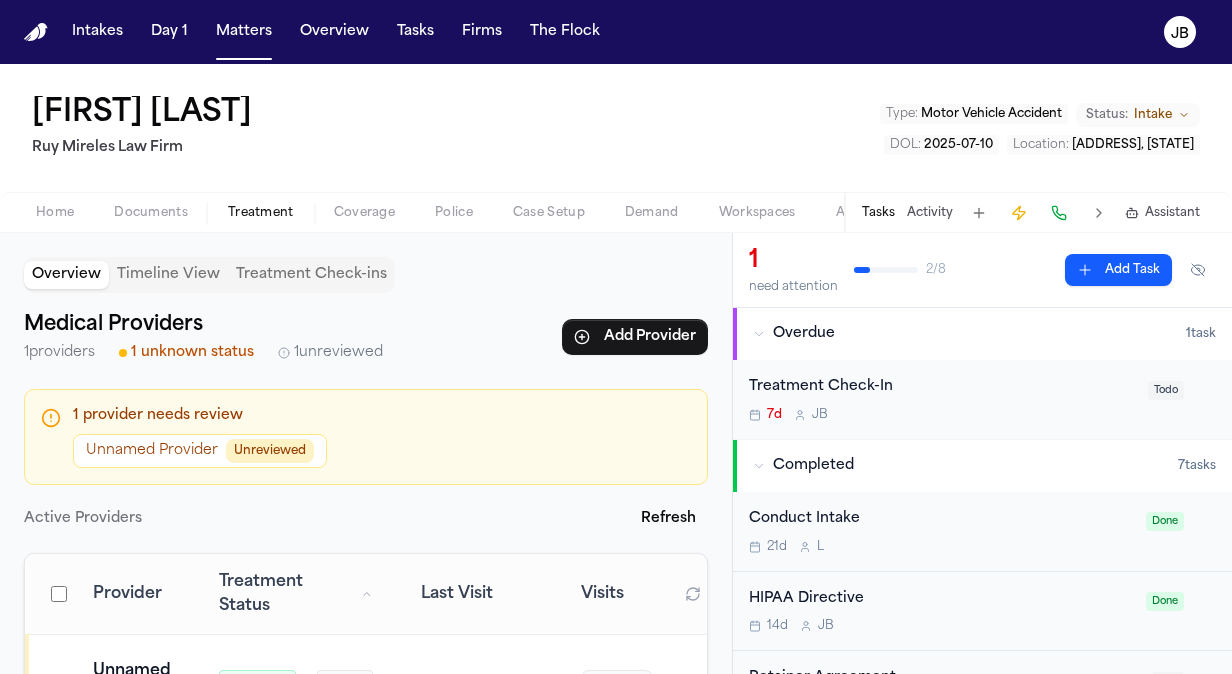 click on "Unreviewed" at bounding box center [270, 451] 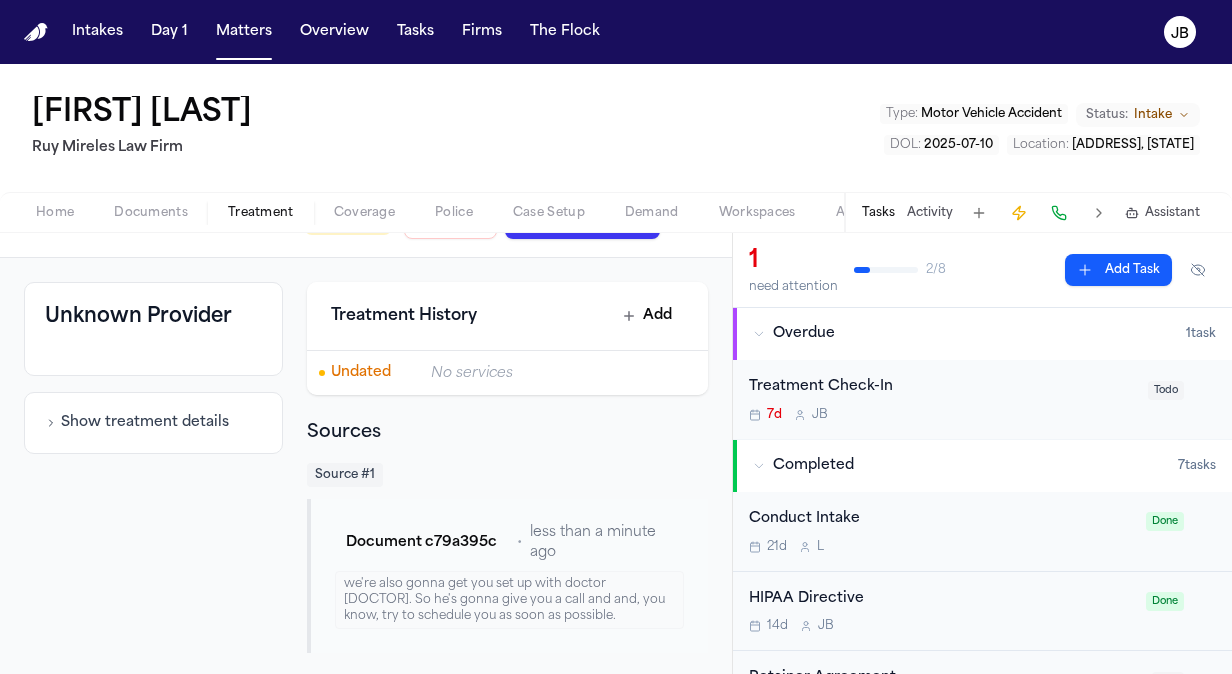 scroll, scrollTop: 0, scrollLeft: 0, axis: both 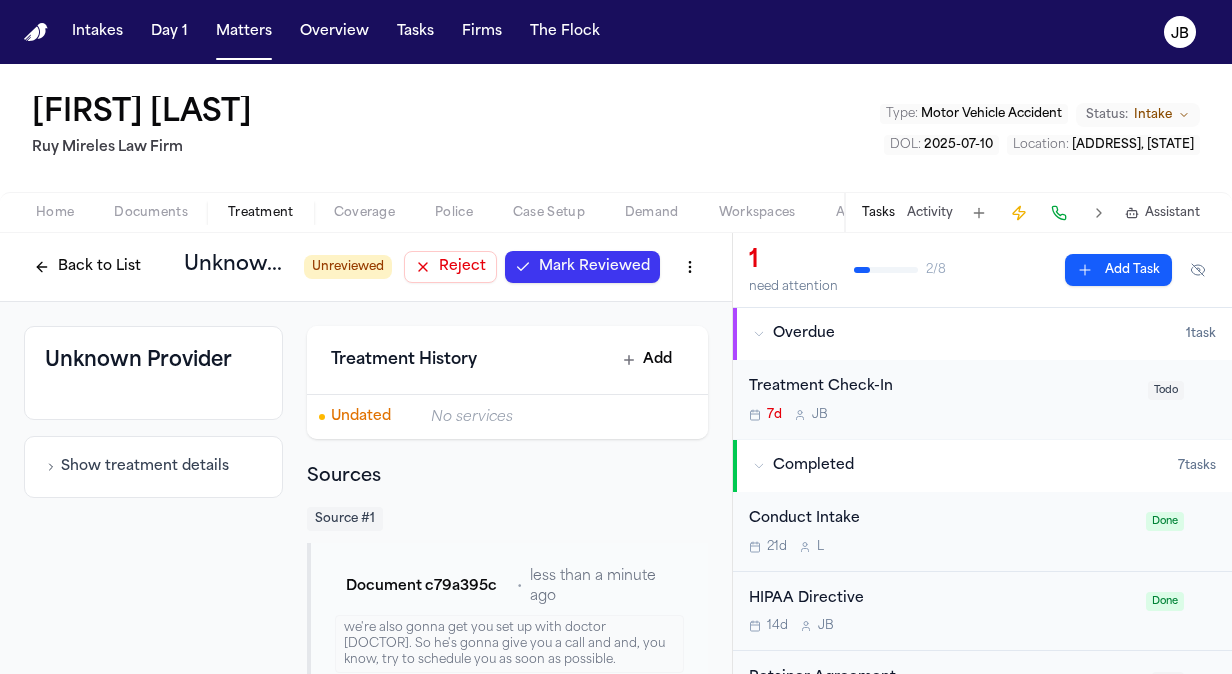 click on "Back to List" at bounding box center [87, 267] 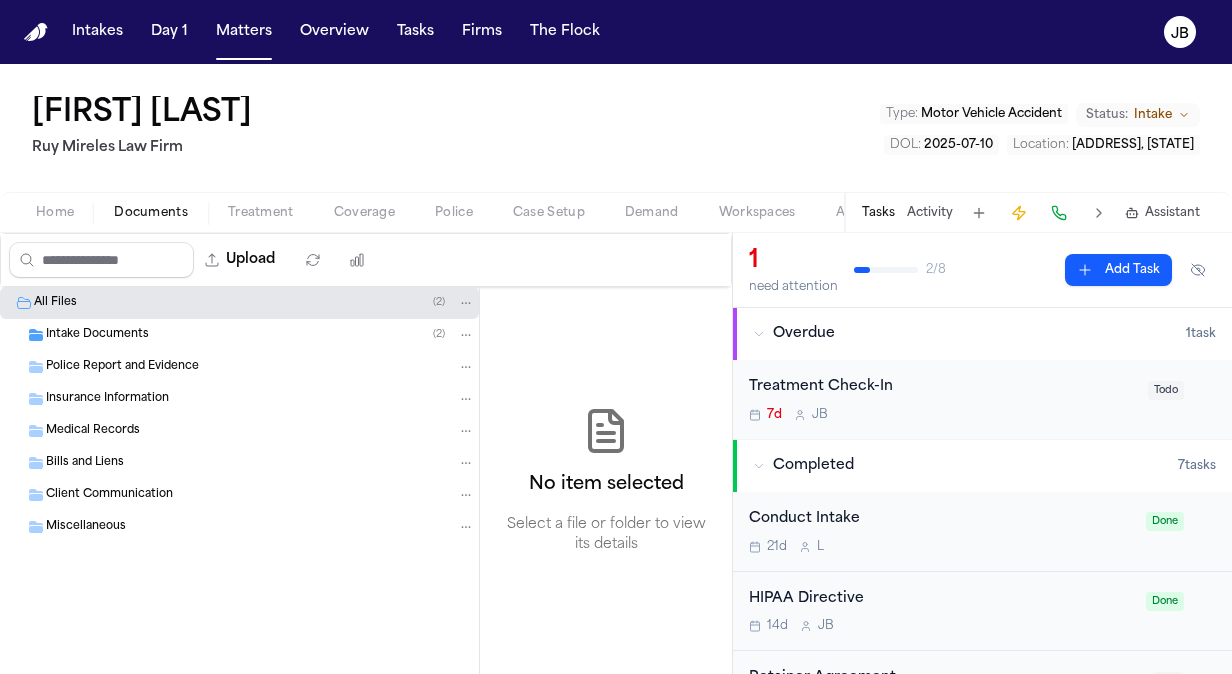 click on "Documents" at bounding box center (151, 213) 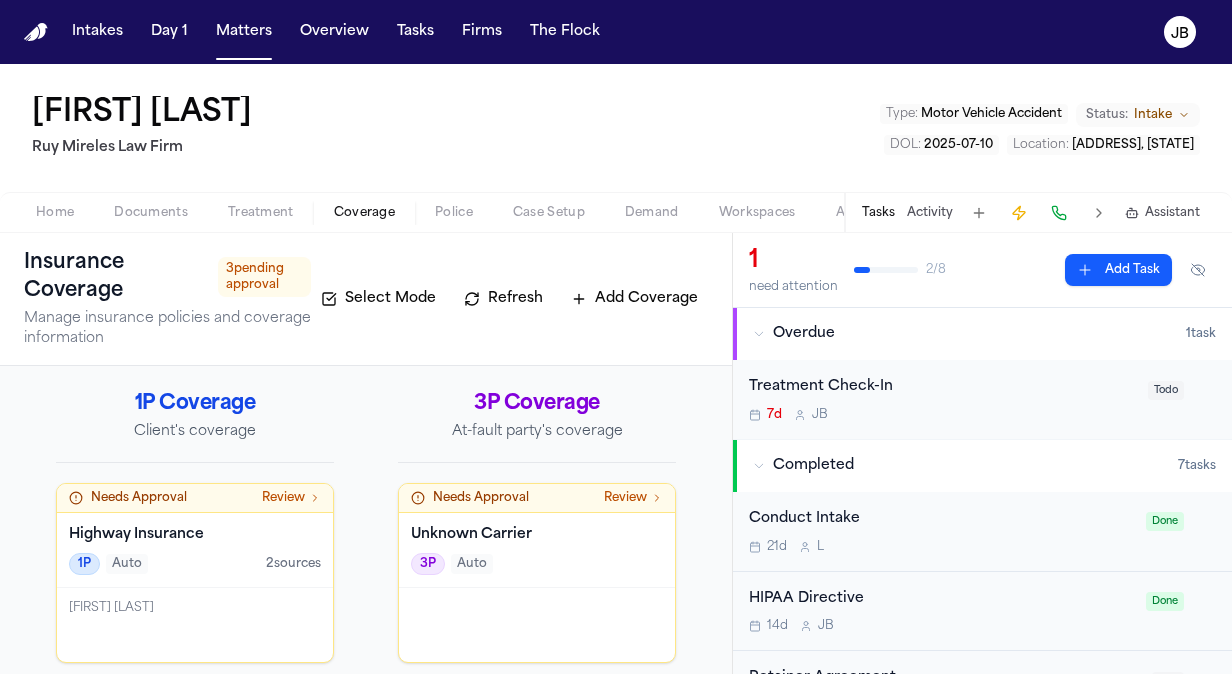 click on "Treatment" at bounding box center (261, 213) 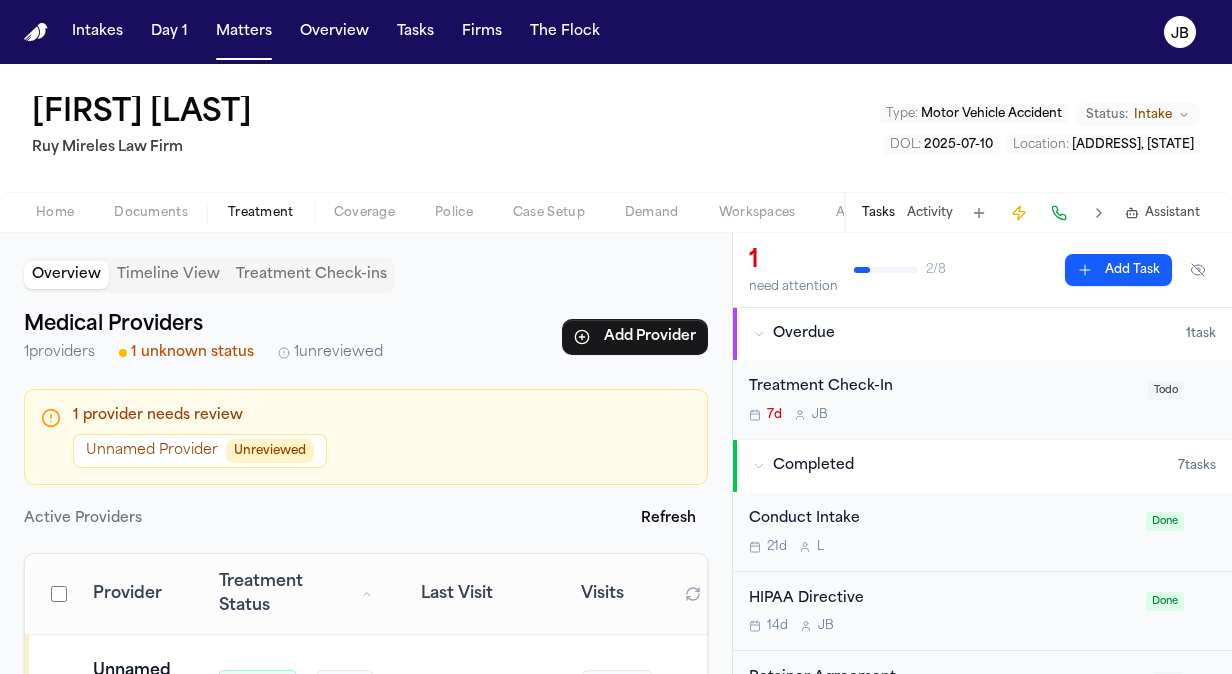 click on "L. Torres Elizondo - Intake Form - [DATE] Location : [ADDRESS], [STATE]" at bounding box center (616, 128) 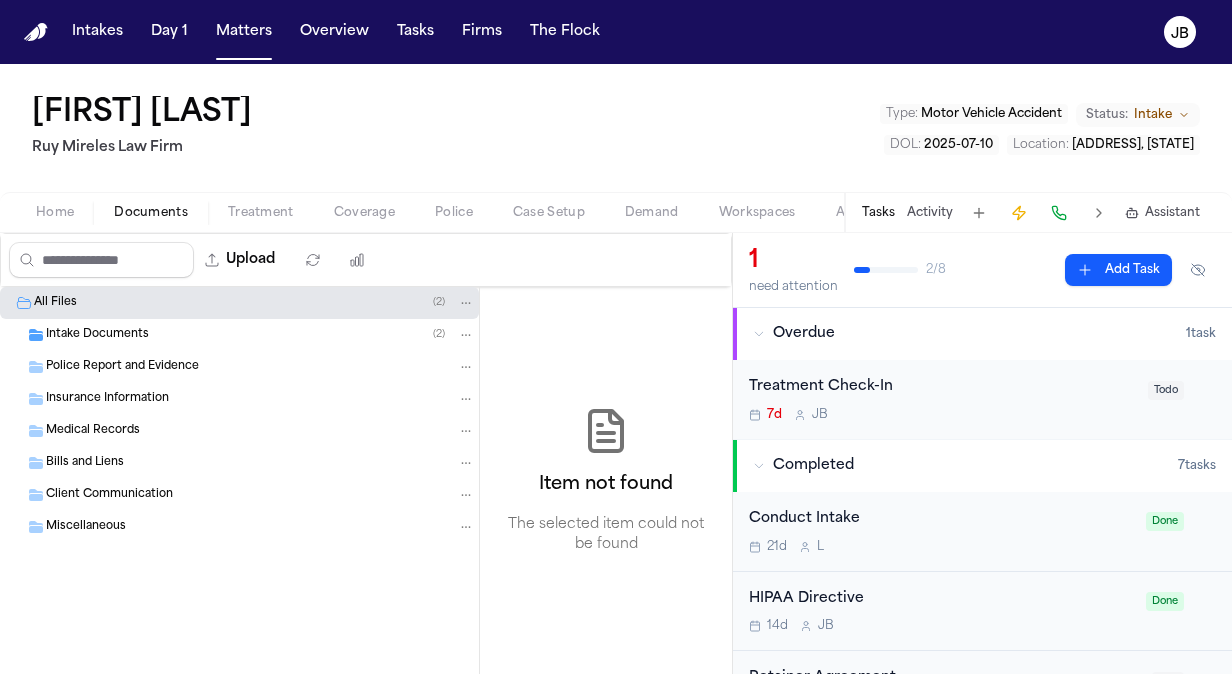 click on "Documents" at bounding box center [151, 213] 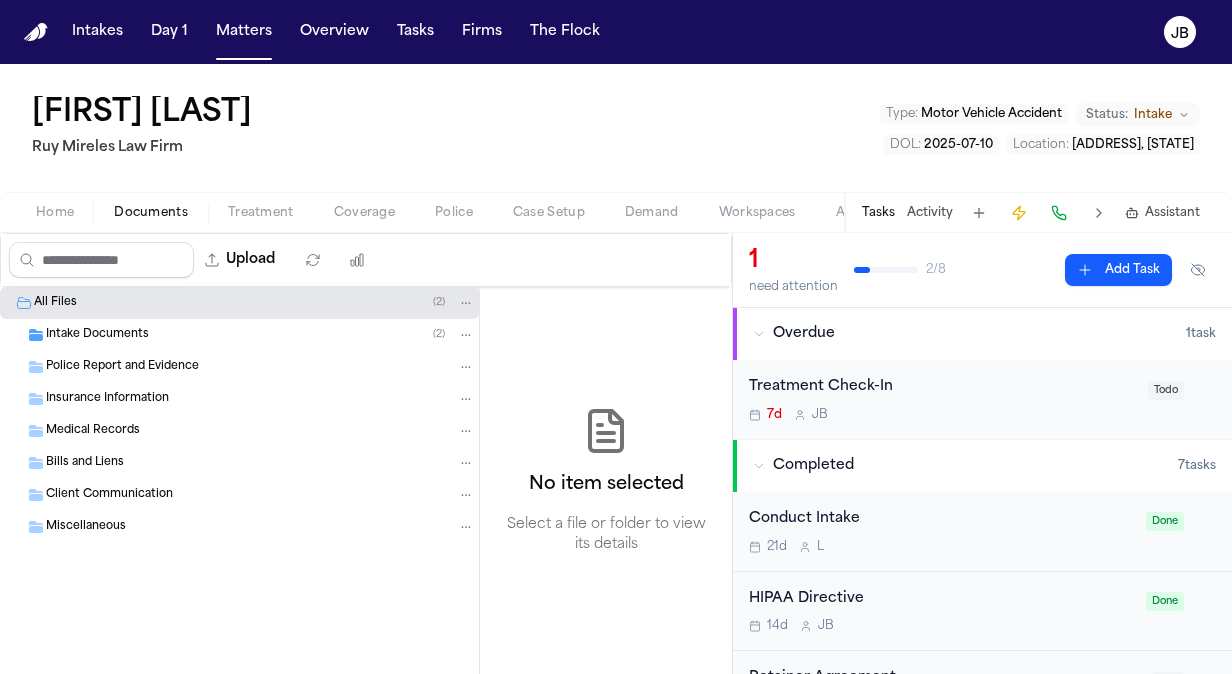 click on "Intake Documents" at bounding box center (97, 335) 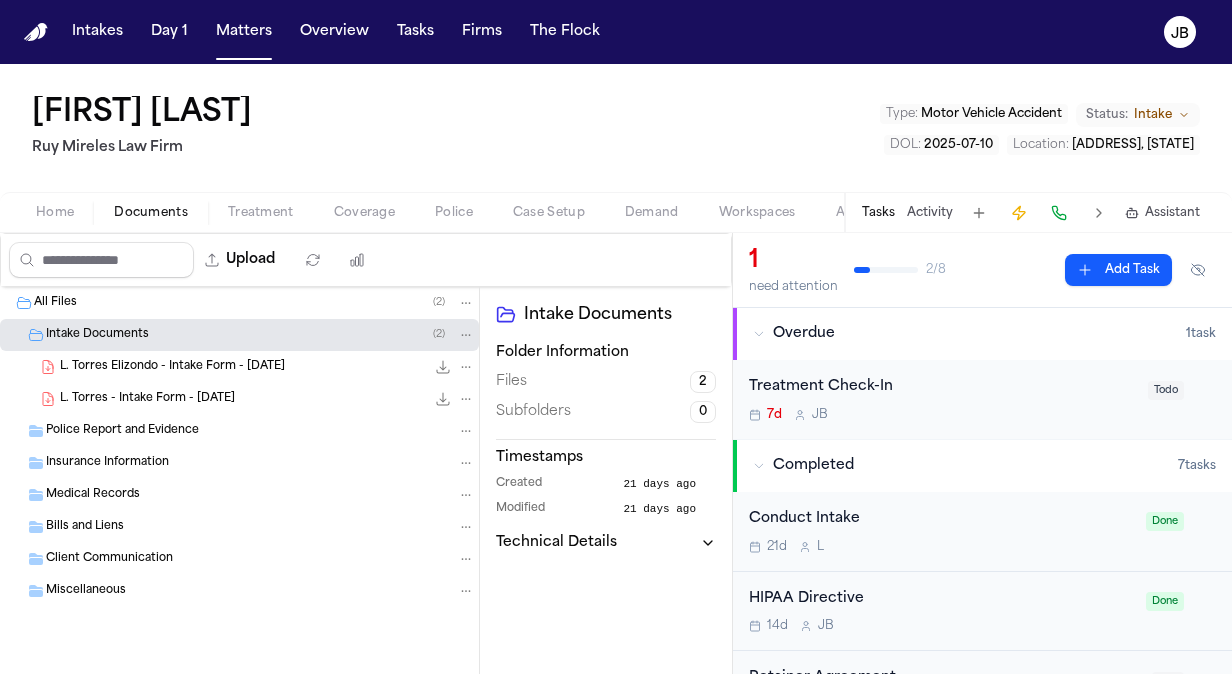 click on "L. Torres - Intake Form - 7.10.25" at bounding box center [147, 399] 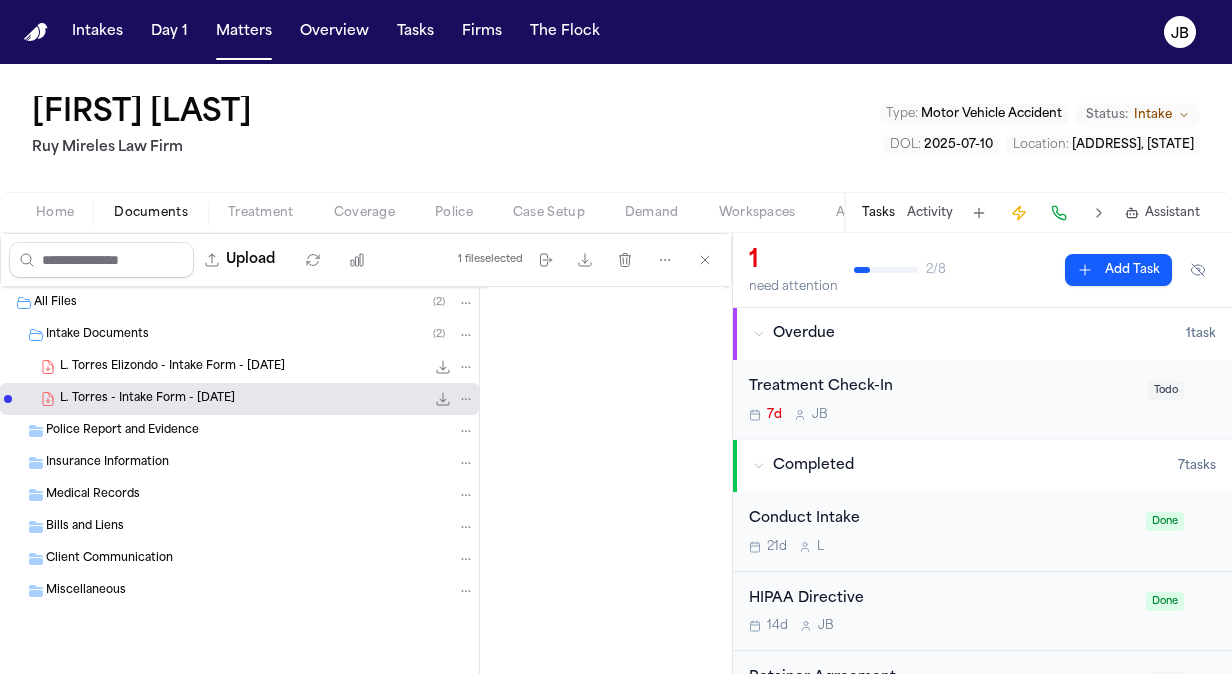 scroll, scrollTop: 75, scrollLeft: 0, axis: vertical 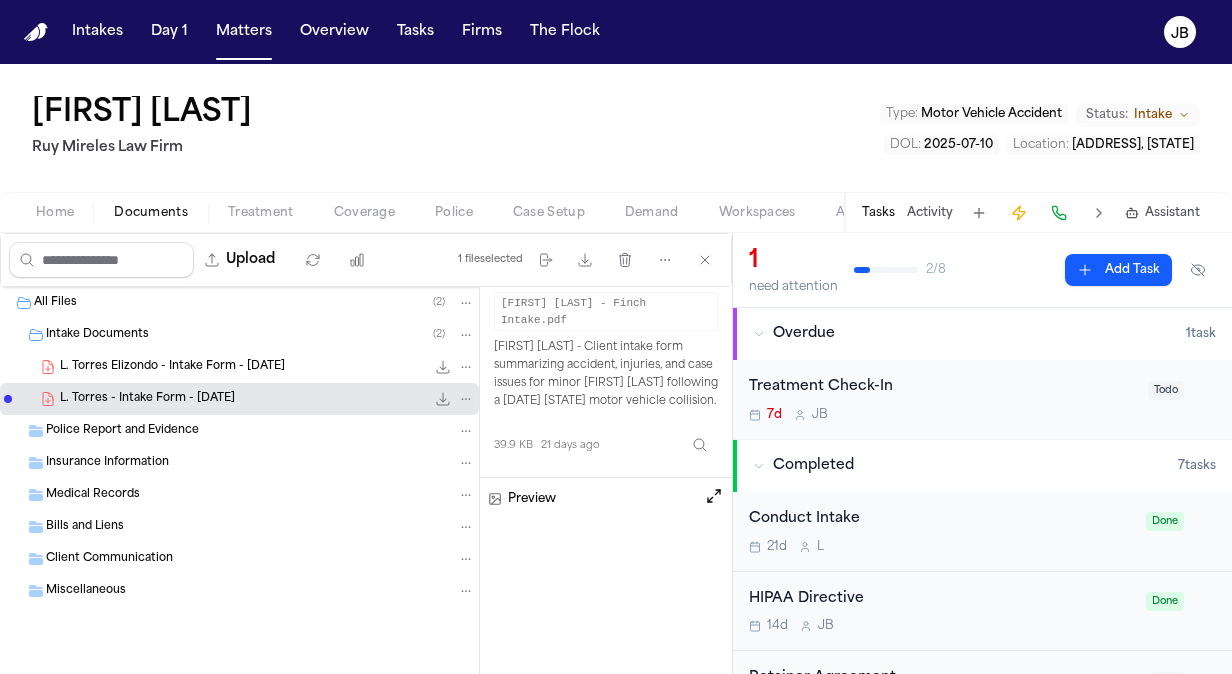click at bounding box center (714, 496) 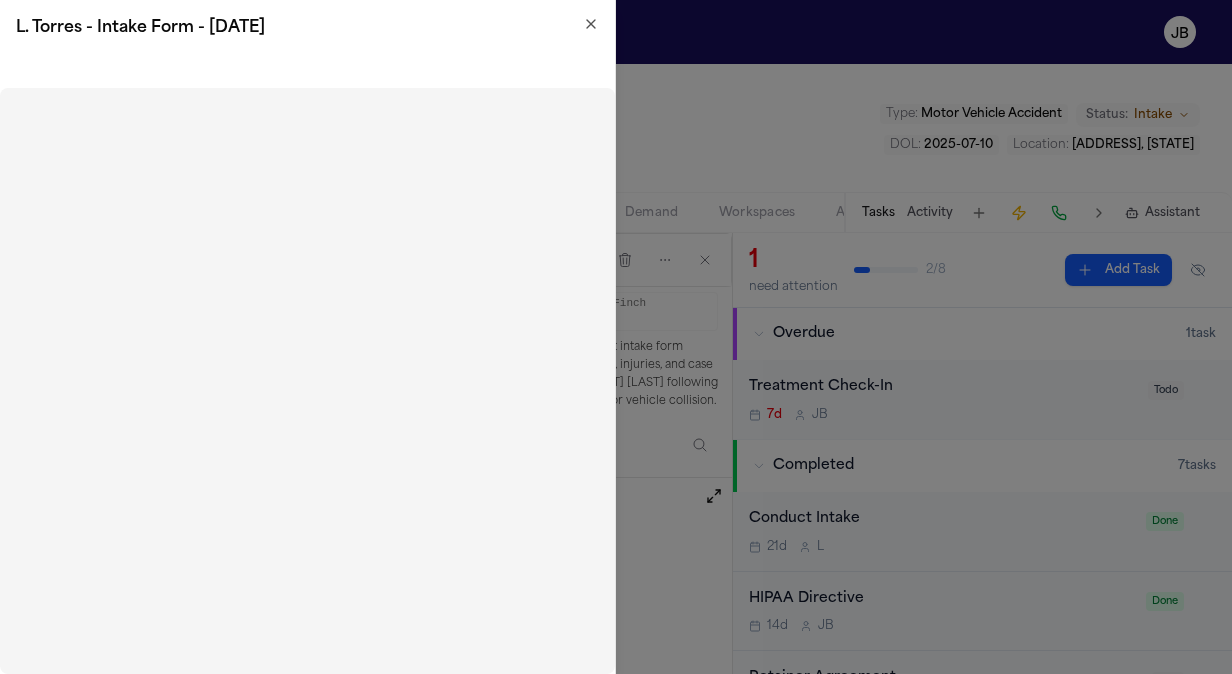 click 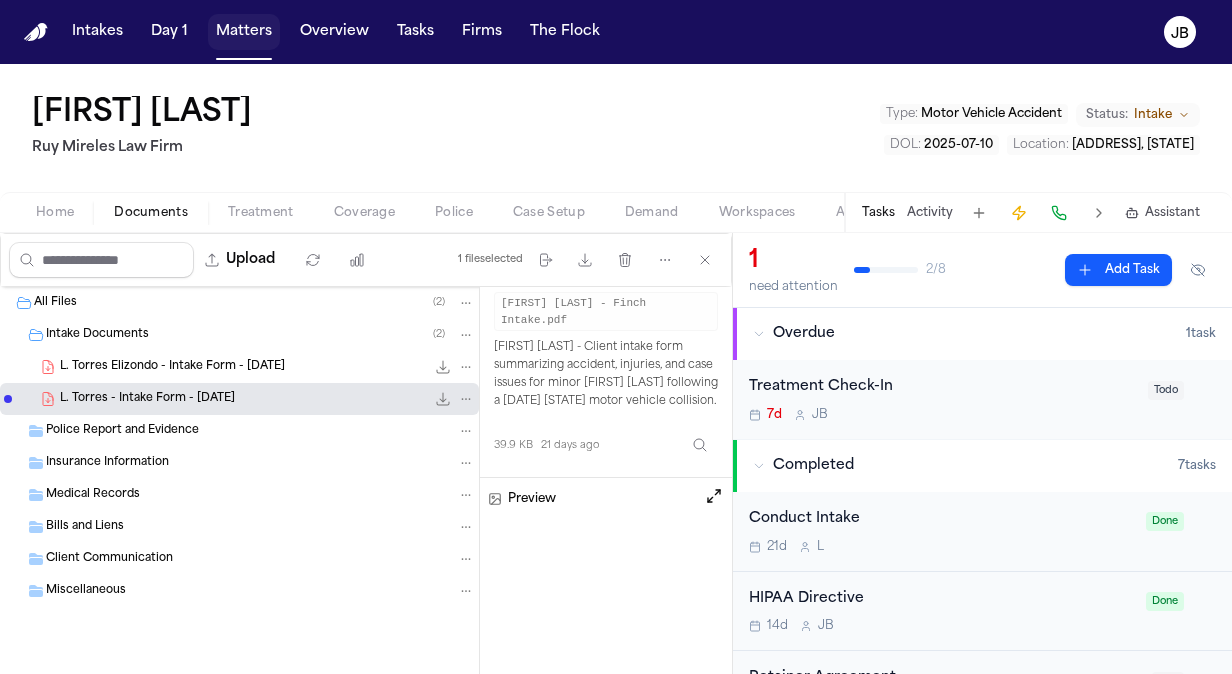 click on "Matters" at bounding box center [244, 32] 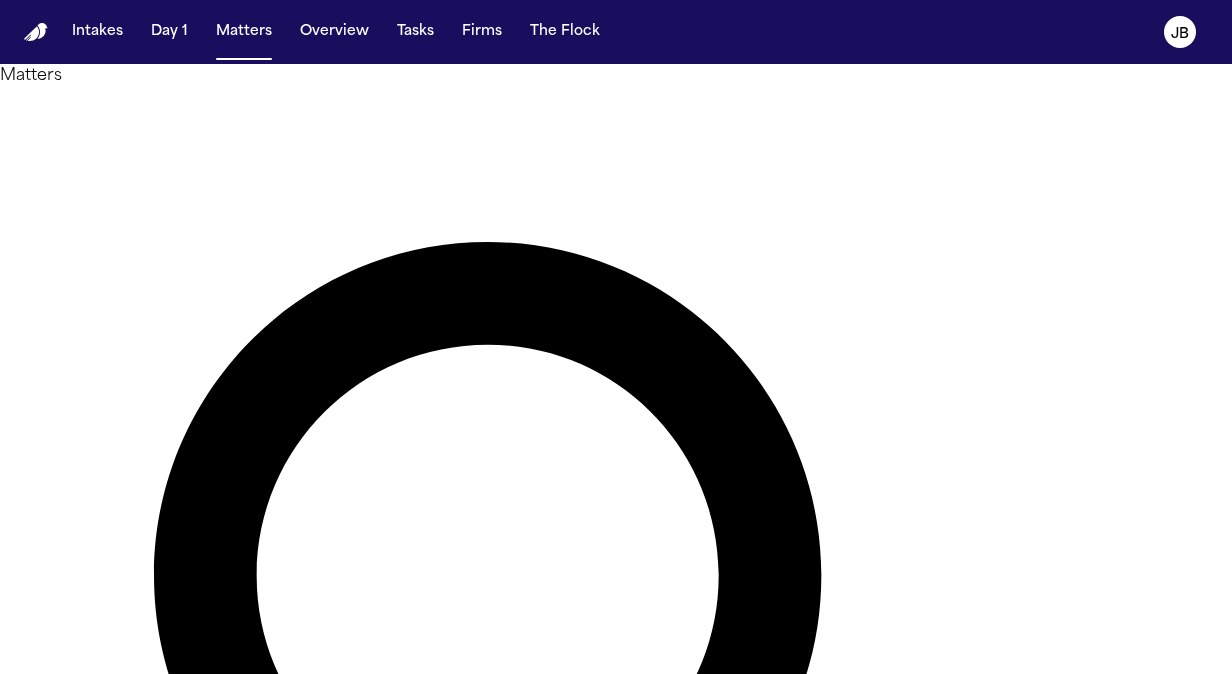 click at bounding box center (80, 1332) 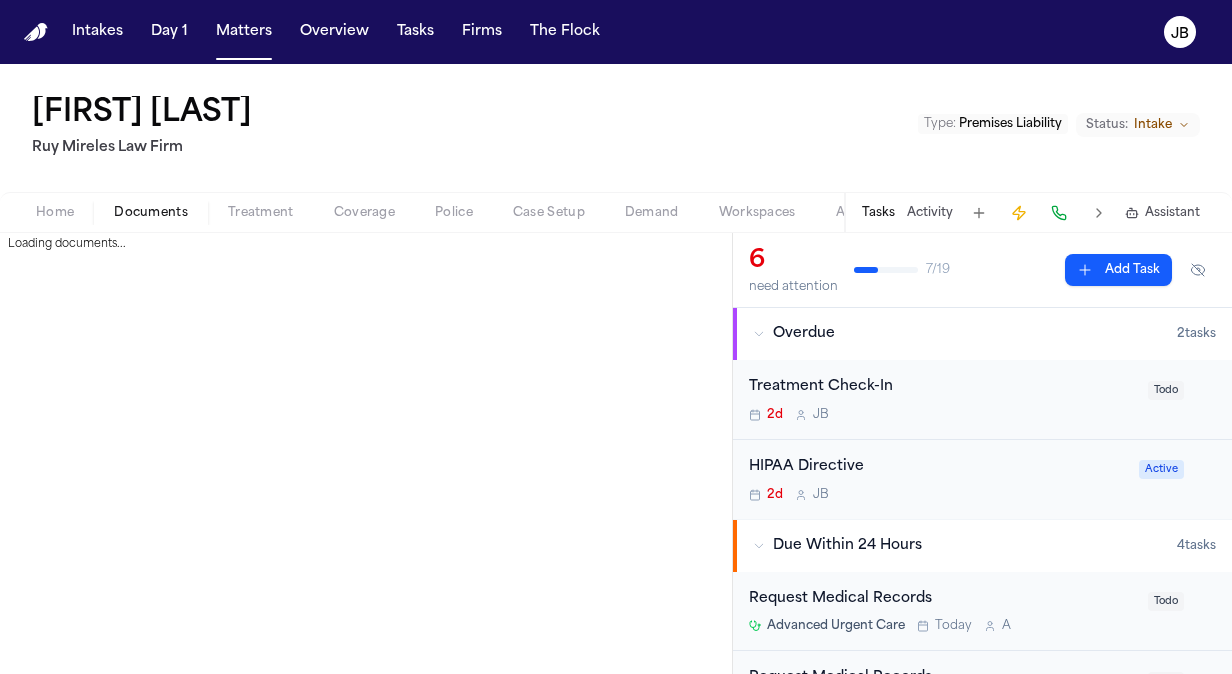 click on "Documents" at bounding box center (151, 213) 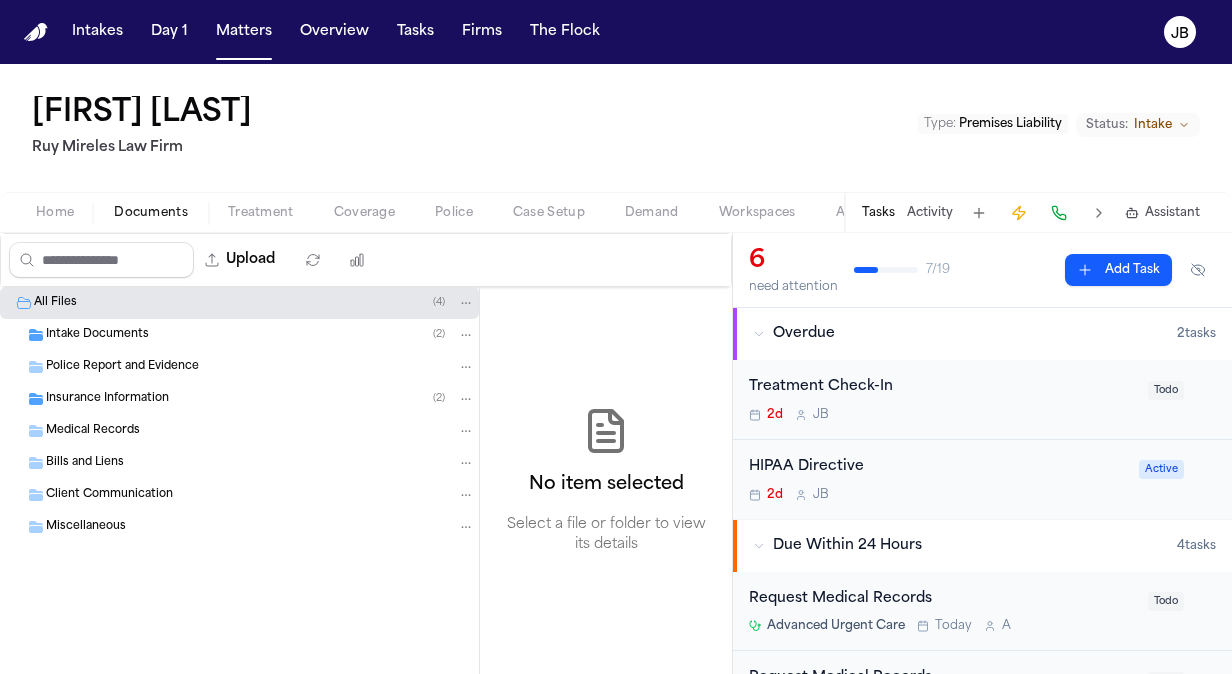 click on "Intake Documents" at bounding box center [97, 335] 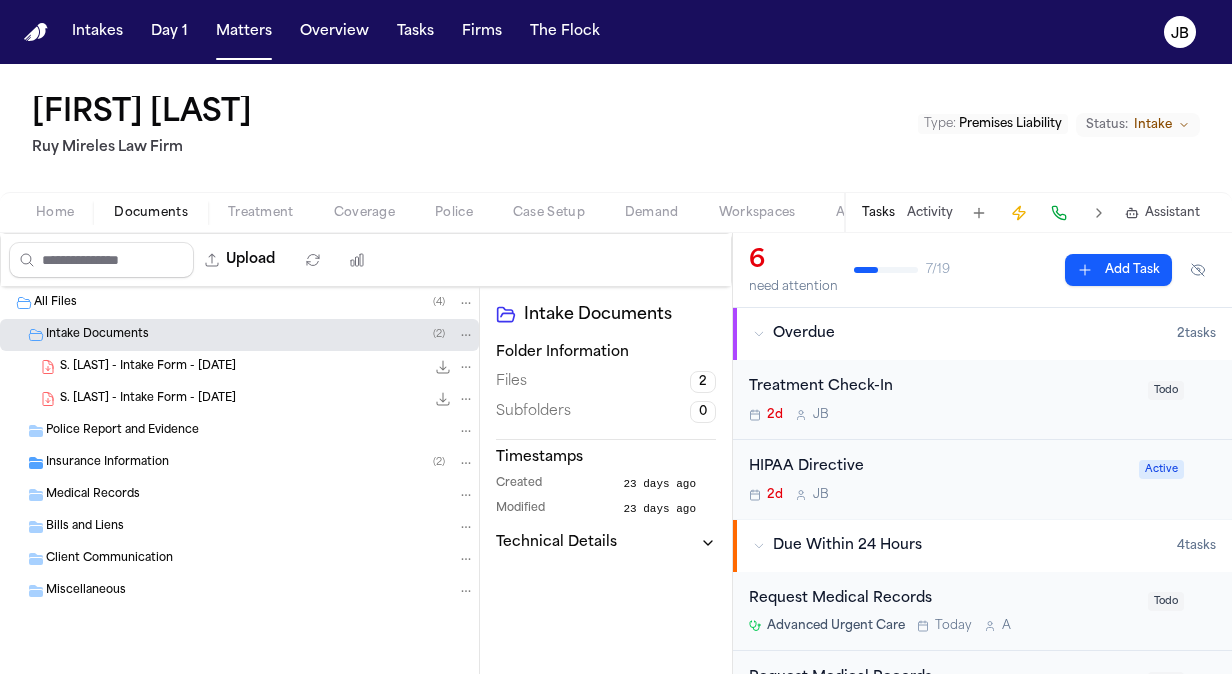 click on "S. Perez - Intake Form - 7.15.25" at bounding box center [148, 367] 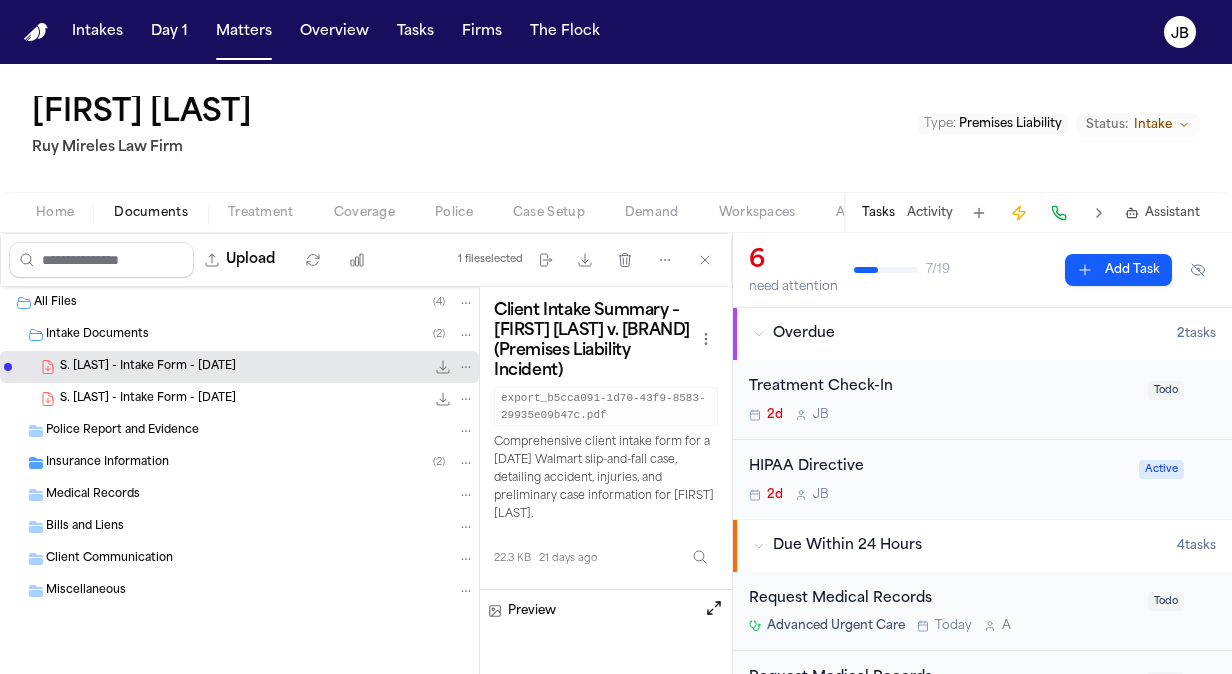 click at bounding box center (714, 608) 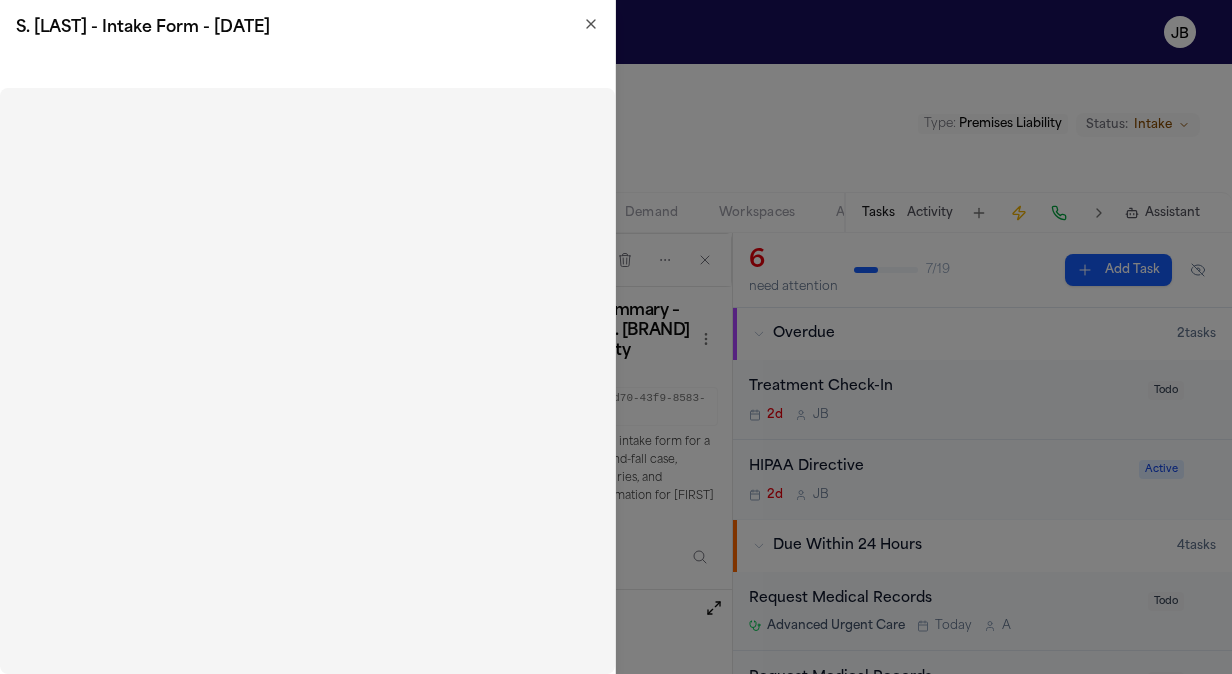 click 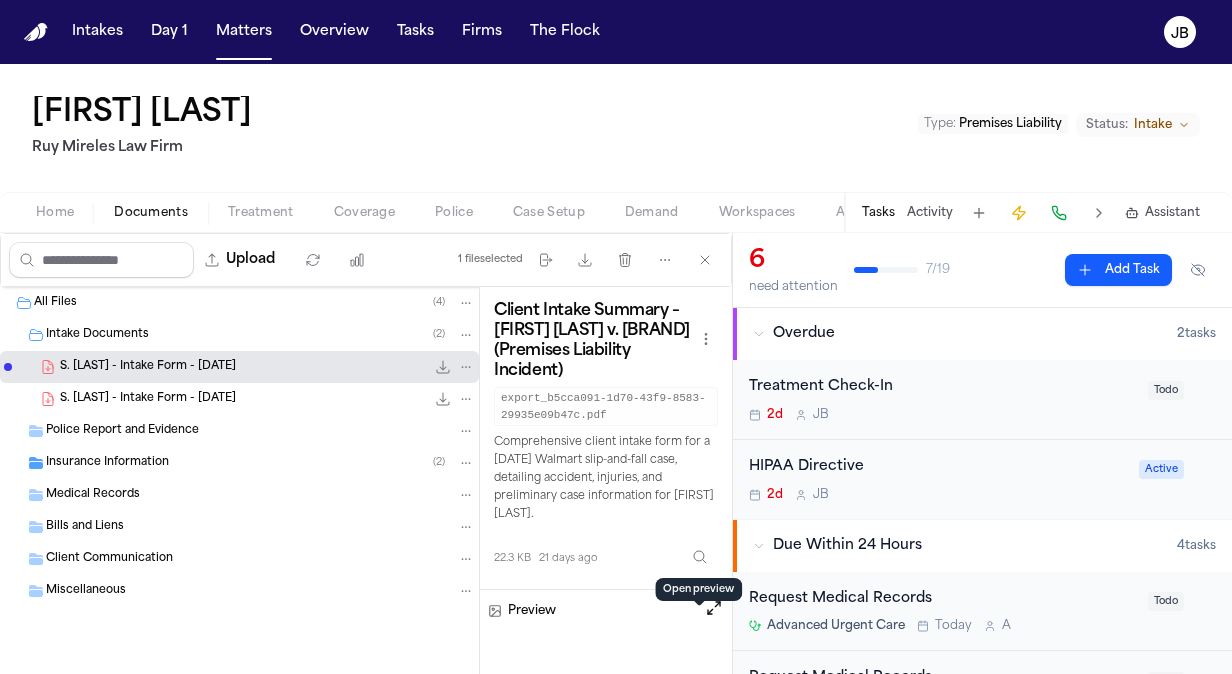 click on "Intakes Day 1 Matters Overview Tasks Firms The Flock JB" at bounding box center [616, 32] 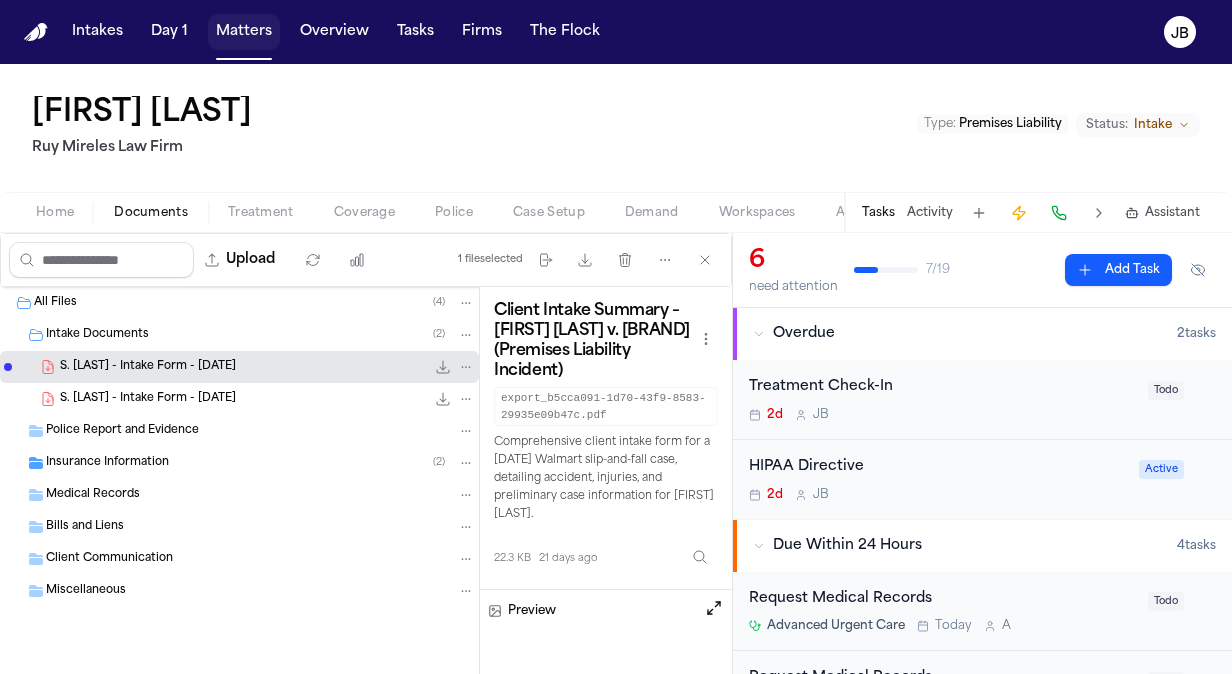 click on "Matters" at bounding box center (244, 32) 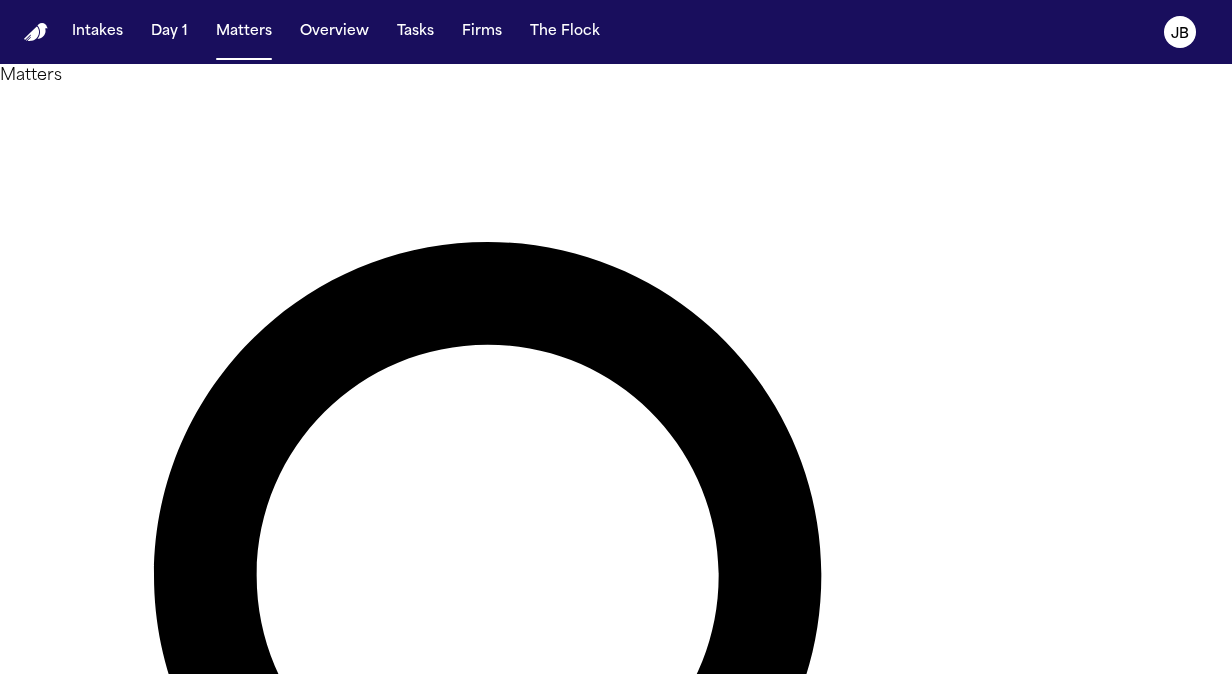 drag, startPoint x: 472, startPoint y: 132, endPoint x: 229, endPoint y: 126, distance: 243.07407 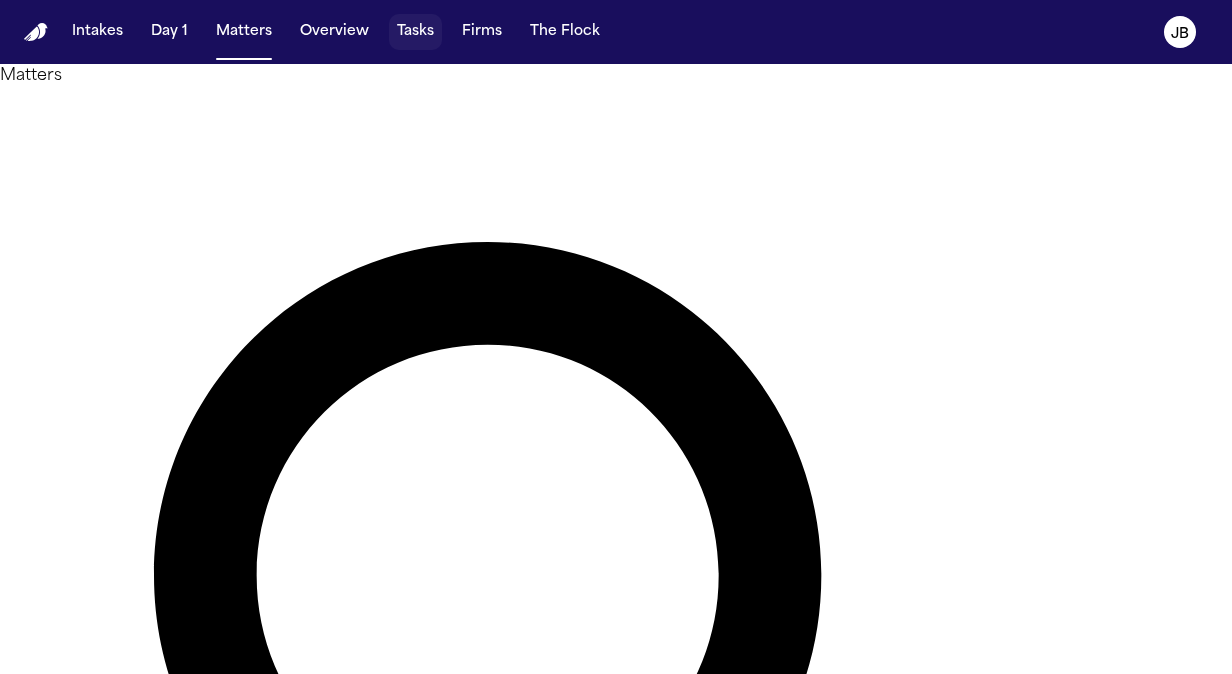 click on "Tasks" at bounding box center [415, 32] 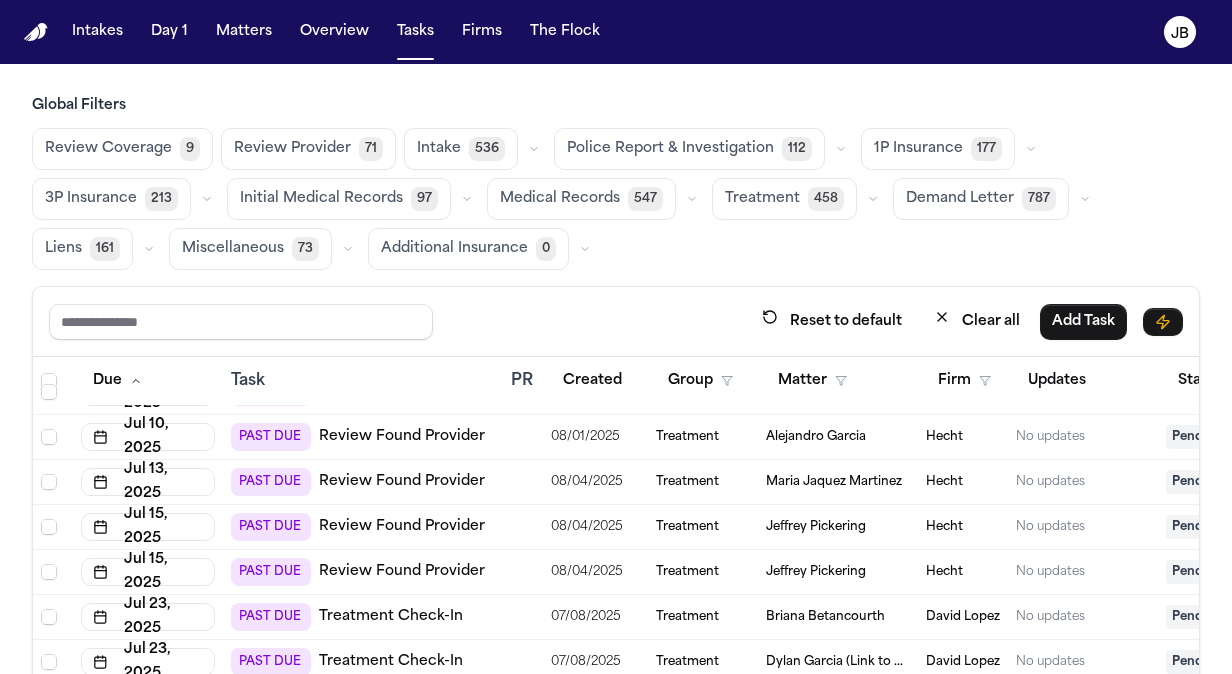 scroll, scrollTop: 0, scrollLeft: 0, axis: both 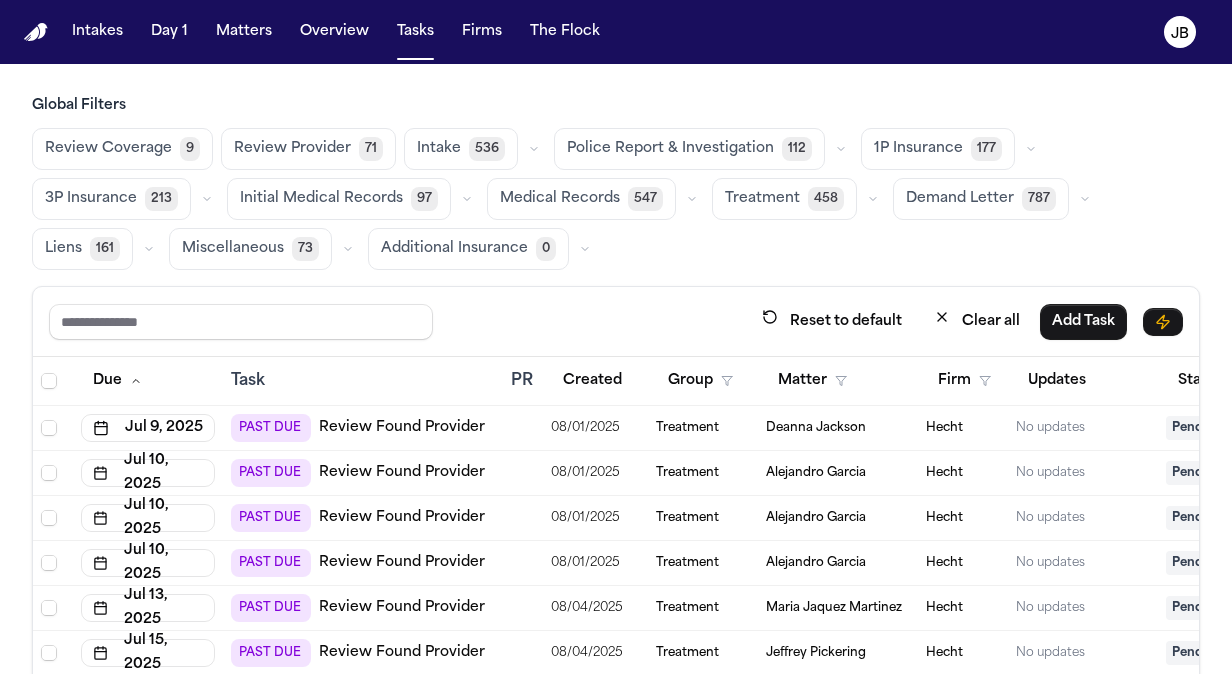click on "Review Provider" at bounding box center [292, 149] 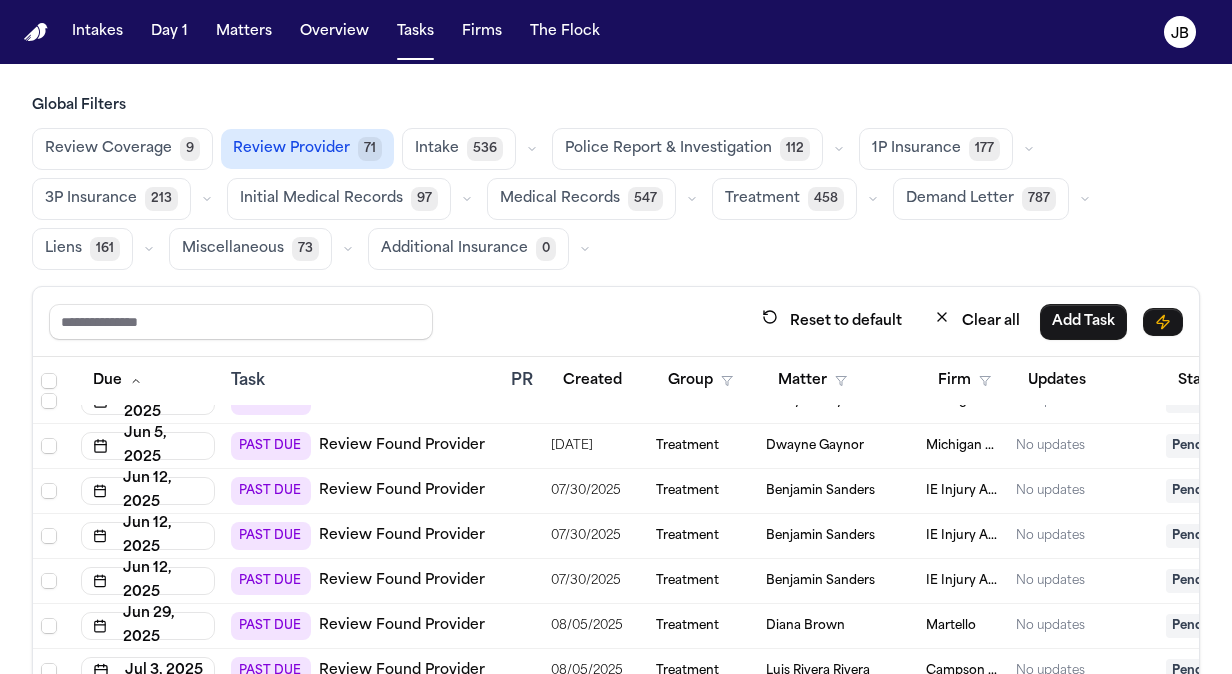 scroll, scrollTop: 0, scrollLeft: 0, axis: both 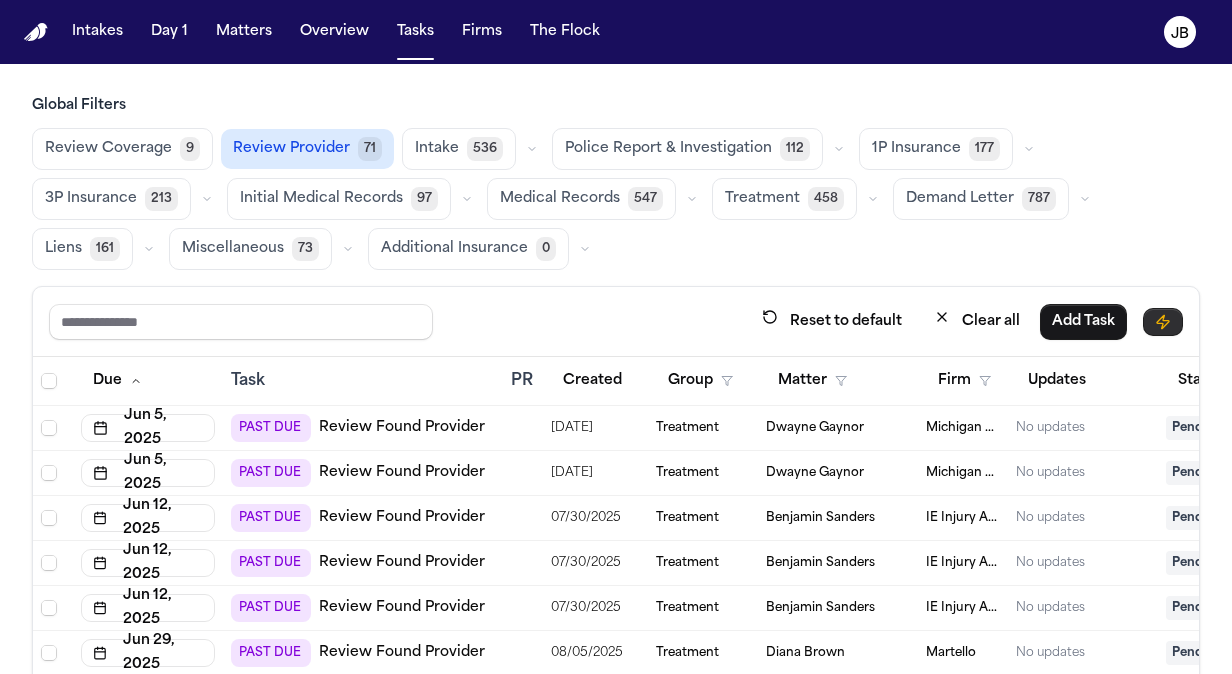 click 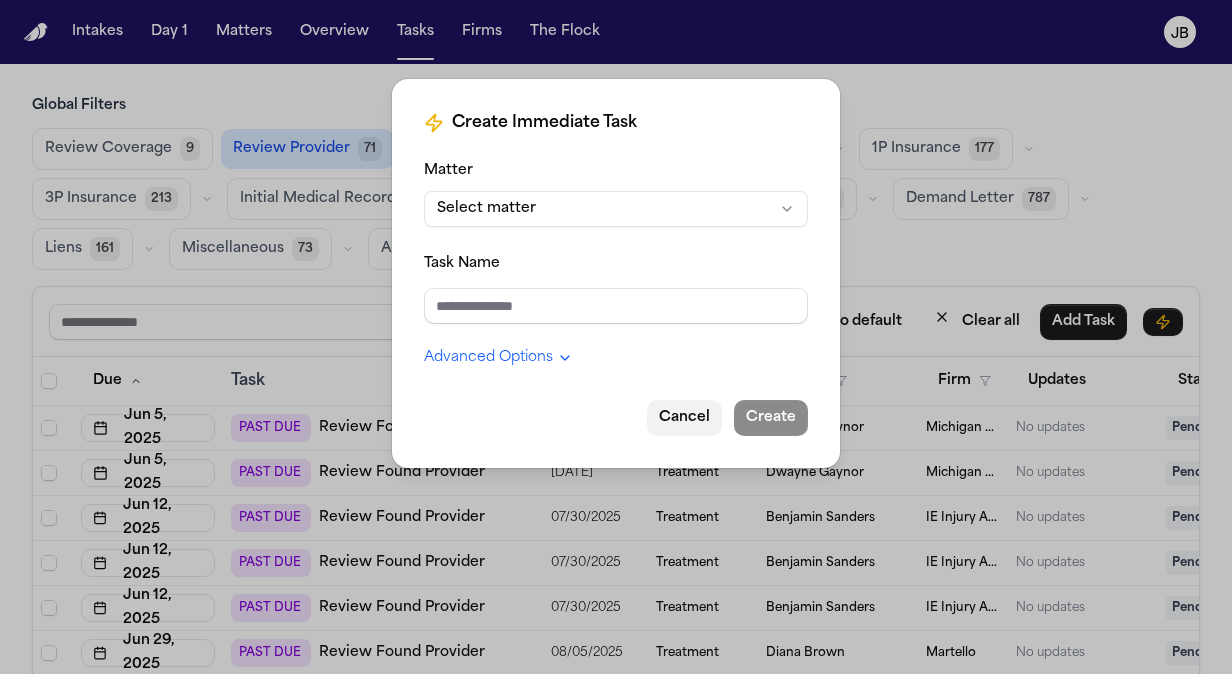 click on "Cancel" at bounding box center [684, 418] 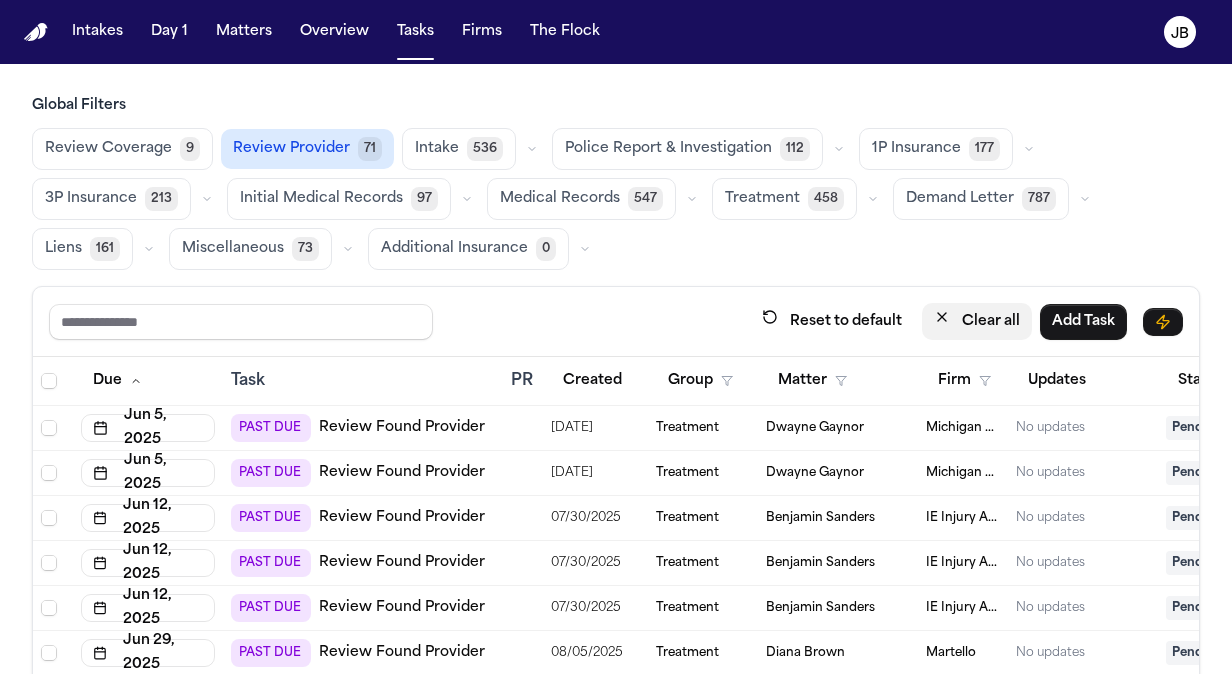 click on "Clear all" at bounding box center [977, 321] 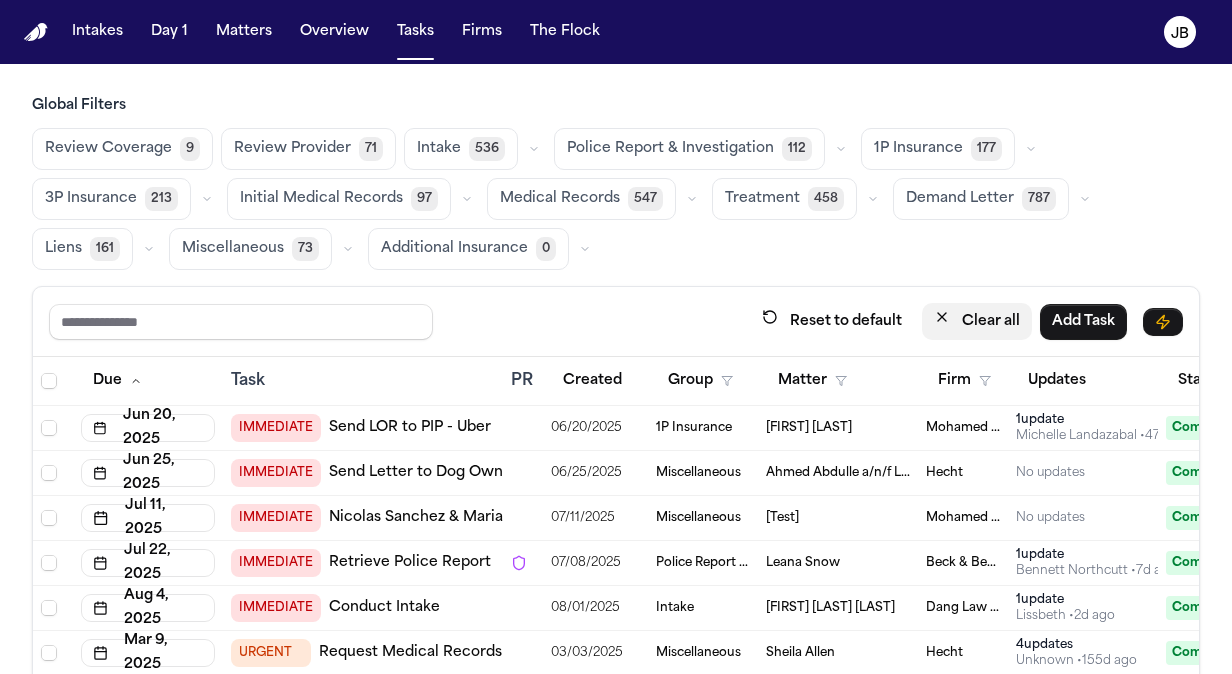 click on "Clear all" at bounding box center [977, 321] 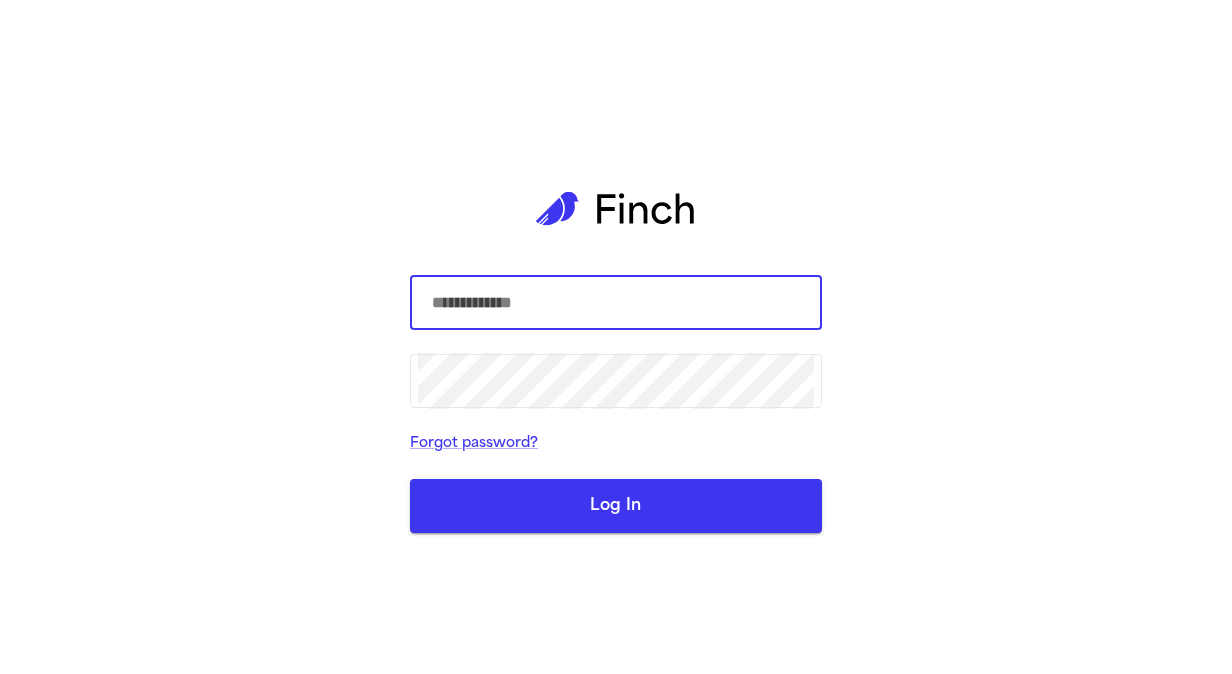 scroll, scrollTop: 0, scrollLeft: 0, axis: both 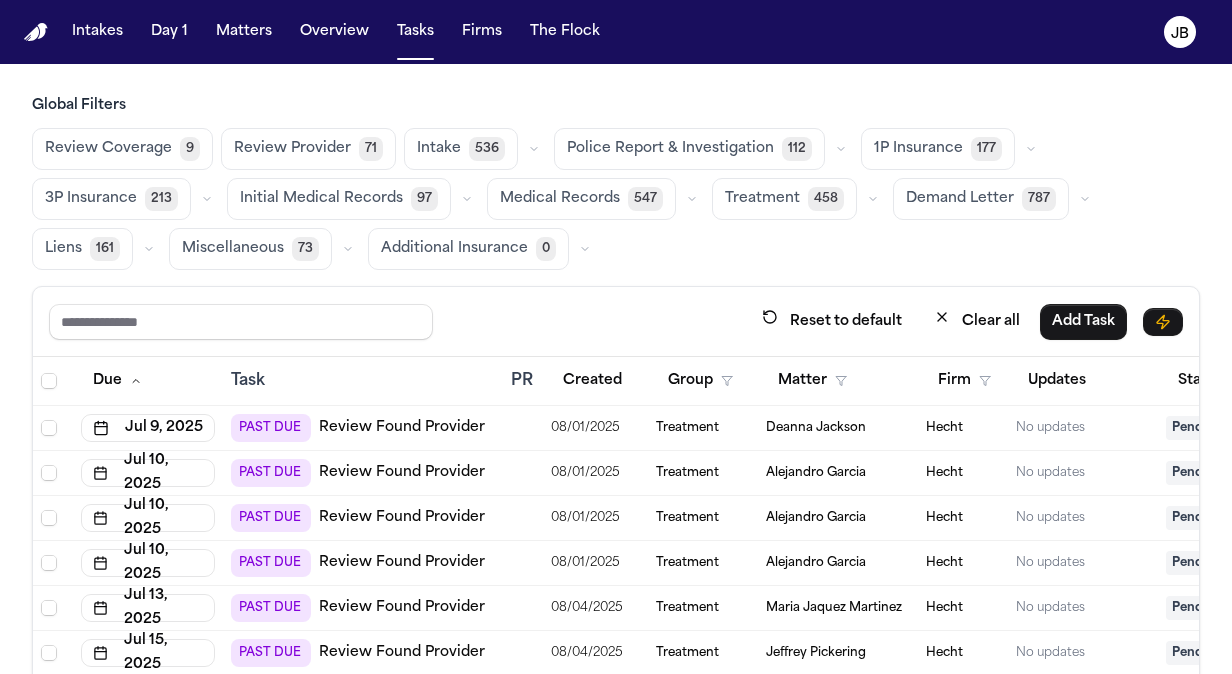 click on "Hecht" at bounding box center (944, 428) 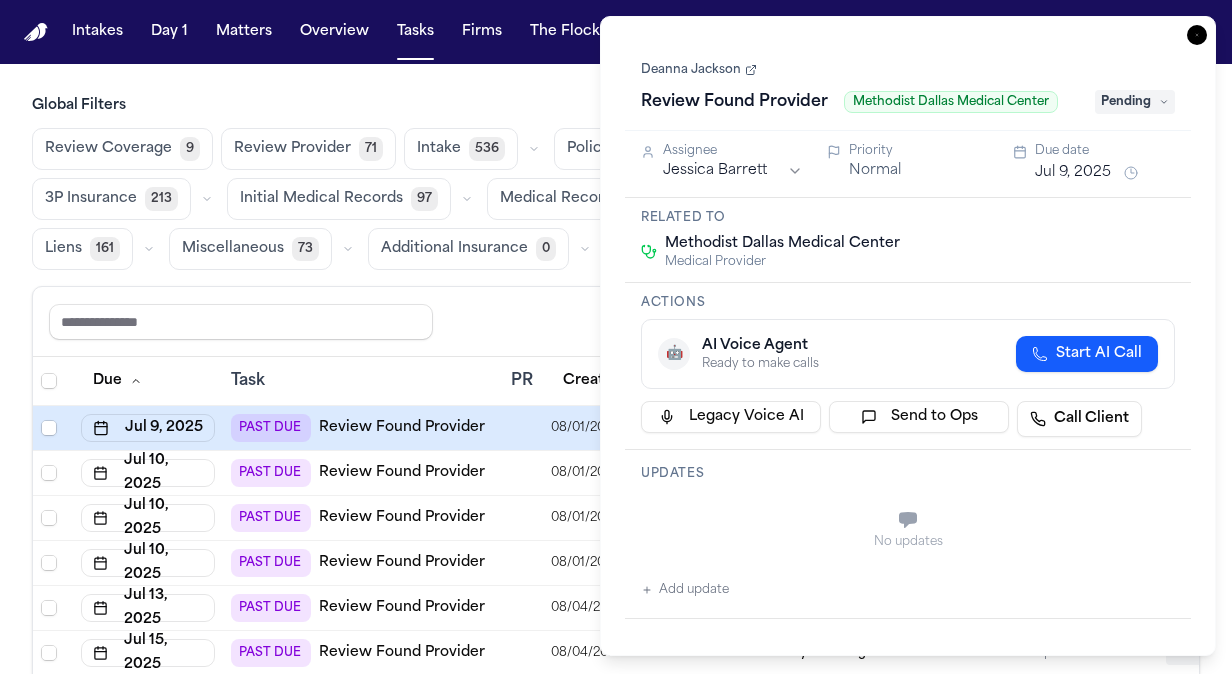 click on "Task Details [FIRST] [LAST] Review Found Provider [PROVIDER_NAME] [PROVIDER_NAME] Complete" at bounding box center [908, 86] 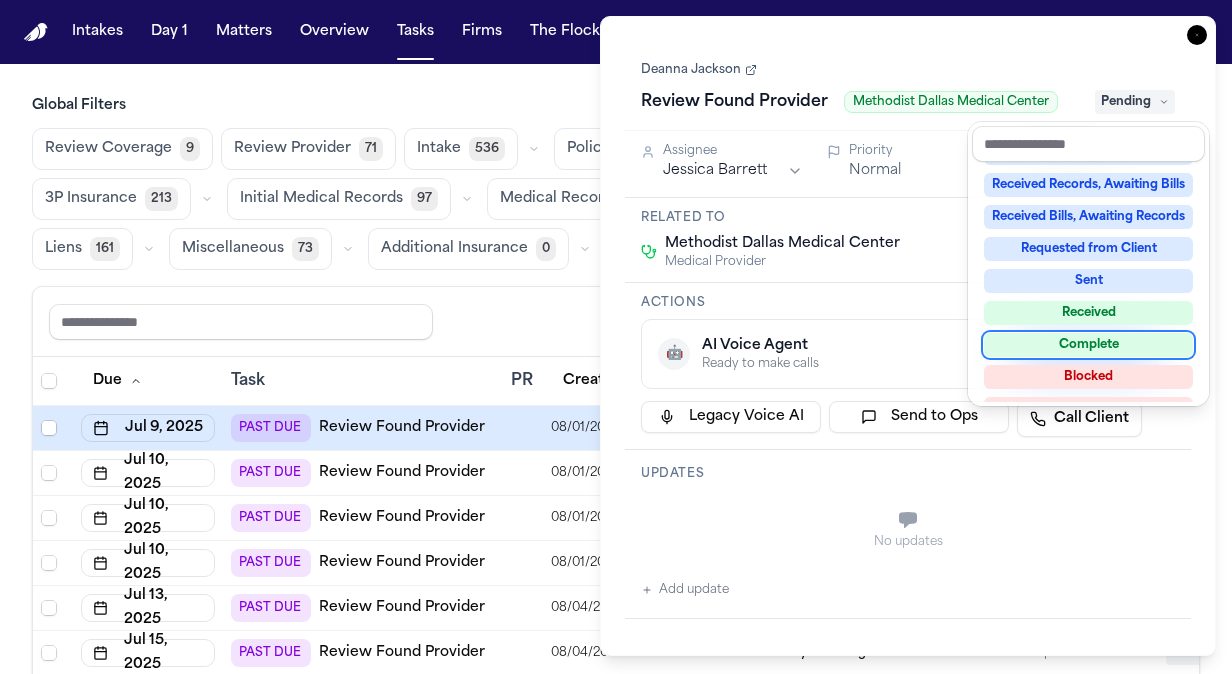 click on "Complete" at bounding box center [1088, 345] 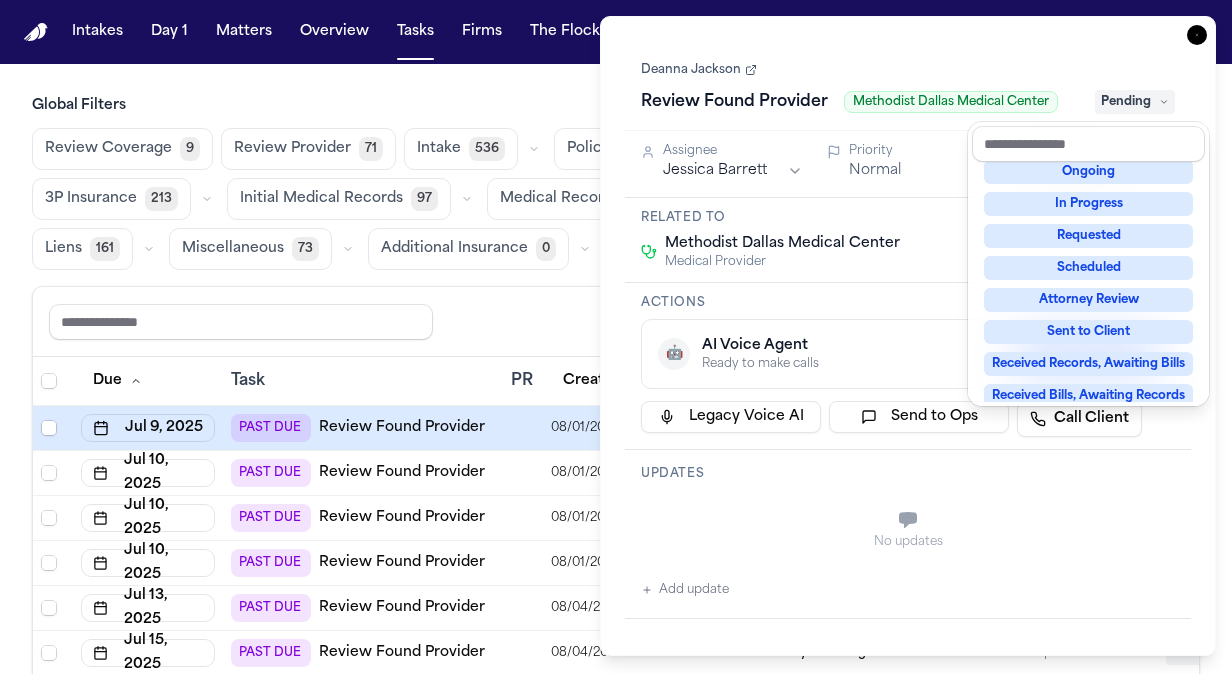 scroll, scrollTop: 8, scrollLeft: 0, axis: vertical 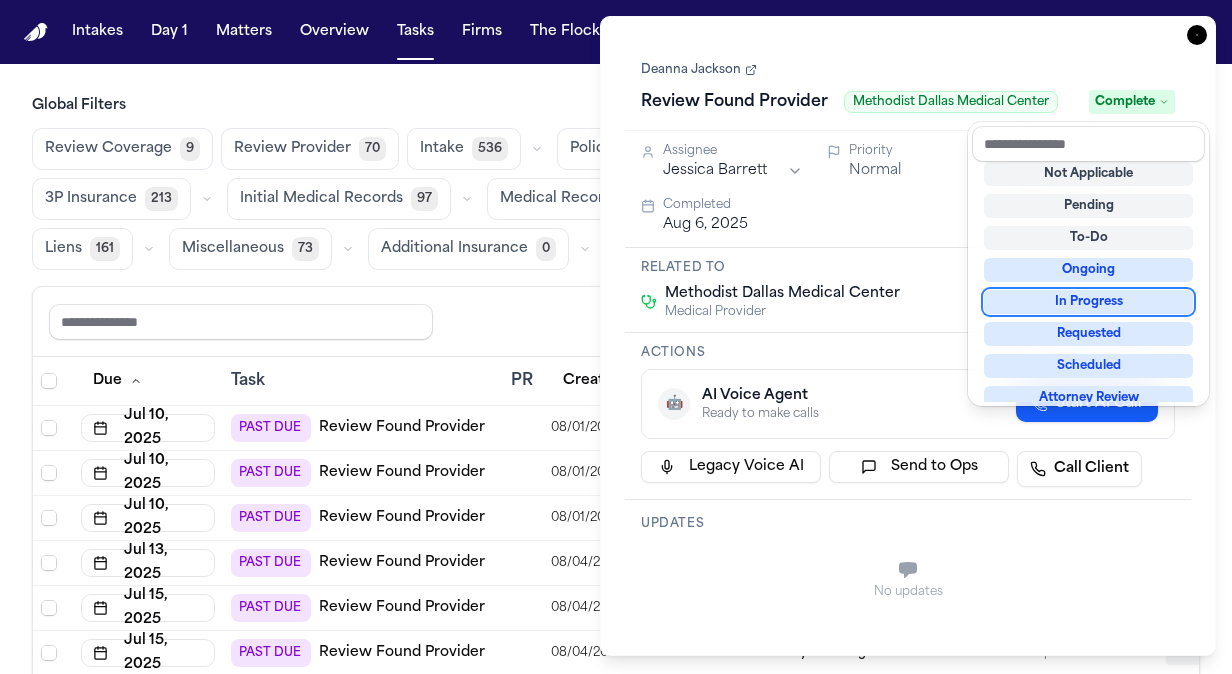 click on "Task Details [FIRST] [LAST] Review Found Provider [PROVIDER_NAME] [PROVIDER_NAME] Complete Assignee [FIRST] [LAST] Priority Normal Due date [DATE] Completed [DATE] Related to [PROVIDER_NAME] [PROVIDER_NAME] Medical Provider Actions 🤖 AI Voice Agent Ready to make calls Start AI Call Legacy Voice AI Send to Ops Call Client Updates No updates Add update Attachments No attachments yet Add Attachment Notes These notes are only visible to your team and will not be shared with attorneys. Schedules Schedule Voice AI Call No Scheduled Calls You haven't set up any scheduled calls for this task yet. Create a schedule to automatically run this task at specific times. Delete Task Close" at bounding box center [908, 336] 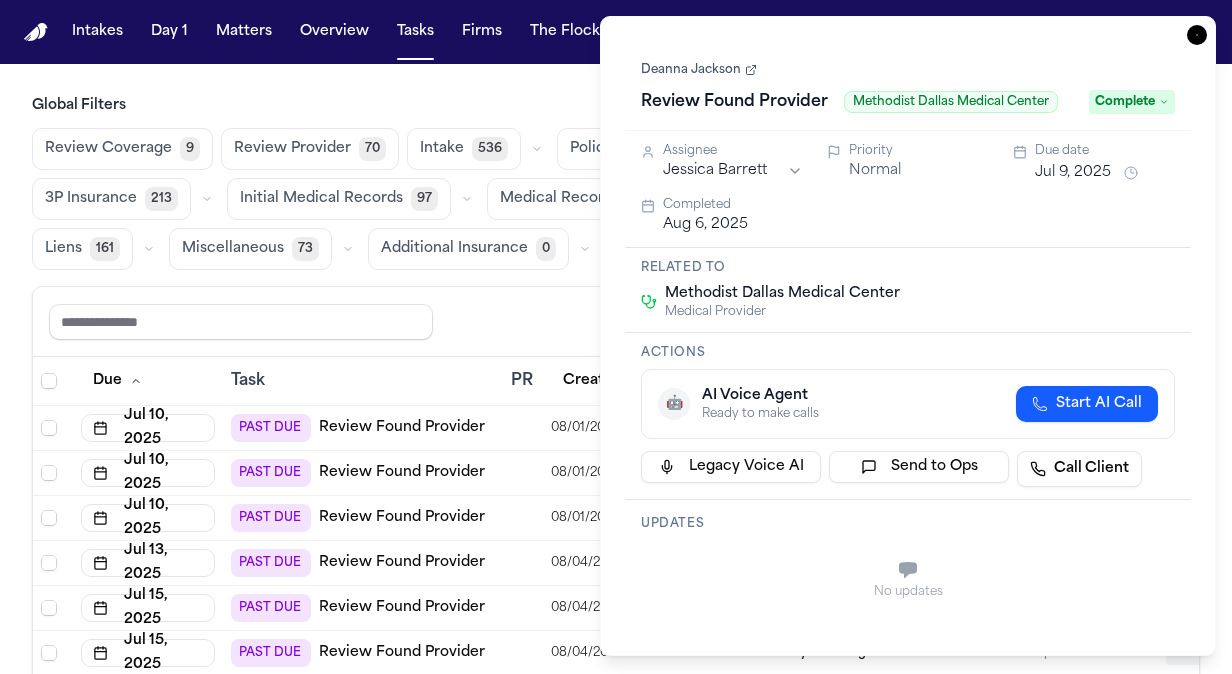 click 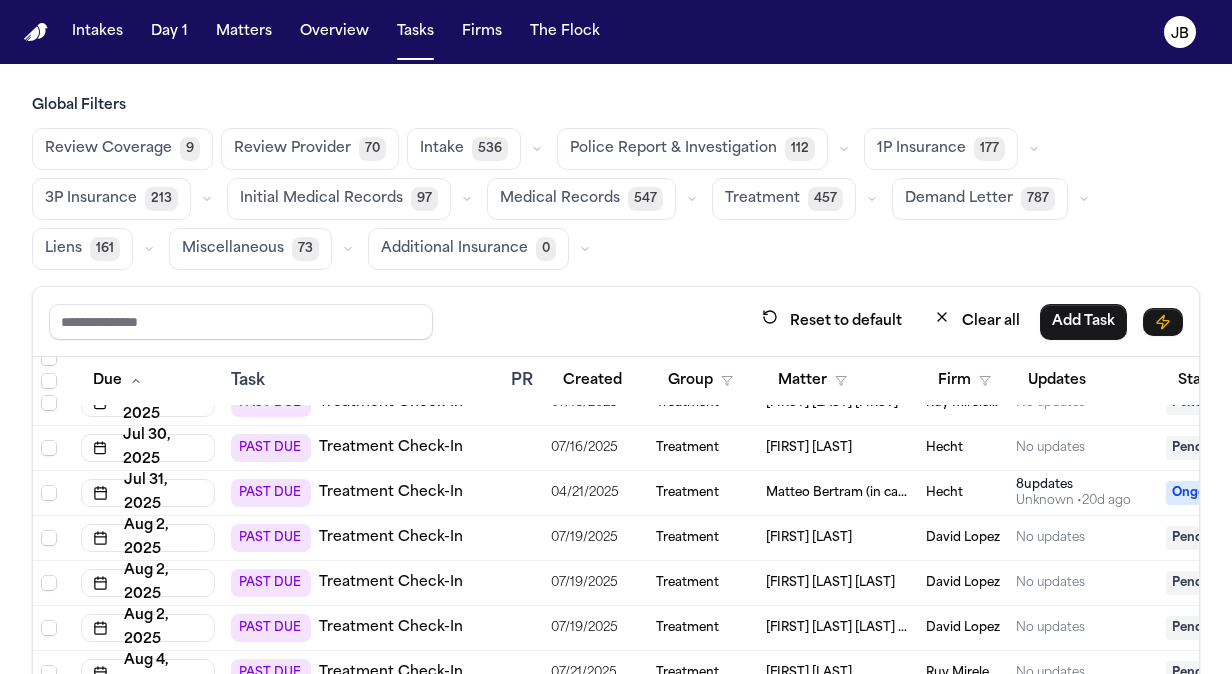 scroll, scrollTop: 1079, scrollLeft: 0, axis: vertical 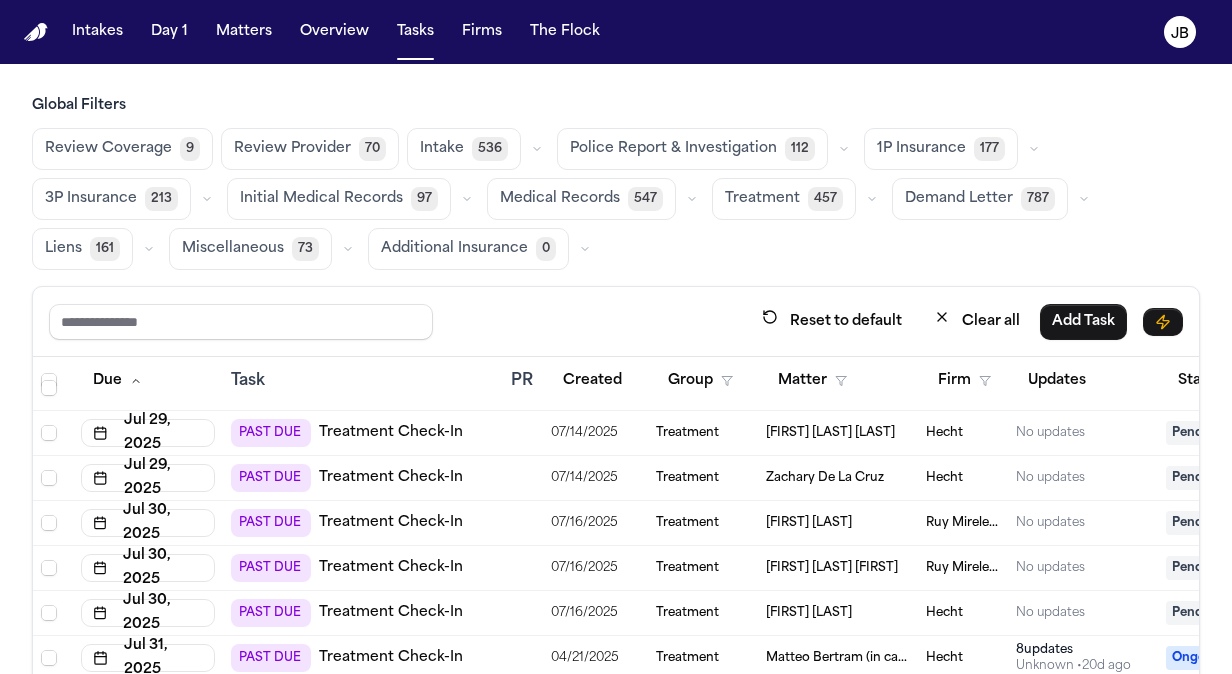 click on "[FIRST] [LAST]" at bounding box center [809, 523] 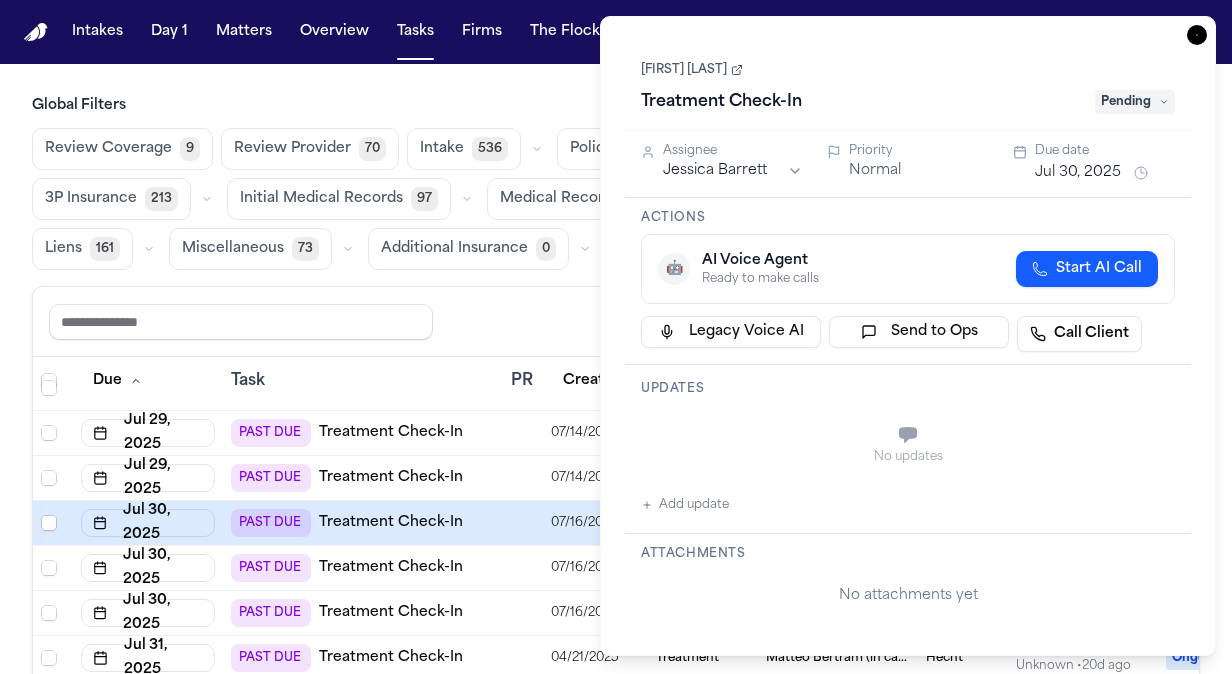 click on "[FIRST] [LAST]" at bounding box center (692, 70) 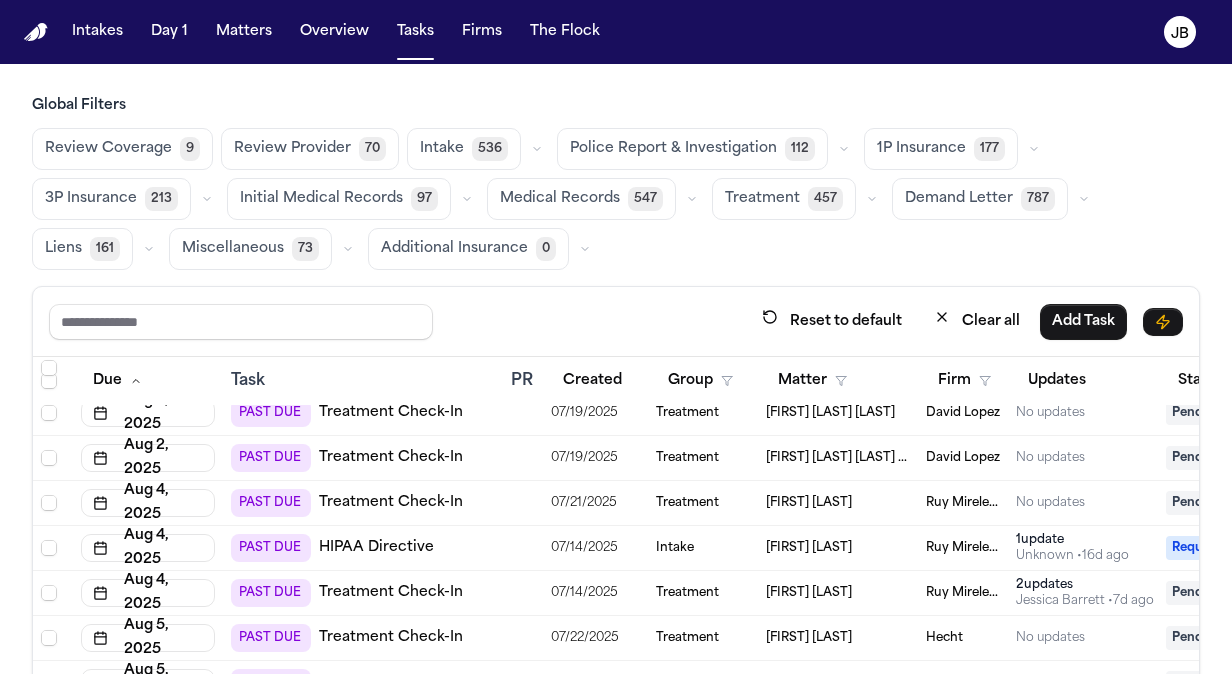scroll, scrollTop: 1436, scrollLeft: 0, axis: vertical 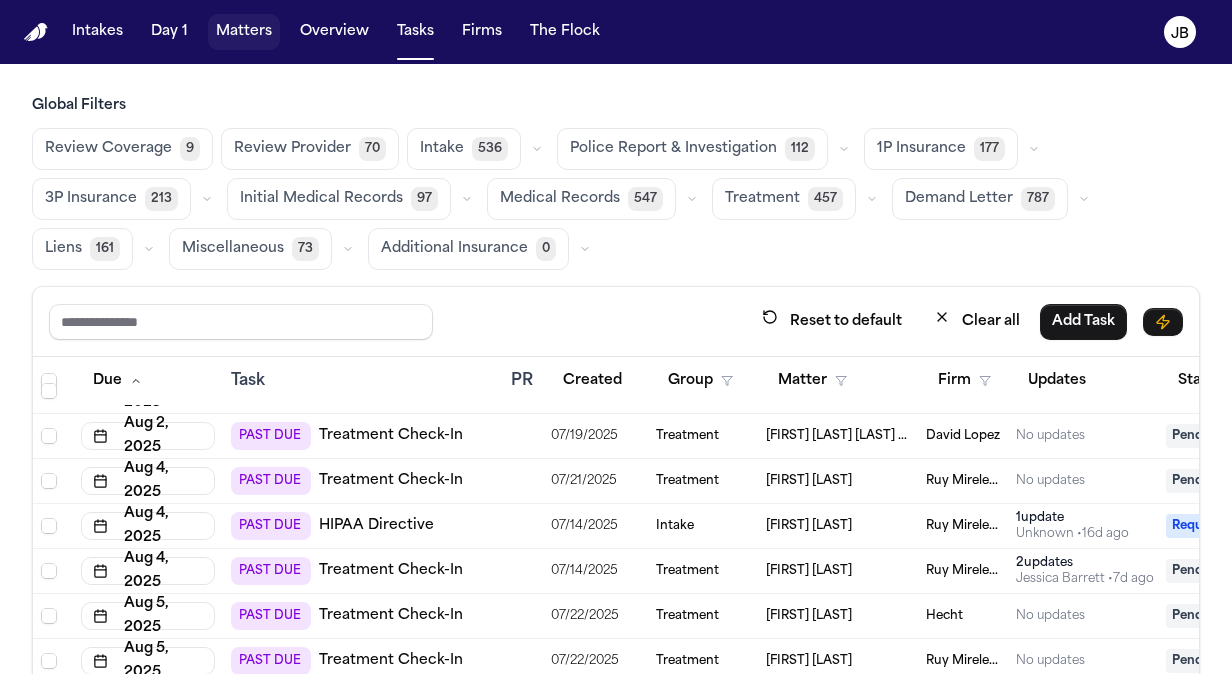 click on "Matters" at bounding box center [244, 32] 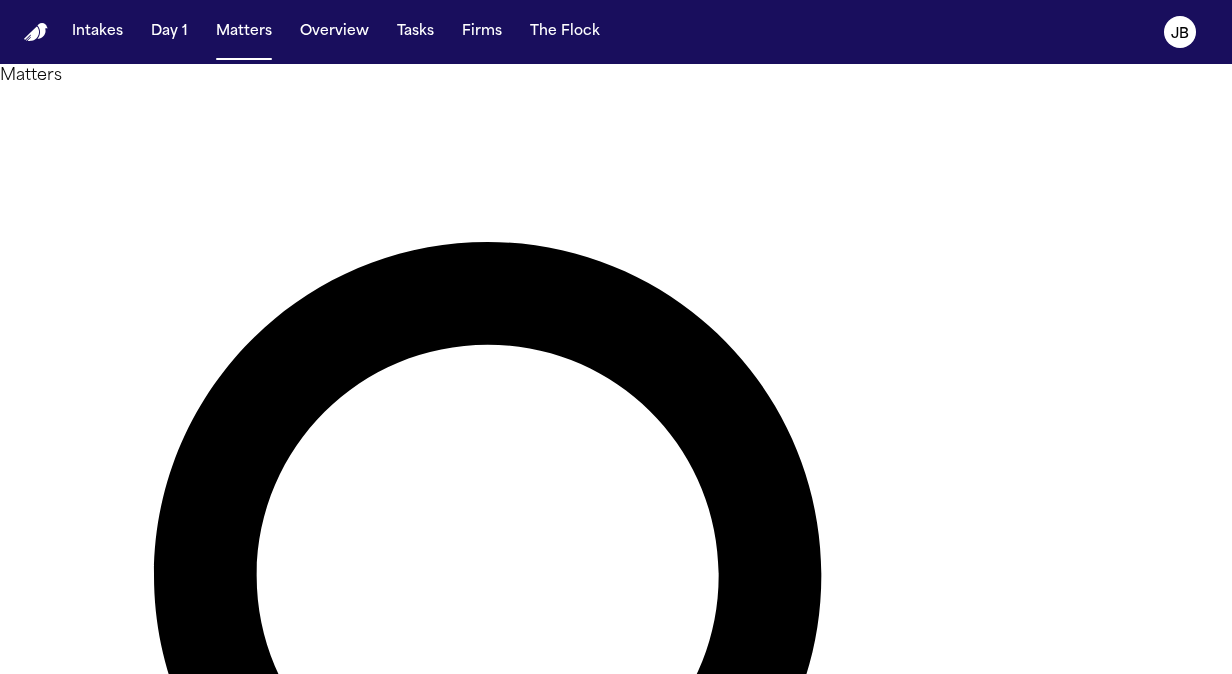 click at bounding box center (80, 1332) 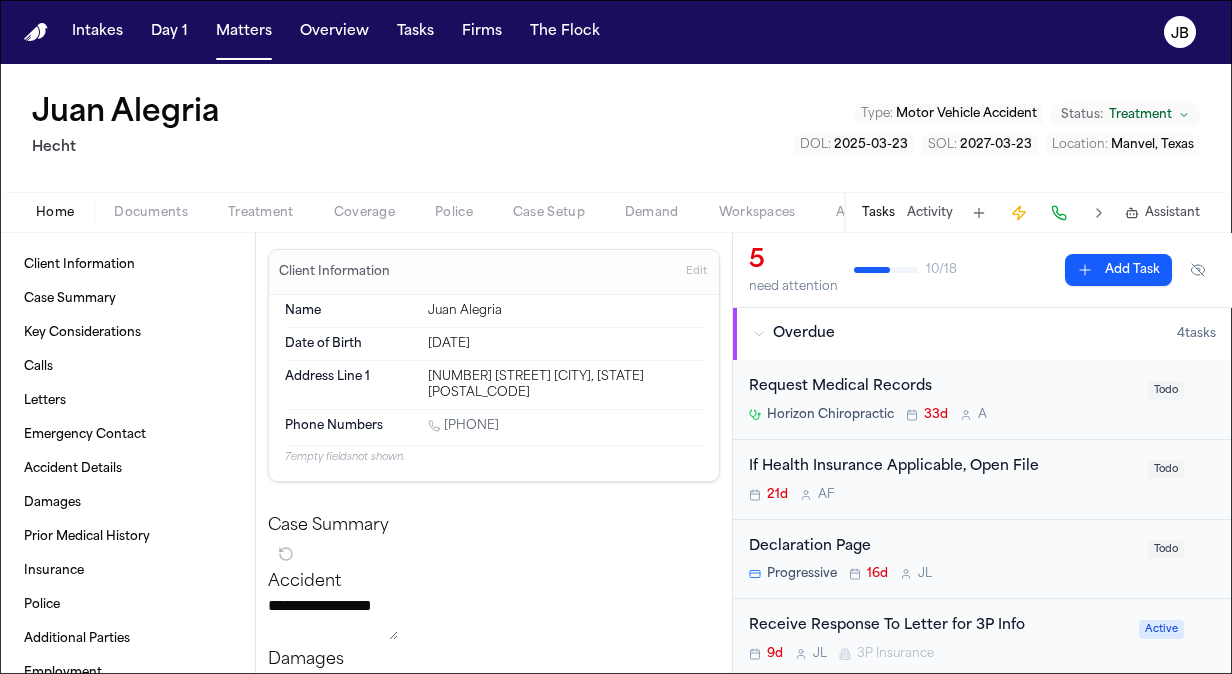 click on "Tasks Activity Assistant" at bounding box center (1030, 212) 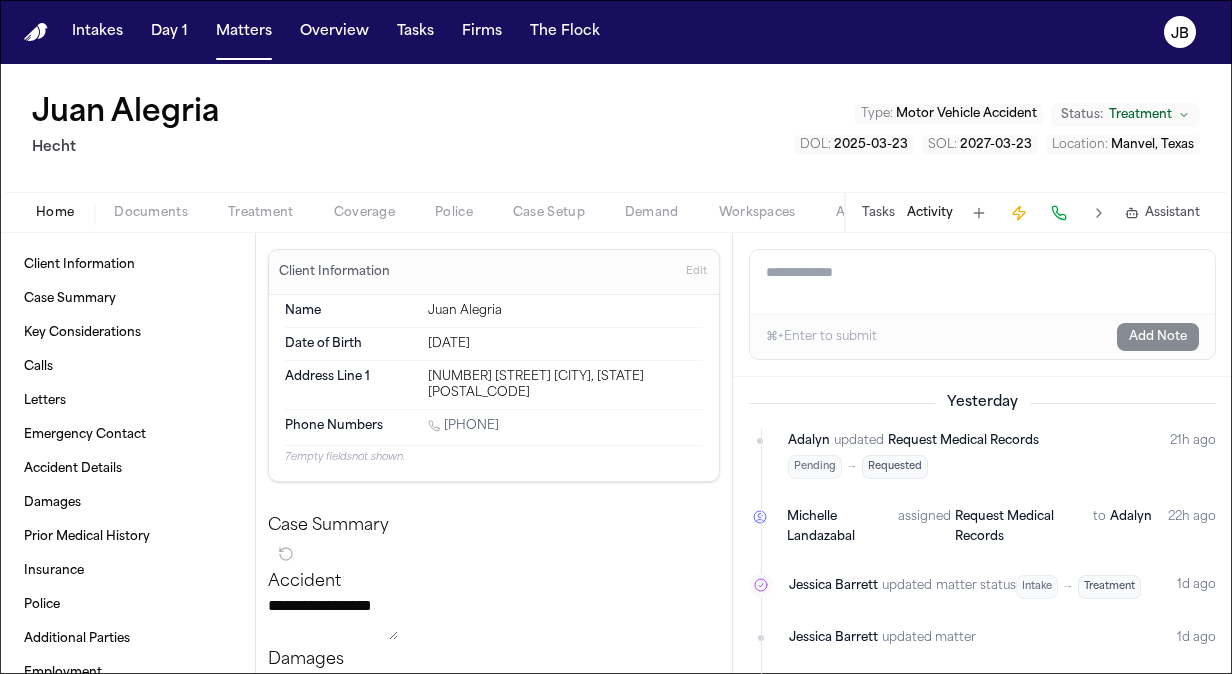 click on "Add a note to this matter" at bounding box center (982, 282) 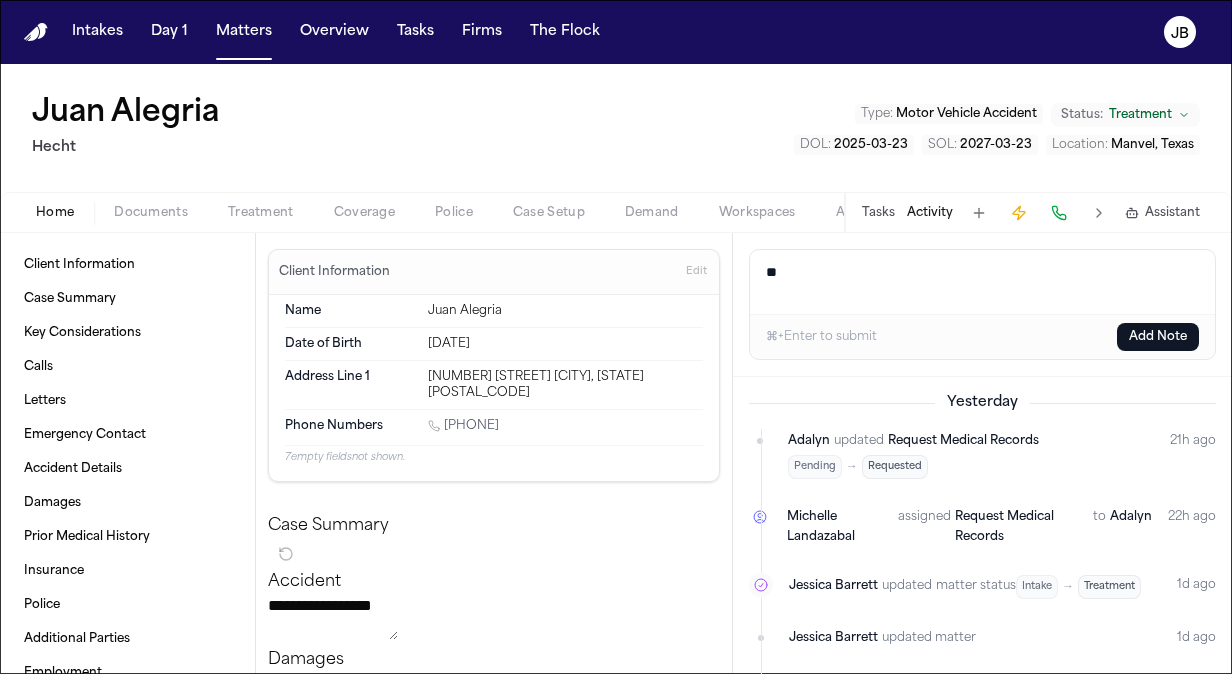 type on "*" 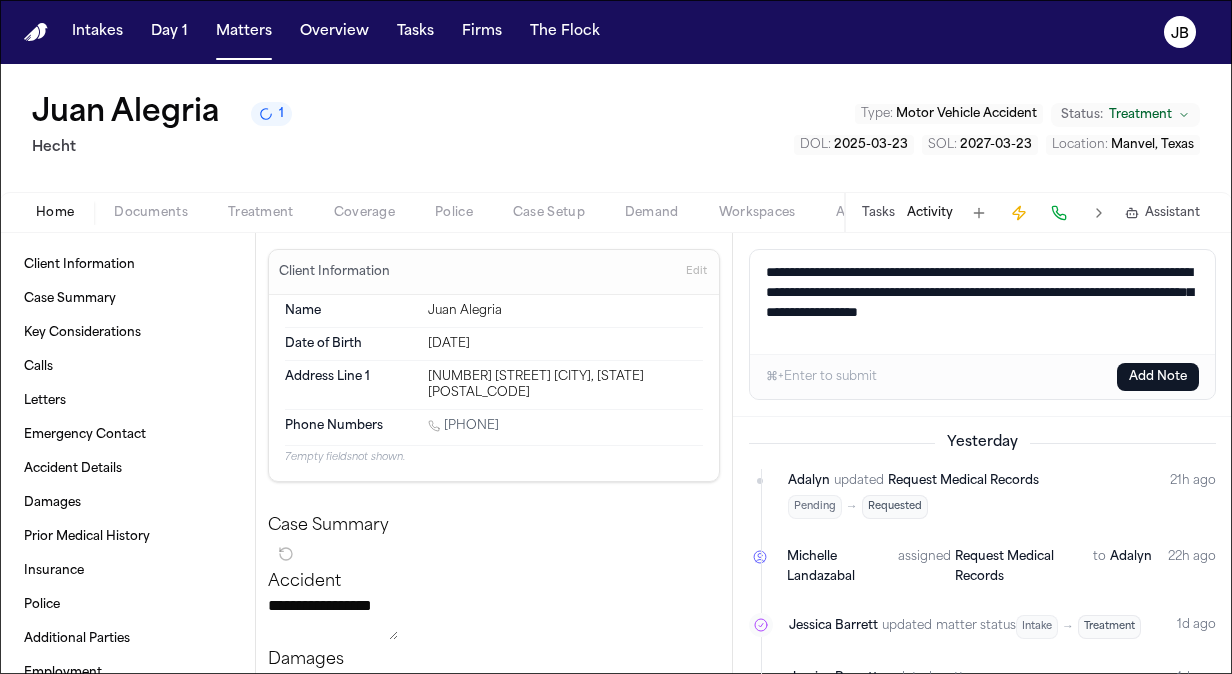 type on "**********" 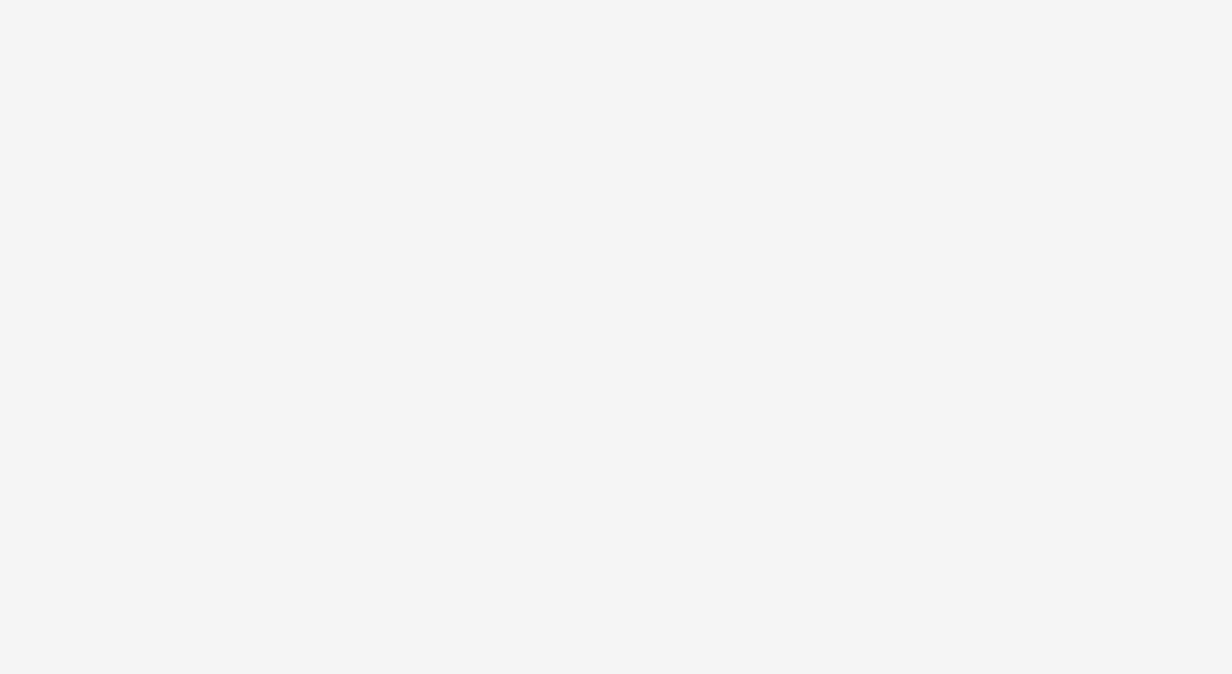 scroll, scrollTop: 0, scrollLeft: 0, axis: both 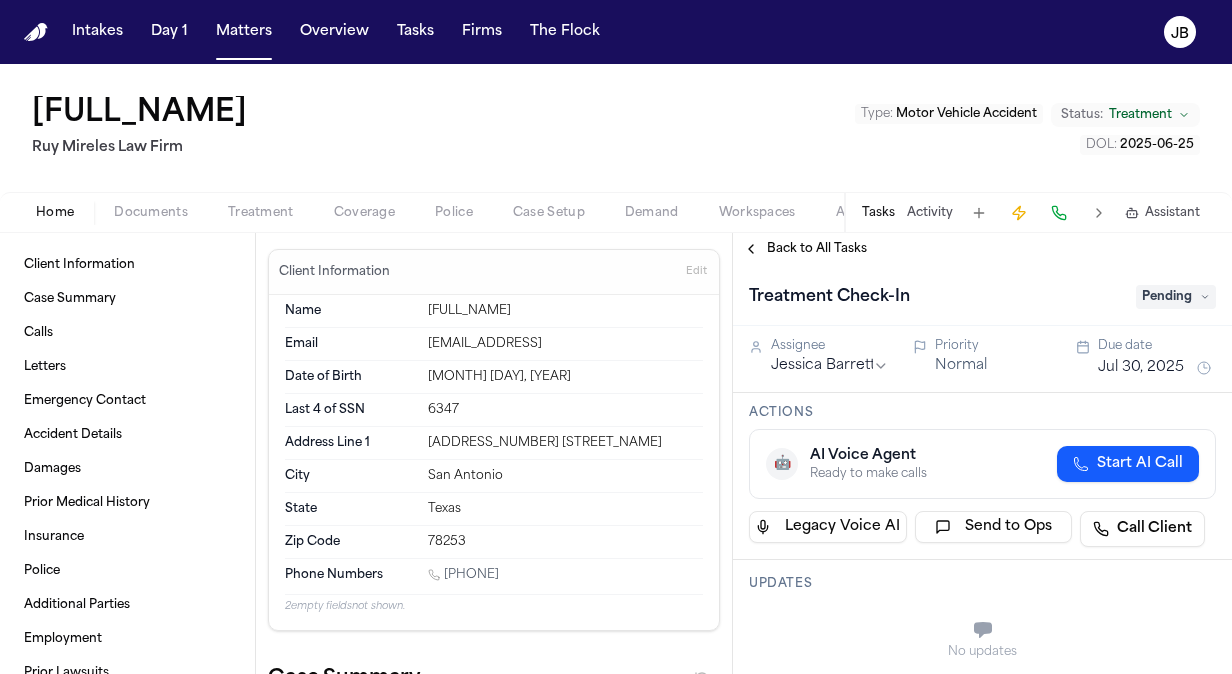 click on "Police" at bounding box center (454, 213) 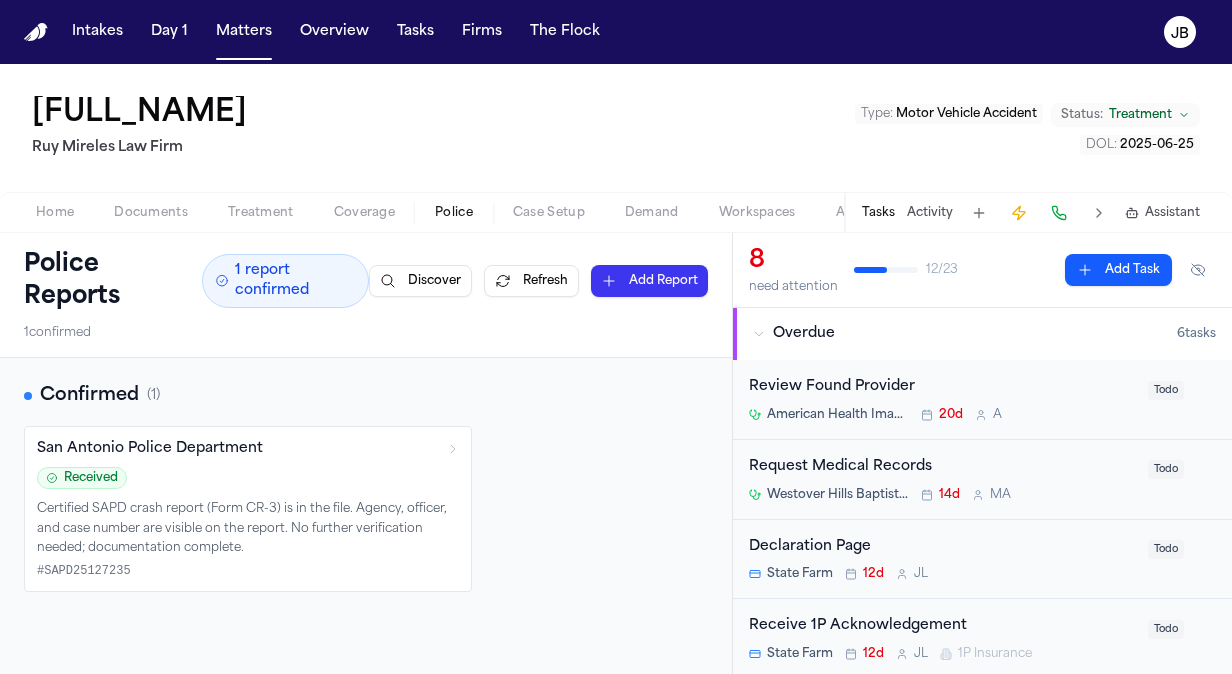 click on "Documents" at bounding box center [151, 213] 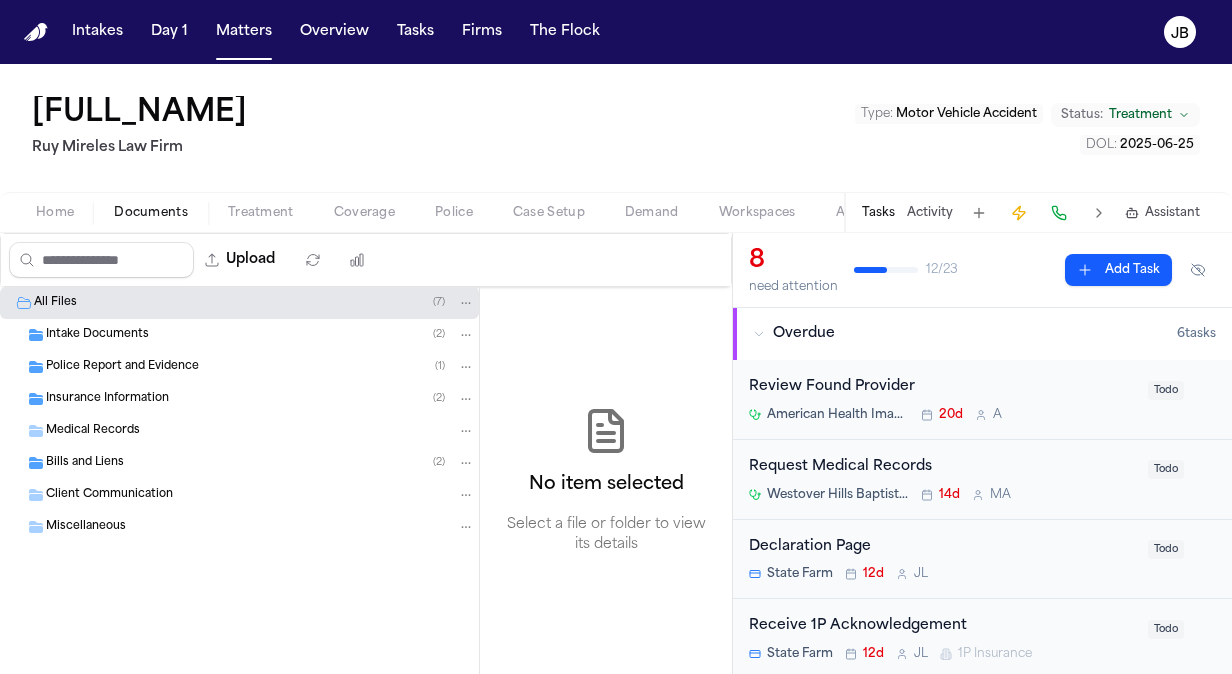 click on "Police Report and Evidence" at bounding box center (122, 367) 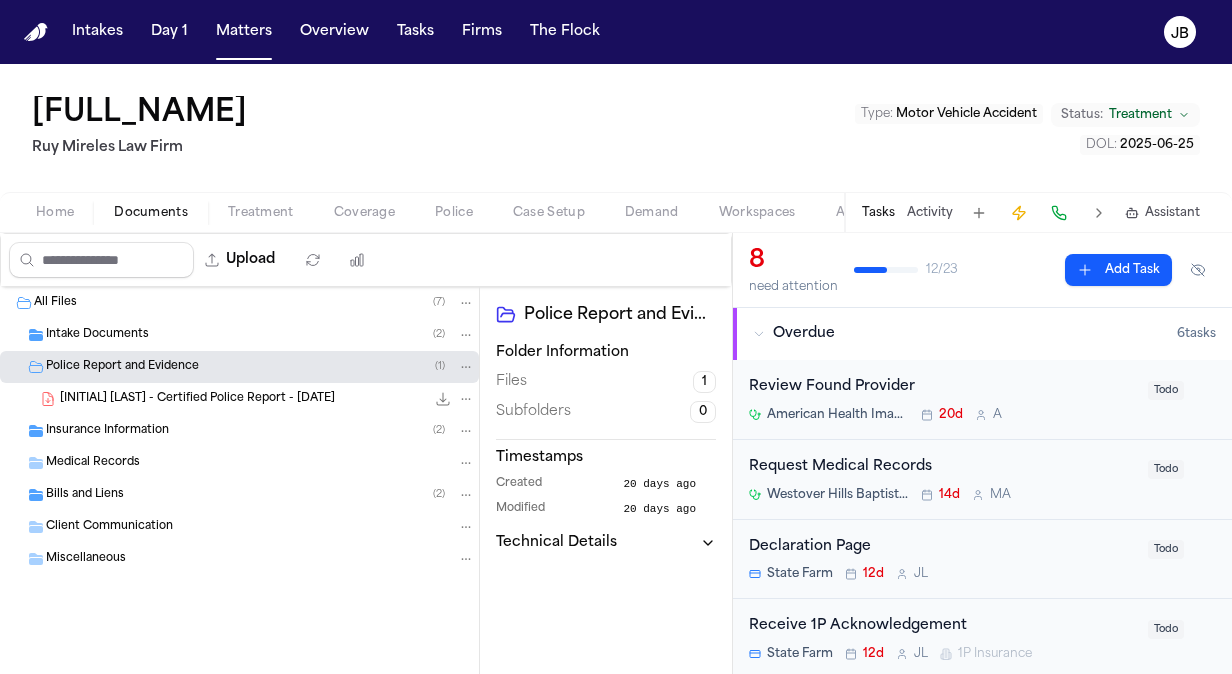 click on "Treatment" at bounding box center (261, 213) 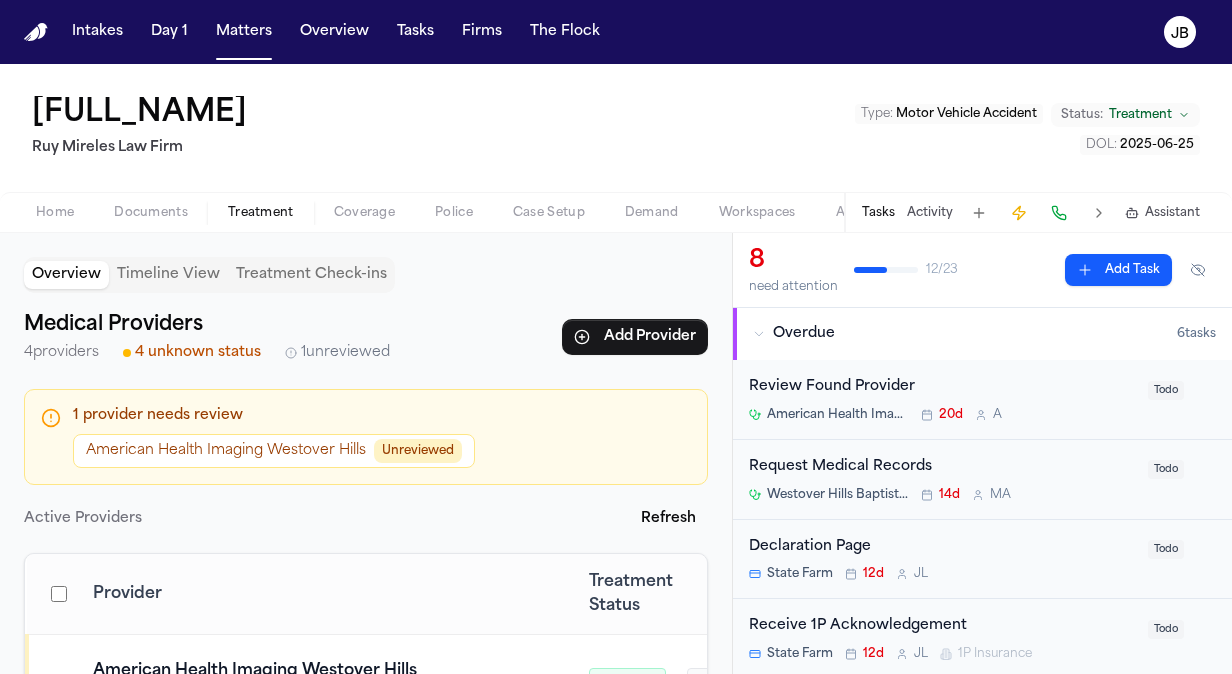 click on "Unreviewed" at bounding box center (418, 451) 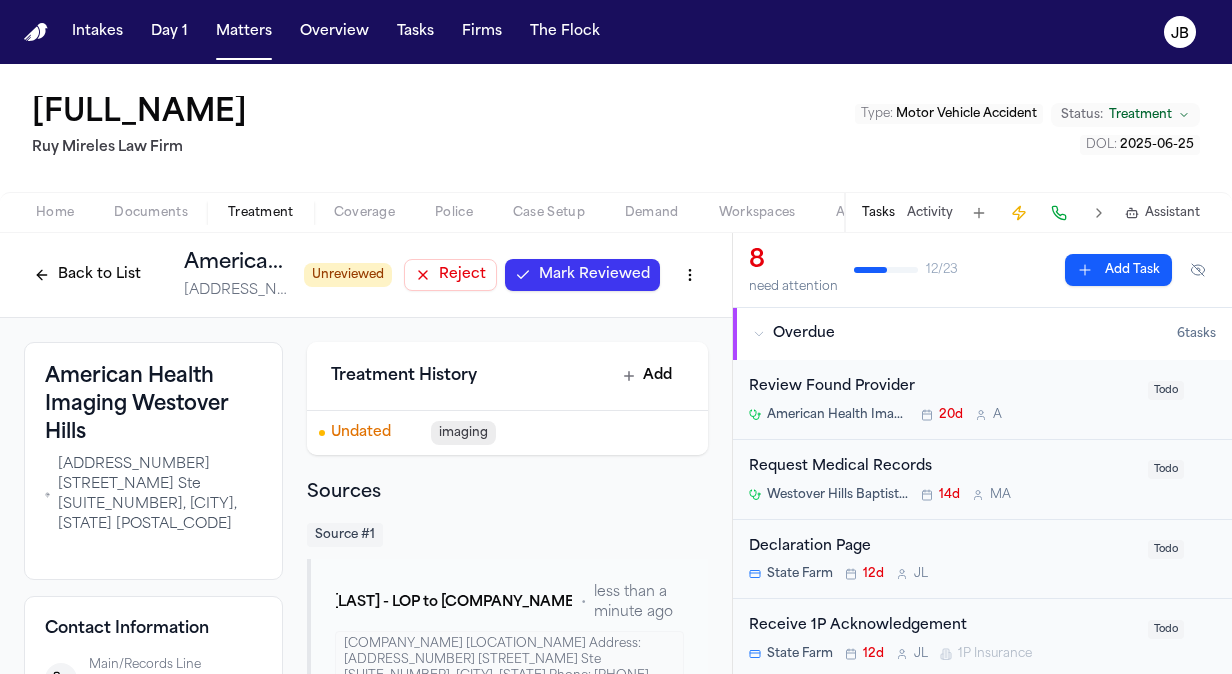 drag, startPoint x: 733, startPoint y: 348, endPoint x: 742, endPoint y: 419, distance: 71.568146 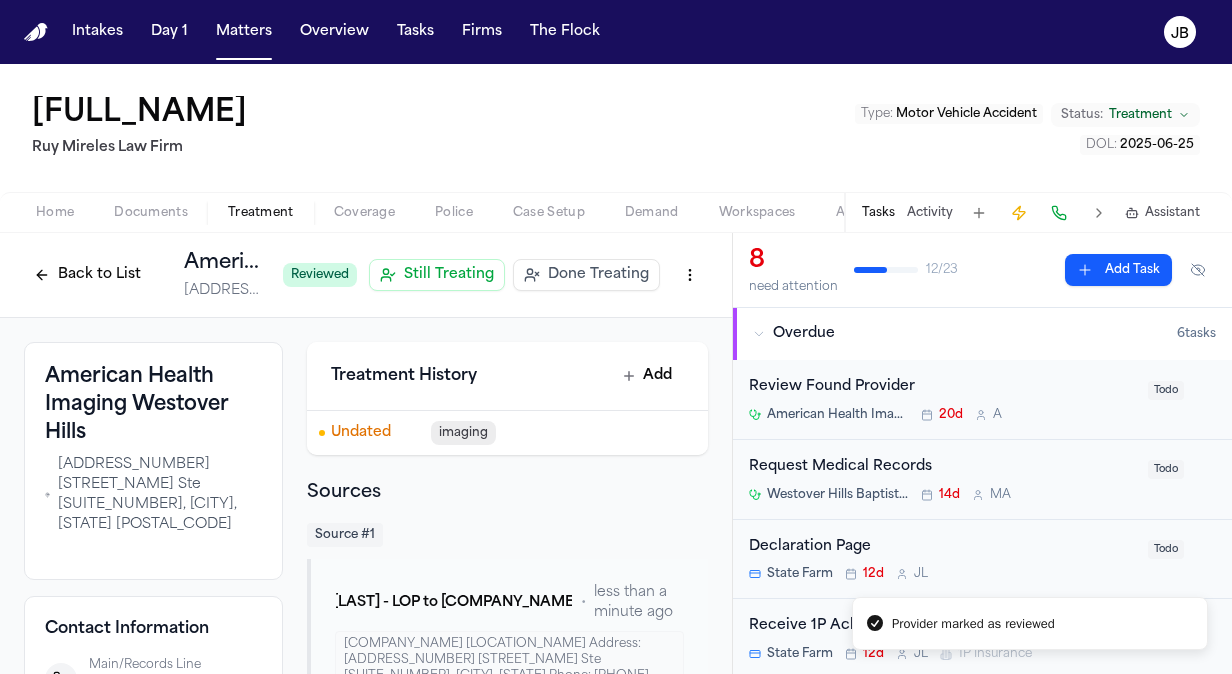 click on "Activity" at bounding box center (930, 213) 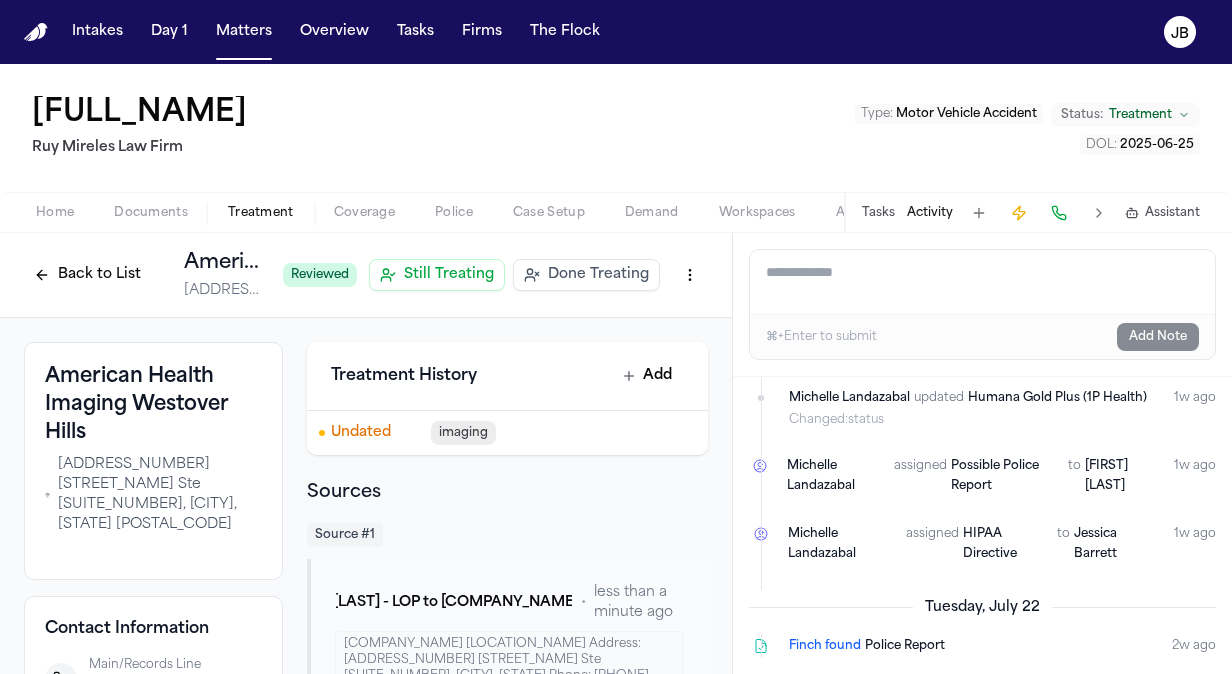 scroll, scrollTop: 0, scrollLeft: 0, axis: both 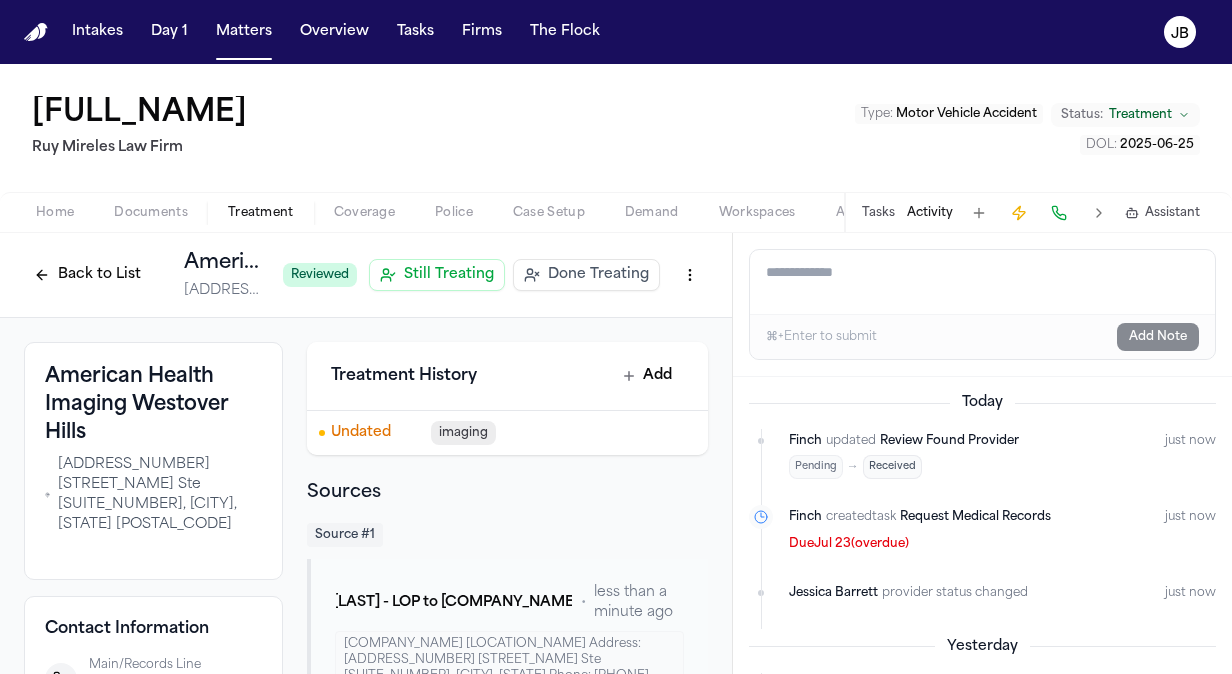 click on "Documents" at bounding box center [151, 213] 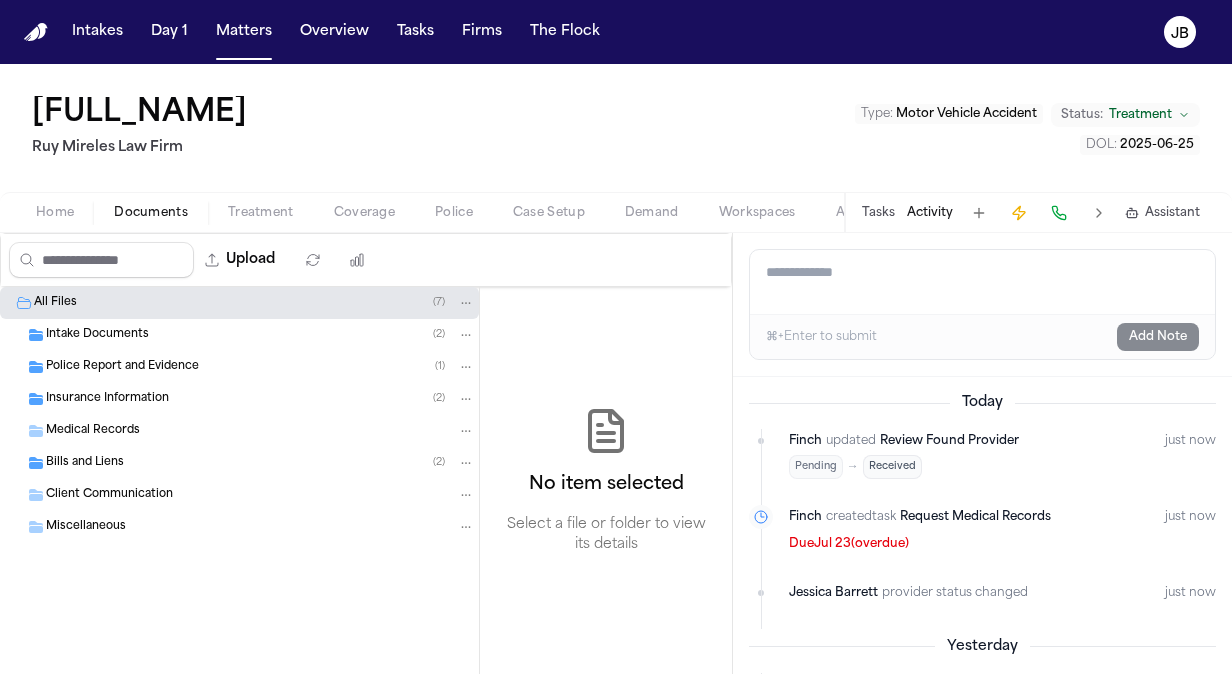 click on "Intake Documents ( 2 )" at bounding box center [260, 335] 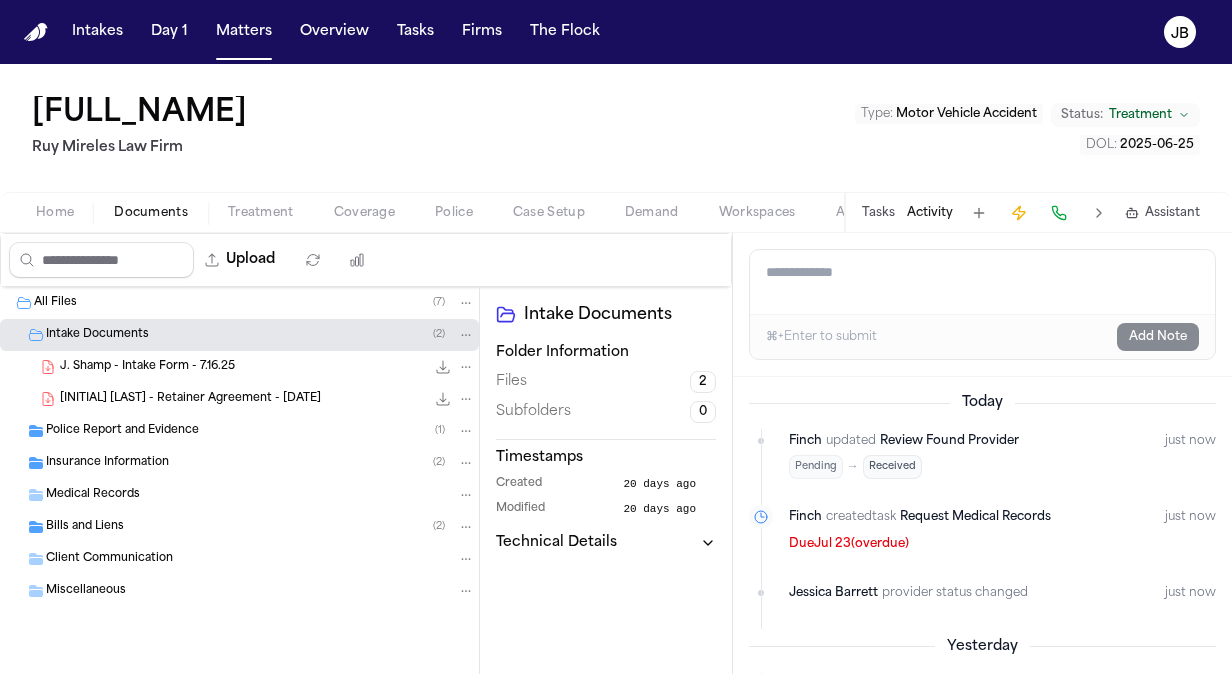 click on "Insurance Information ( 2 )" at bounding box center [260, 463] 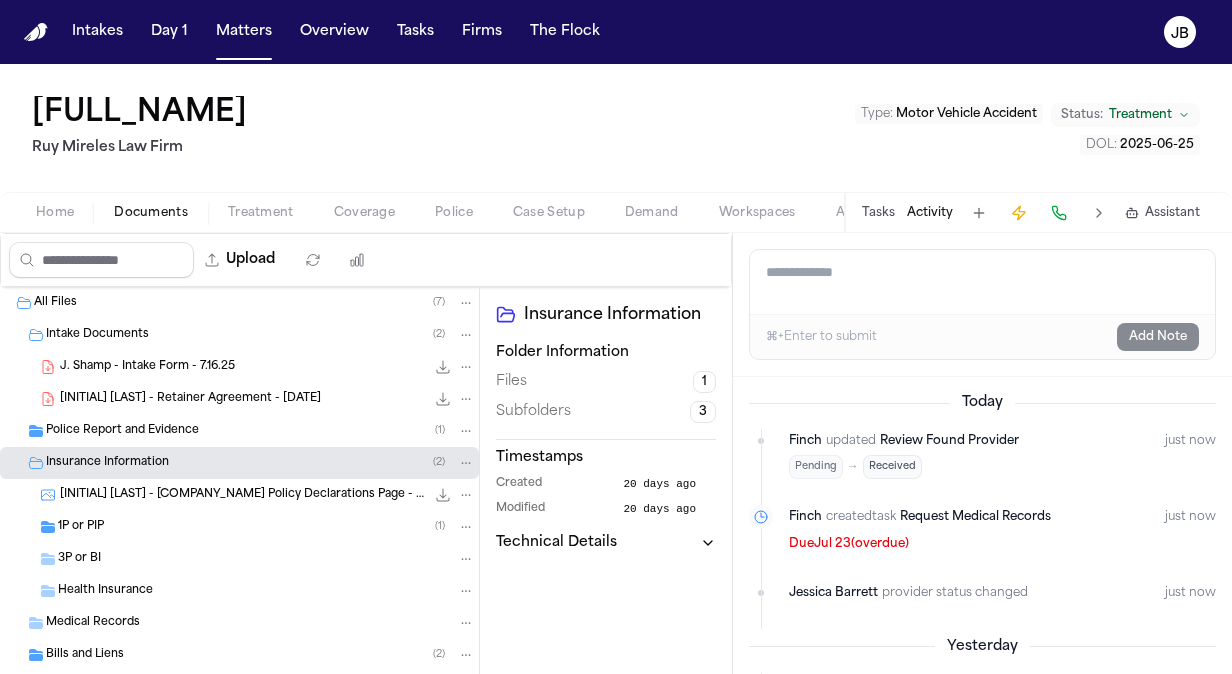 click on "Bills and Liens ( 2 )" at bounding box center (260, 655) 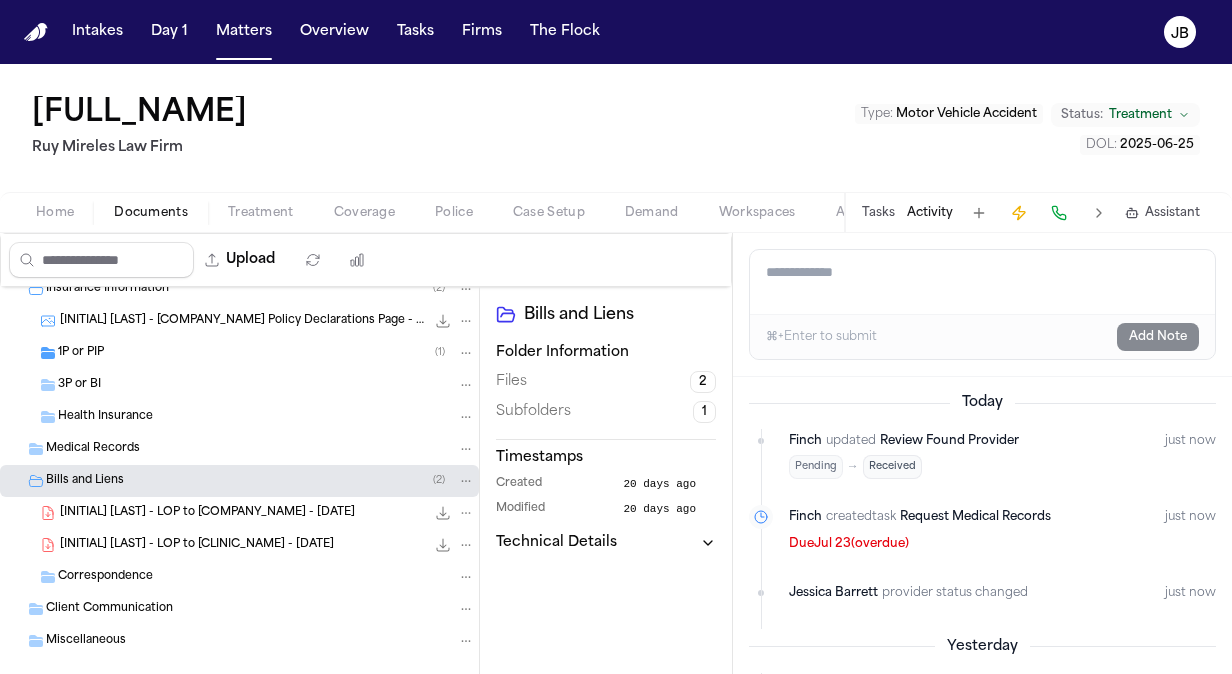 scroll, scrollTop: 202, scrollLeft: 0, axis: vertical 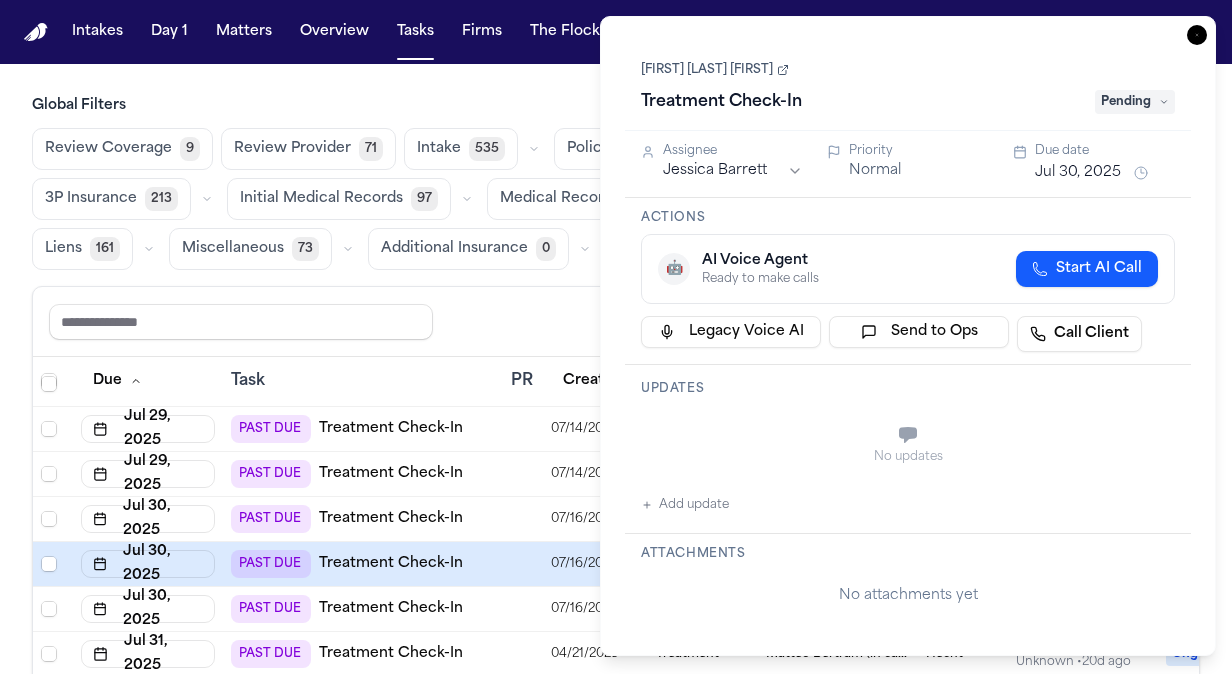 click 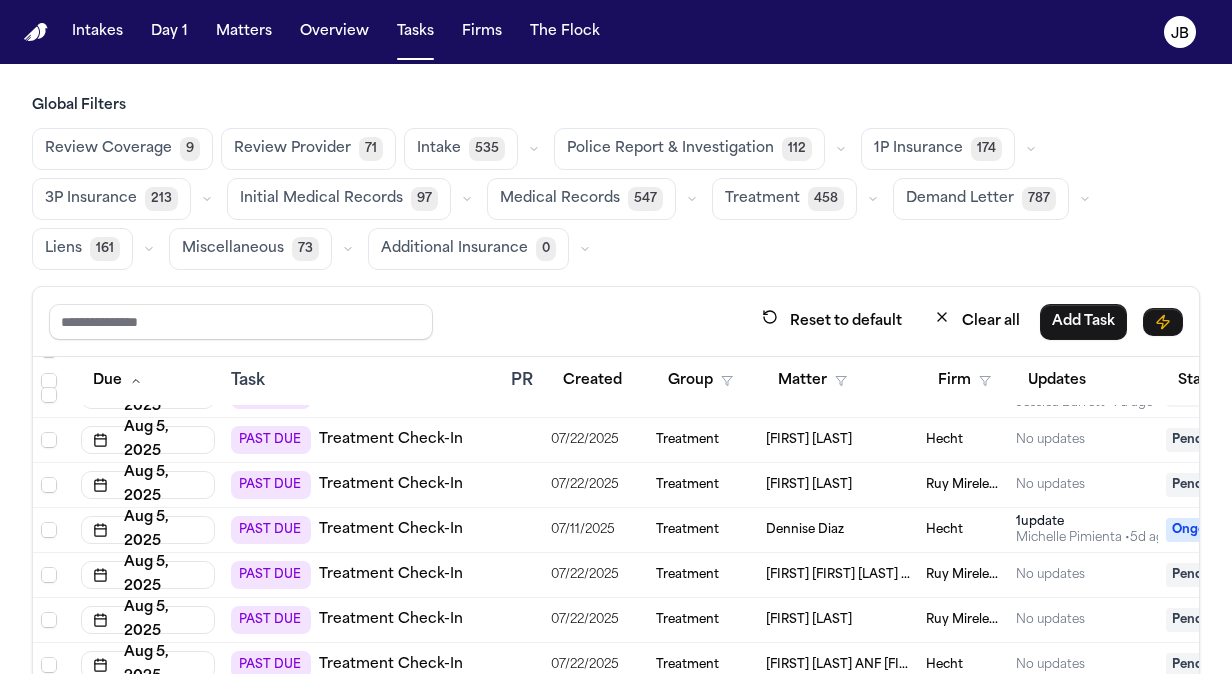 scroll, scrollTop: 1668, scrollLeft: 0, axis: vertical 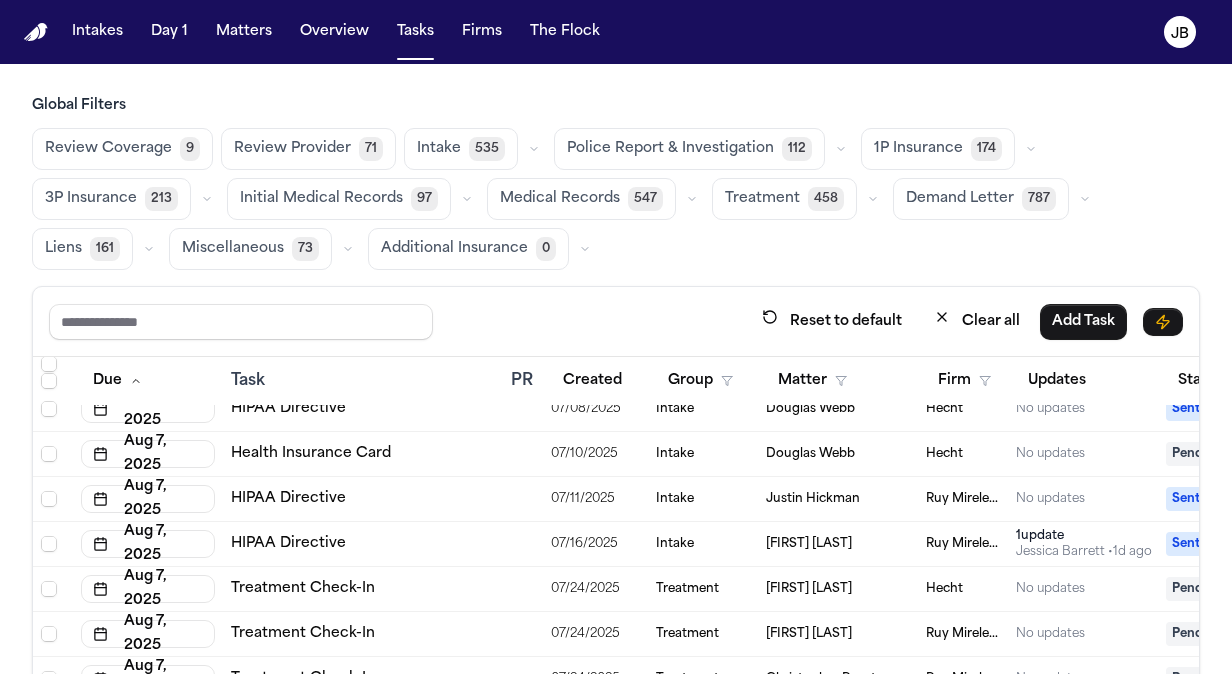 click on "Justin Hickman" at bounding box center [838, 499] 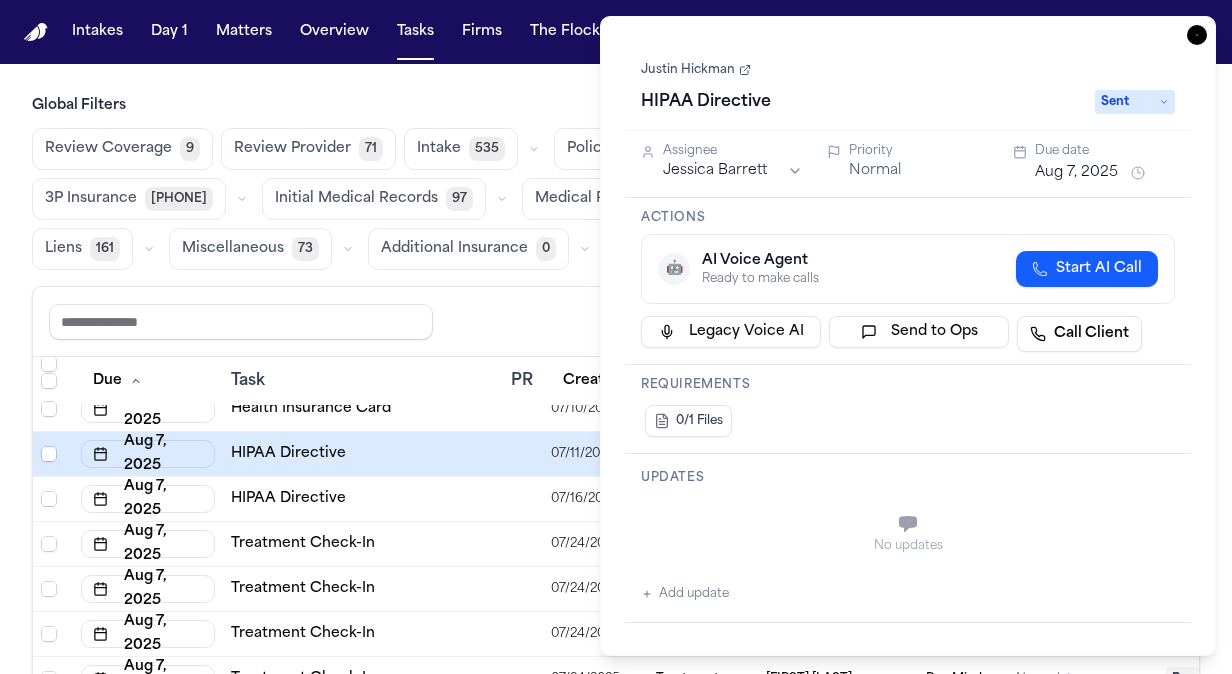 click on "HIPAA Directive Sent" at bounding box center [908, 102] 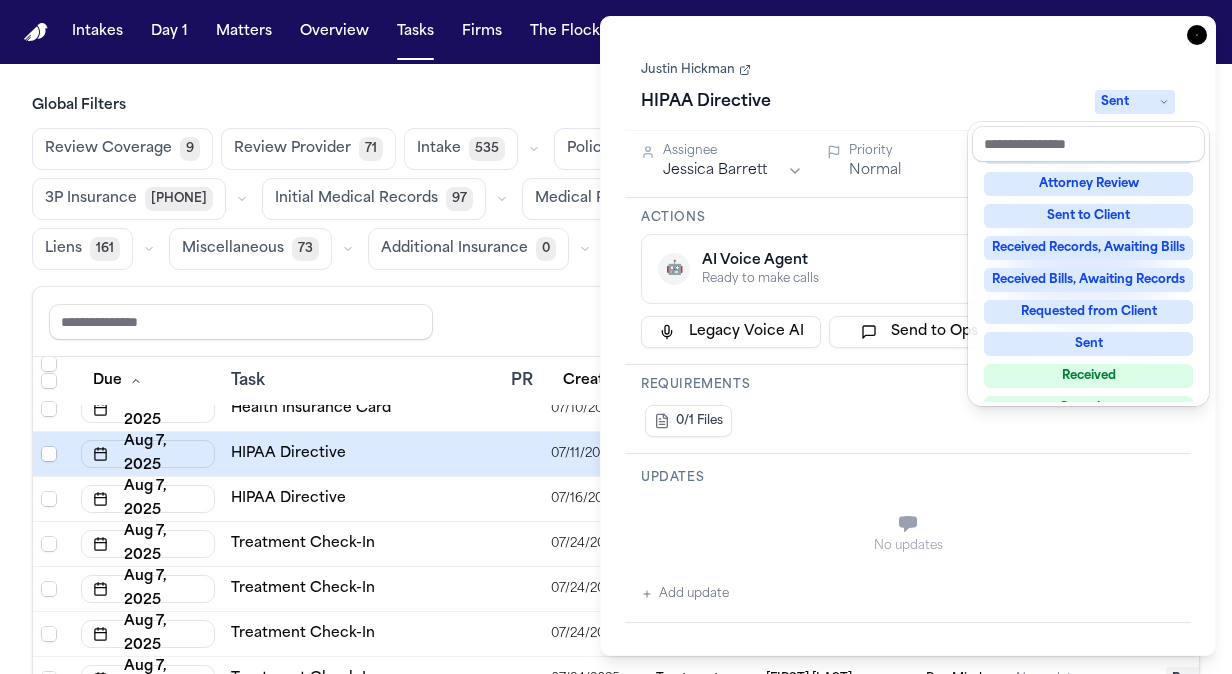 scroll, scrollTop: 312, scrollLeft: 0, axis: vertical 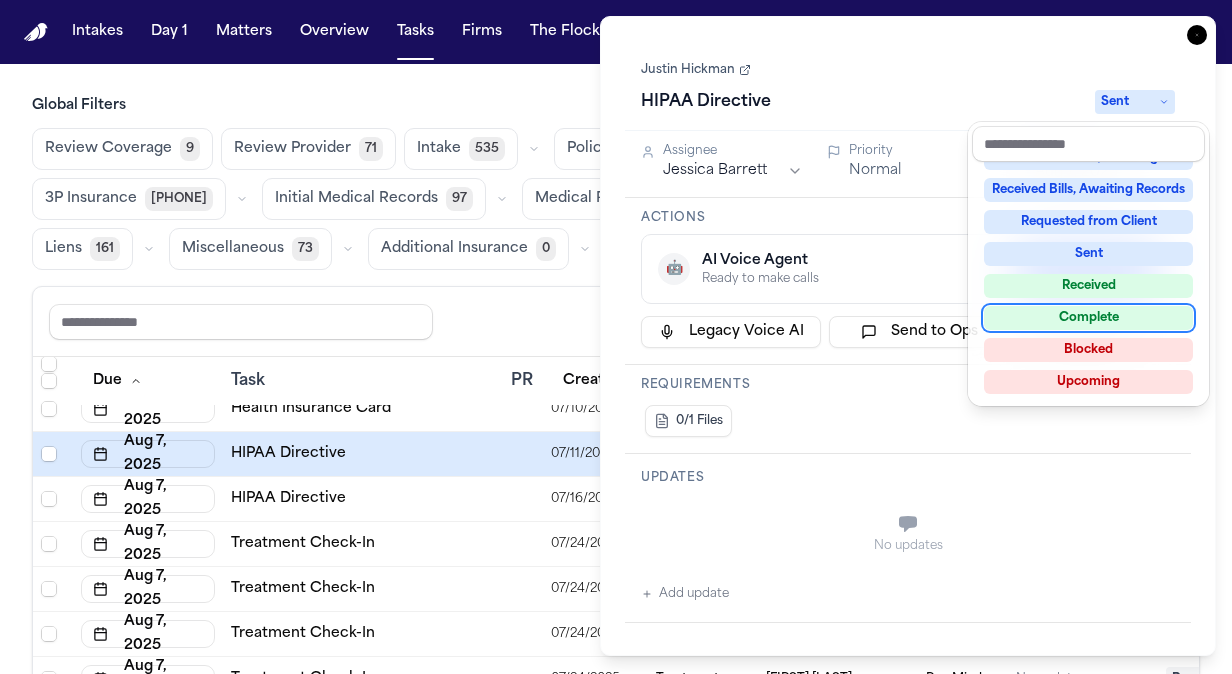 click on "Complete" at bounding box center [1088, 318] 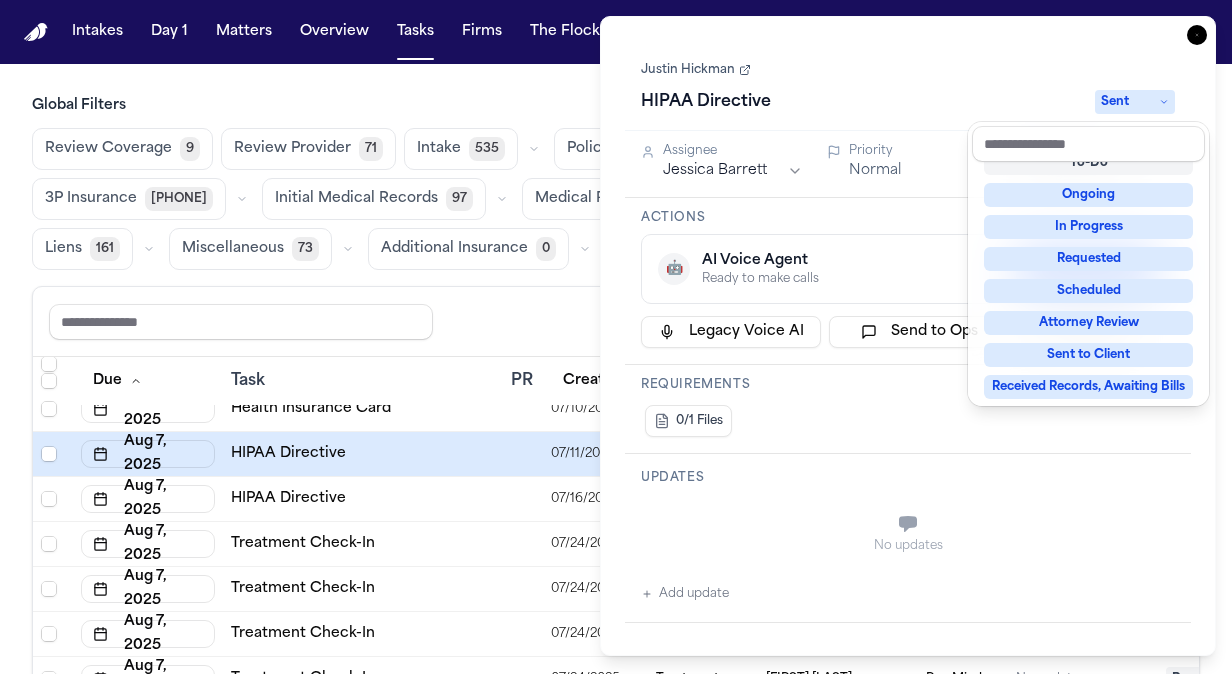 scroll, scrollTop: 8, scrollLeft: 0, axis: vertical 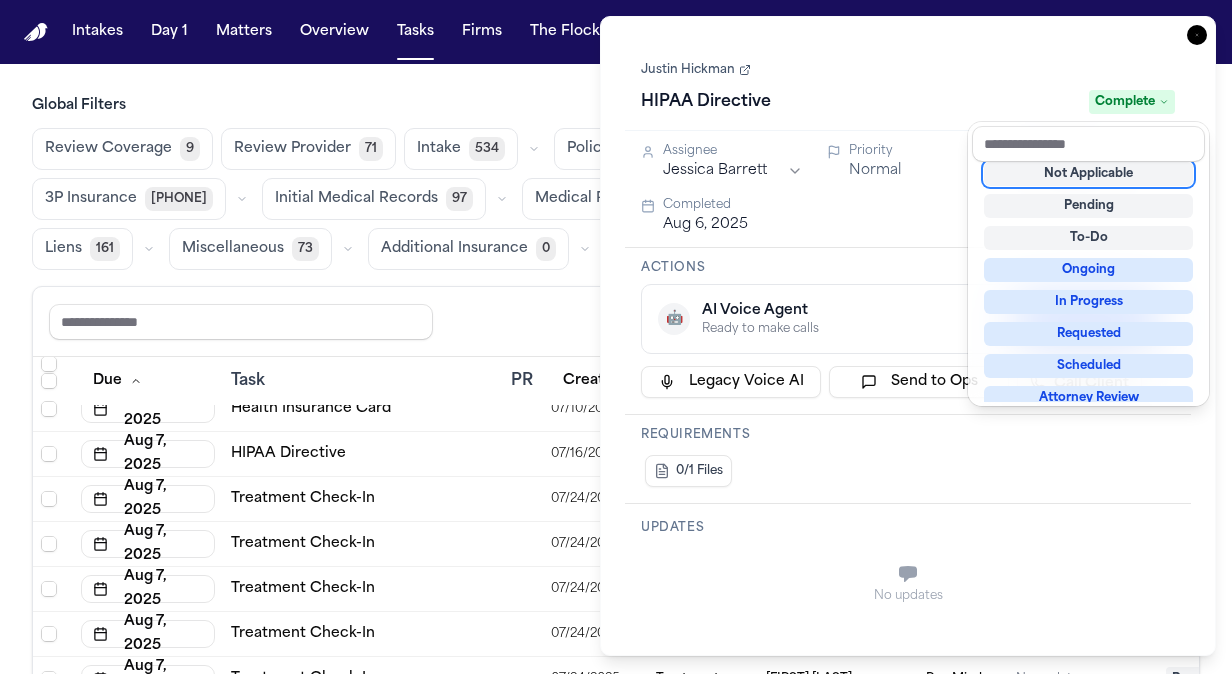 click on "Task Details Justin Hickman HIPAA Directive Complete Assignee Jessica Barrett Priority Normal Due date Aug 7, 2025 Completed Aug 6, 2025 Actions 🤖 AI Voice Agent Ready to make calls Start AI Call Legacy Voice AI Send to Ops Call Client Requirements 0/1 Files Updates No updates Add update Attachments No attachments yet Add Attachment Notes These notes are only visible to your team and will not be shared with attorneys. Schedules Schedule Voice AI Call No Scheduled Calls You haven't set up any scheduled calls for this task yet. Create a schedule to automatically run this task at specific times. Delete Task Close" at bounding box center (908, 336) 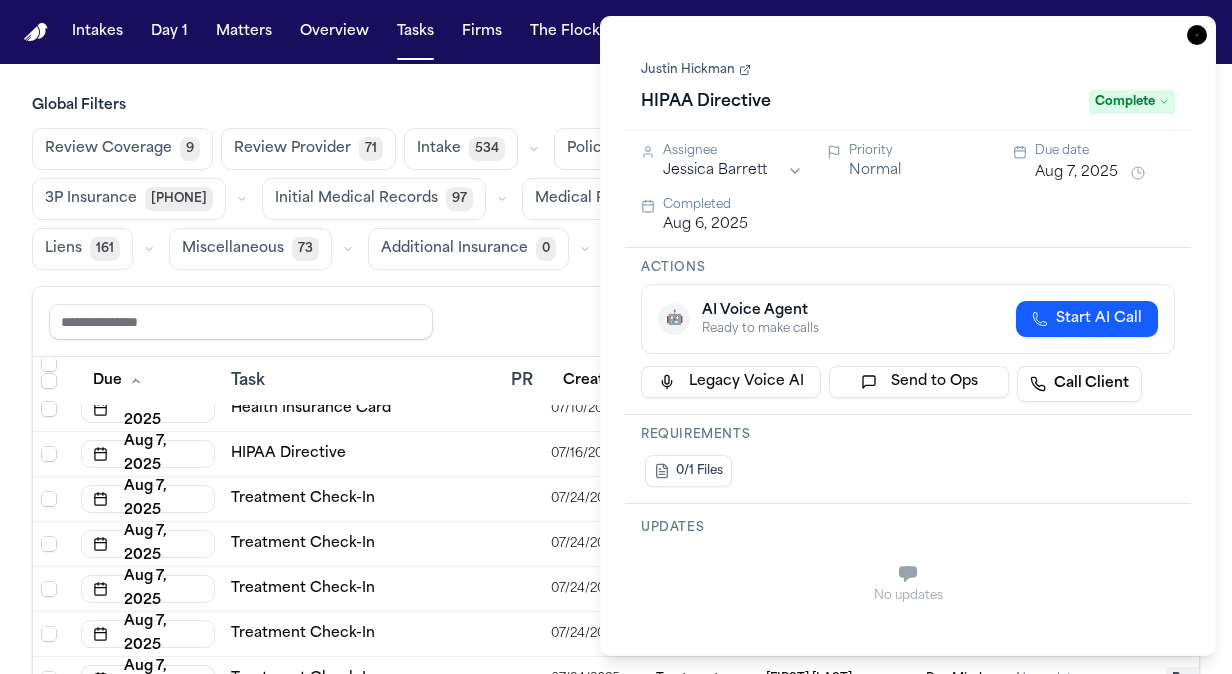 click 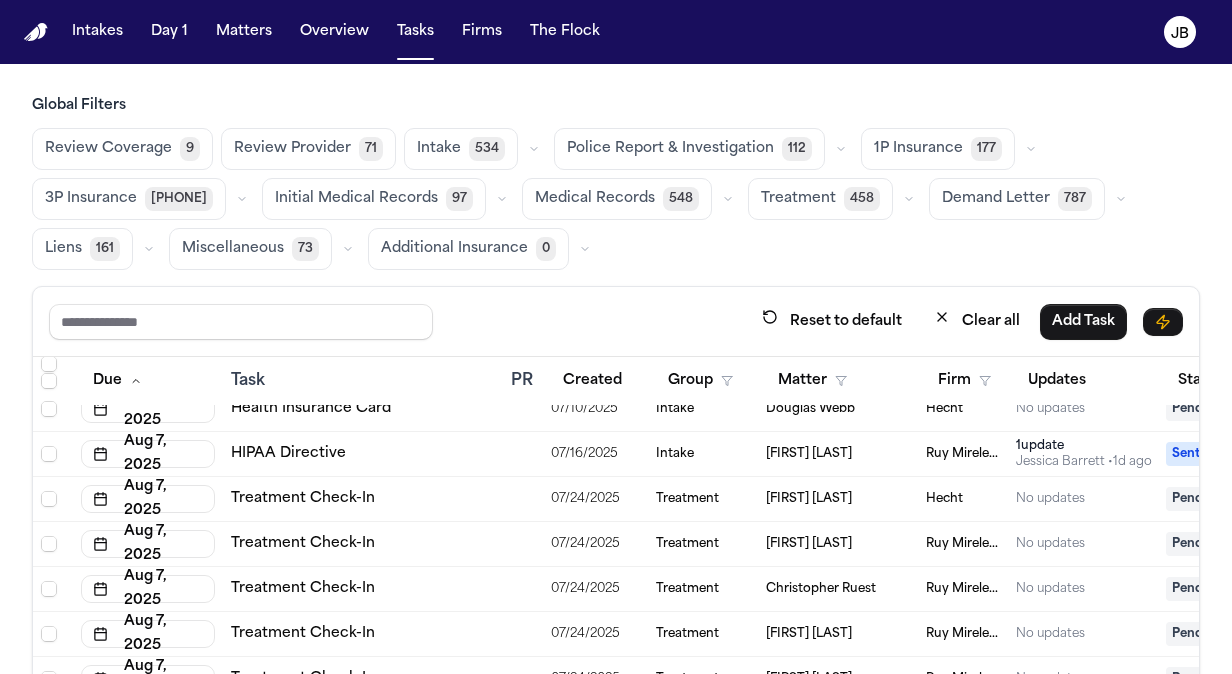 click on "[FIRST] [LAST]" at bounding box center [838, 454] 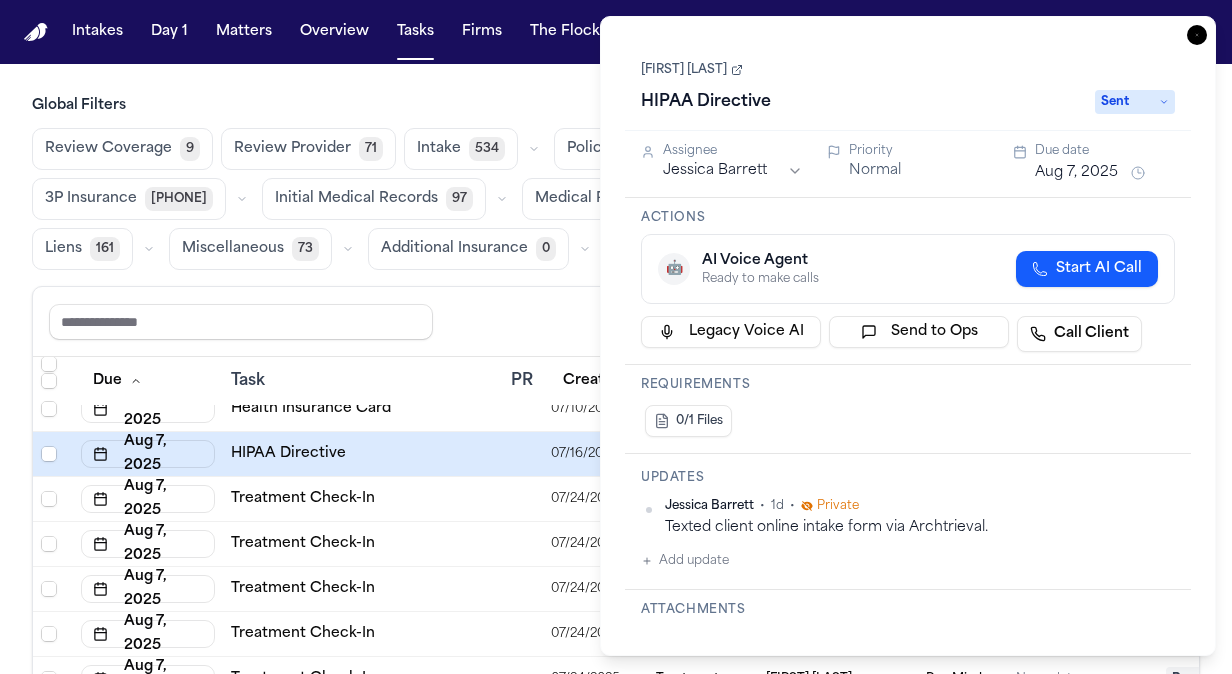 click 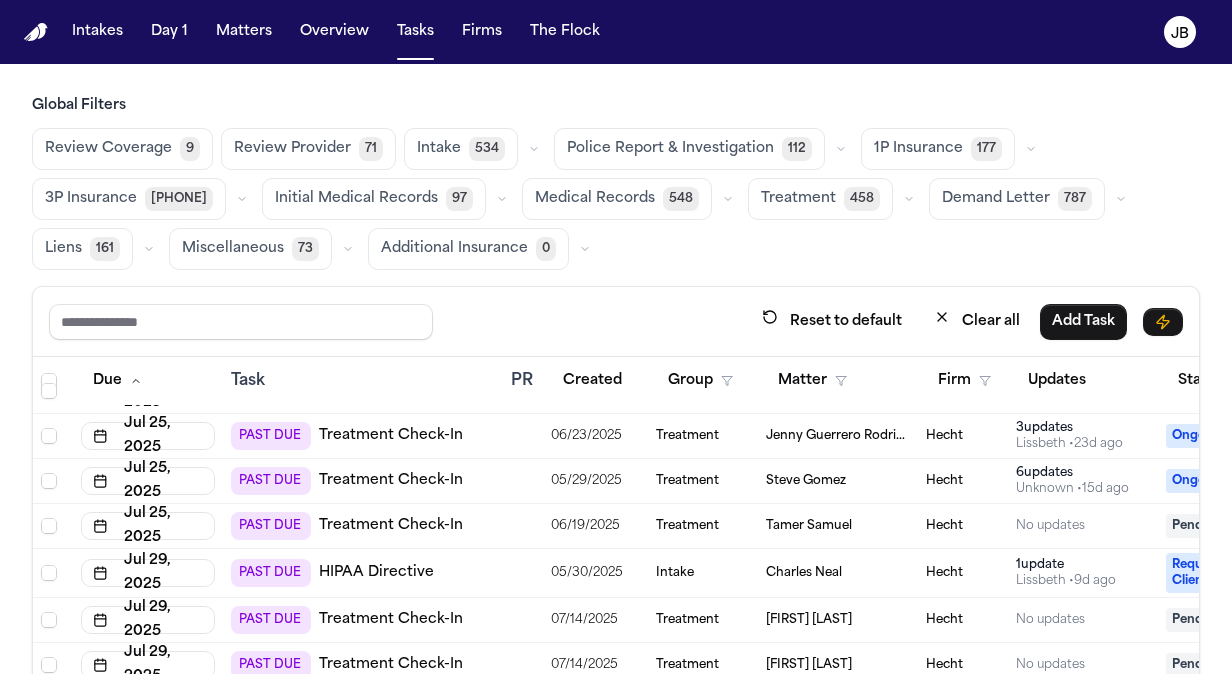 scroll, scrollTop: 869, scrollLeft: 0, axis: vertical 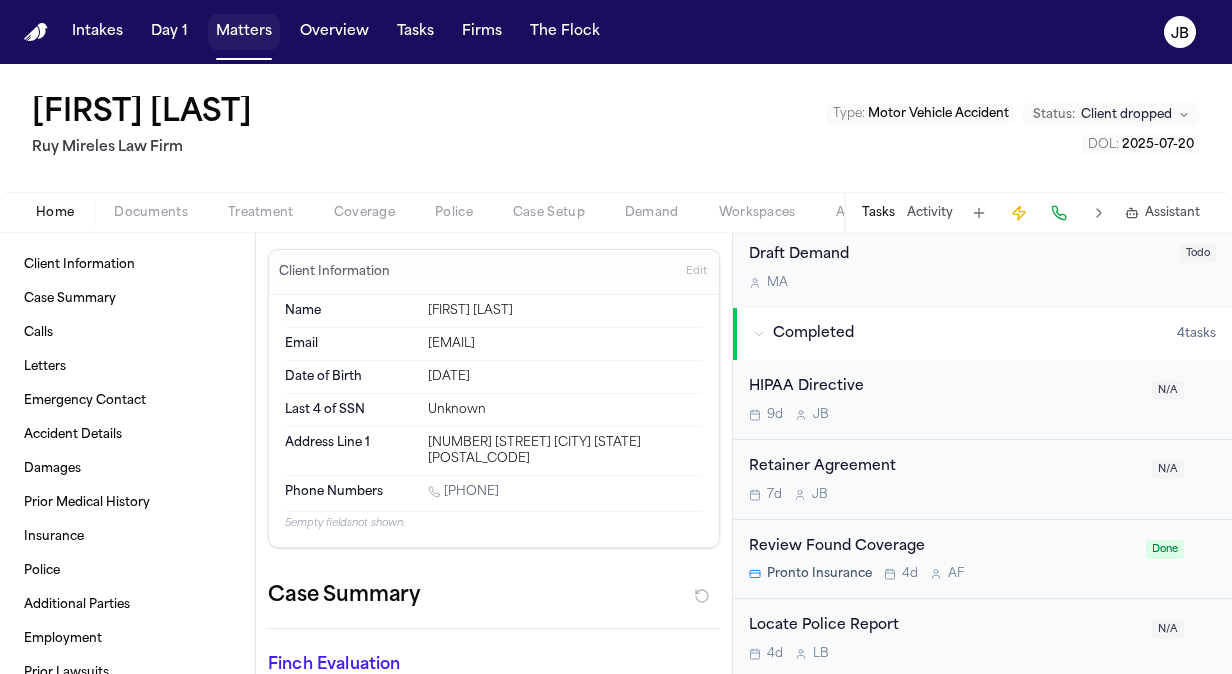 click on "Matters" at bounding box center [244, 32] 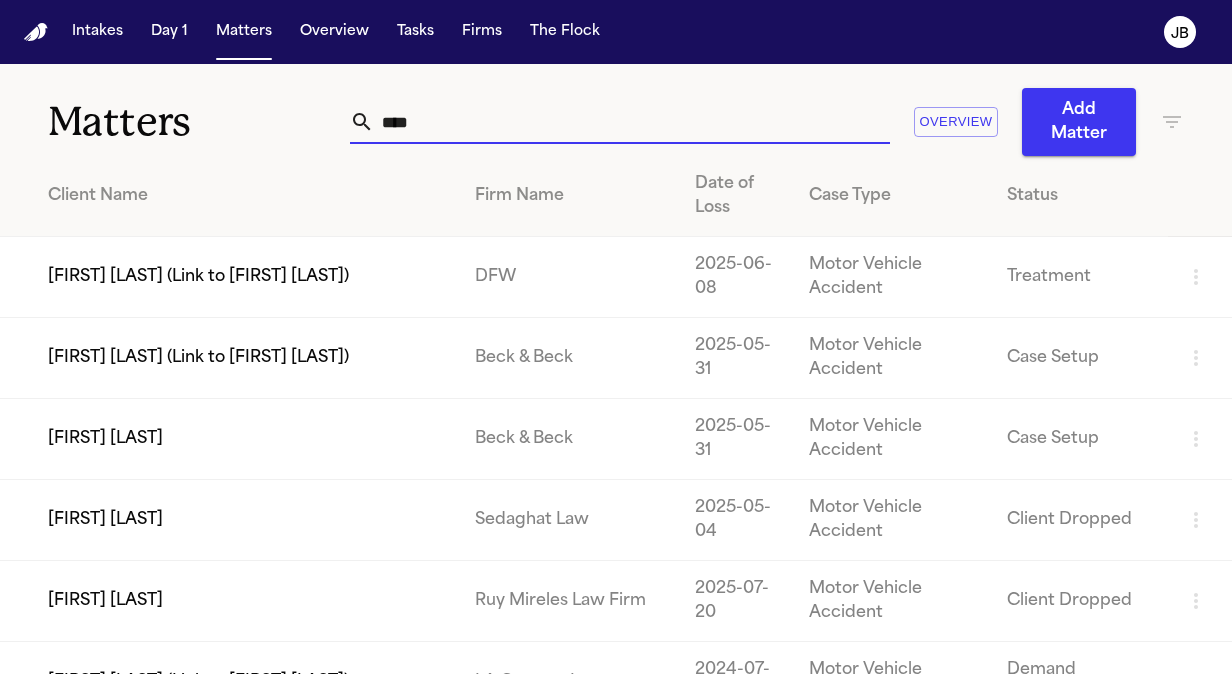 drag, startPoint x: 419, startPoint y: 117, endPoint x: 262, endPoint y: 124, distance: 157.15598 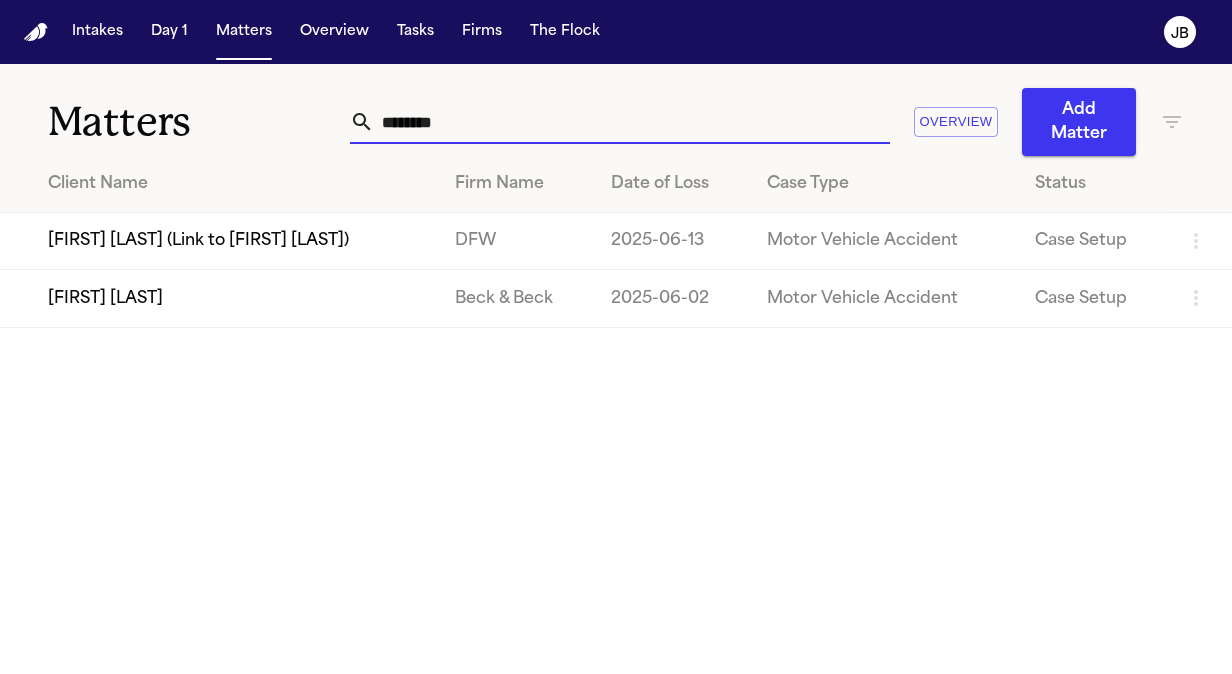 type on "********" 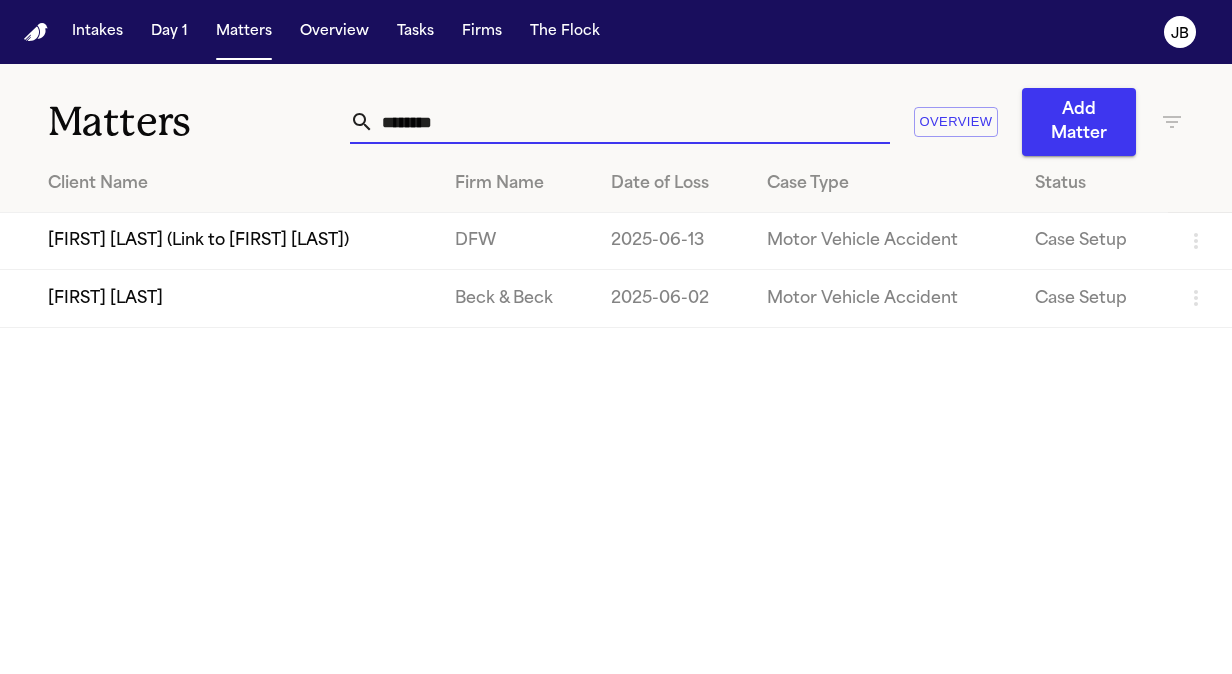drag, startPoint x: 460, startPoint y: 128, endPoint x: 350, endPoint y: 106, distance: 112.17843 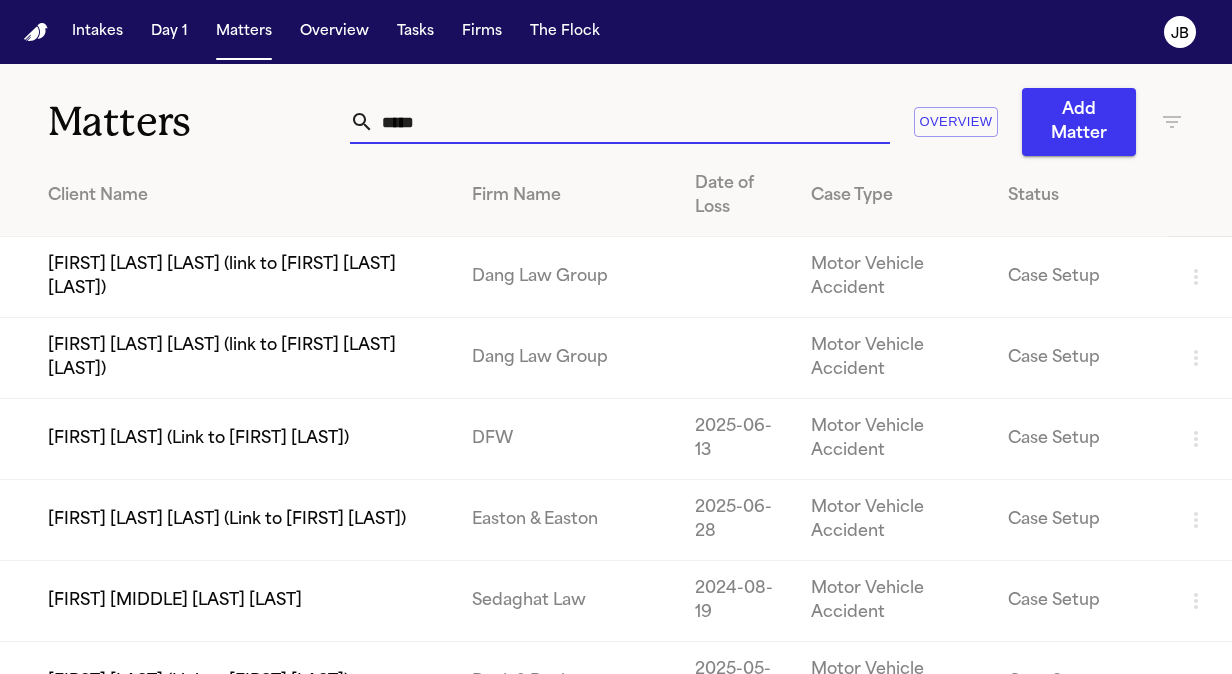 type on "*****" 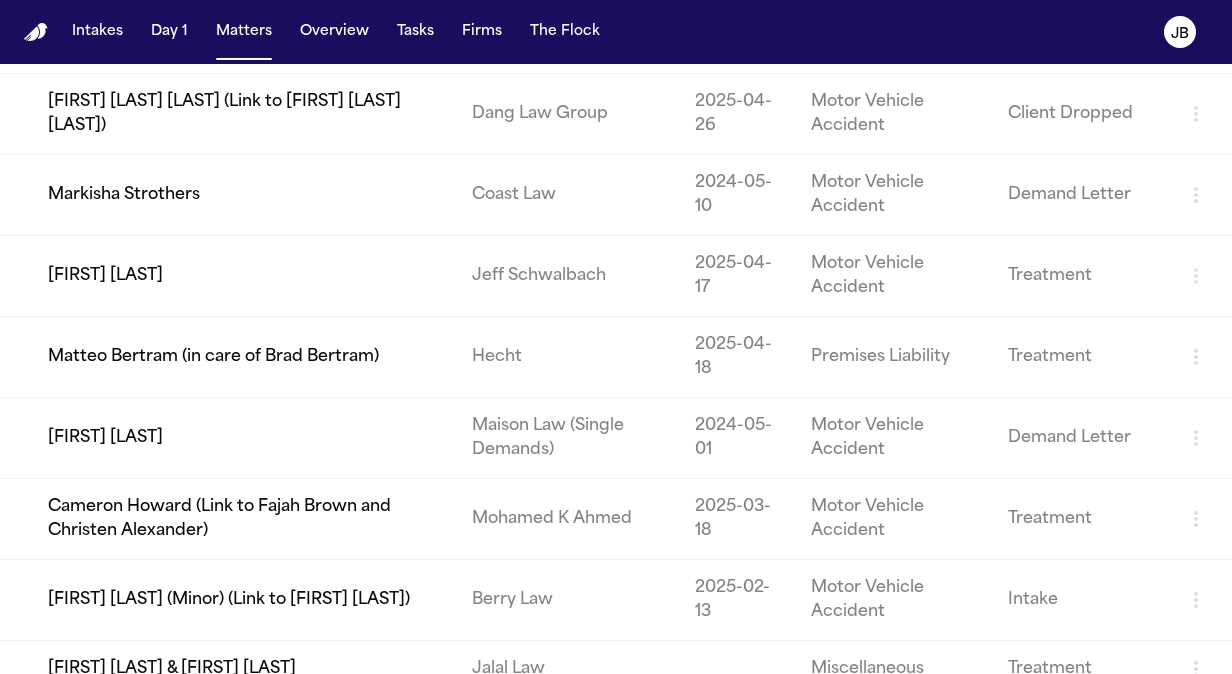 scroll, scrollTop: 2818, scrollLeft: 0, axis: vertical 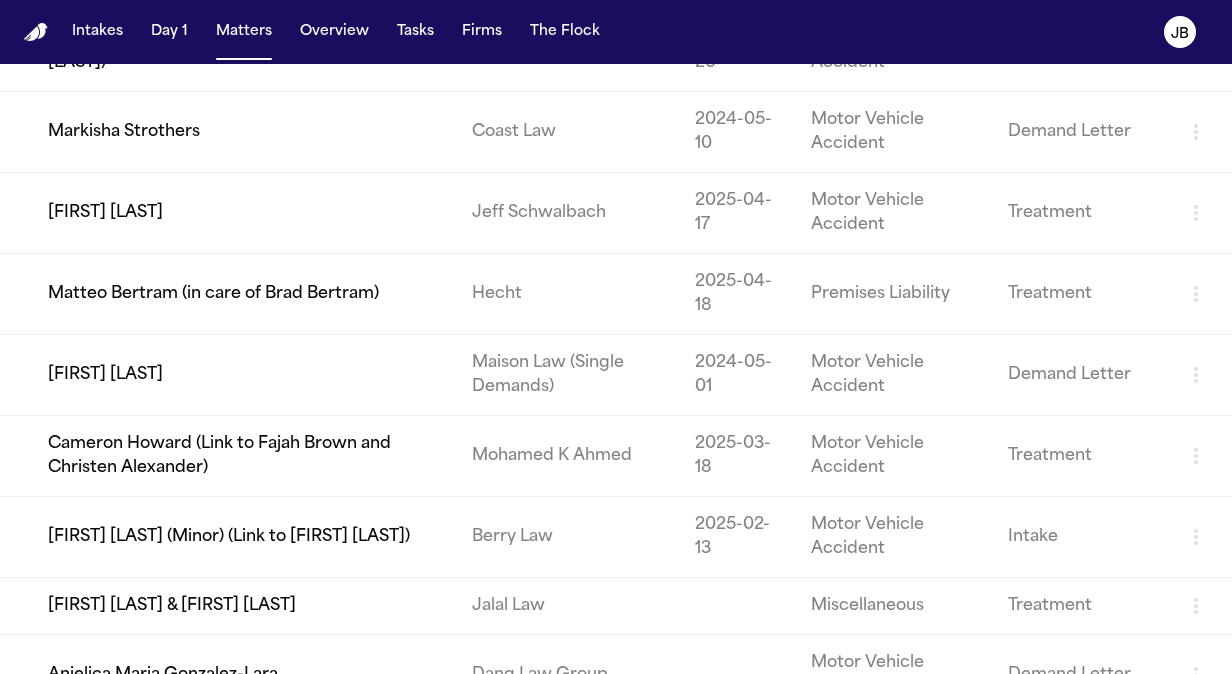 click on "Intakes Day 1 Matters Overview Tasks Firms The Flock JB" at bounding box center [616, 32] 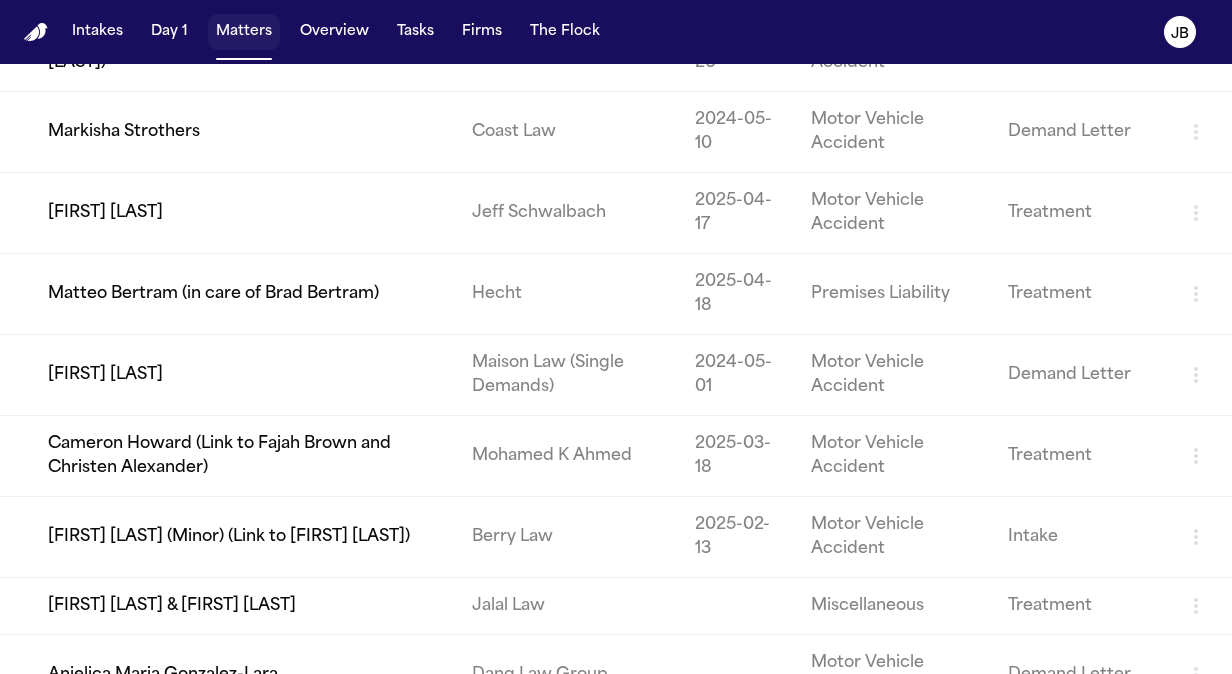 click on "Matters" at bounding box center (244, 32) 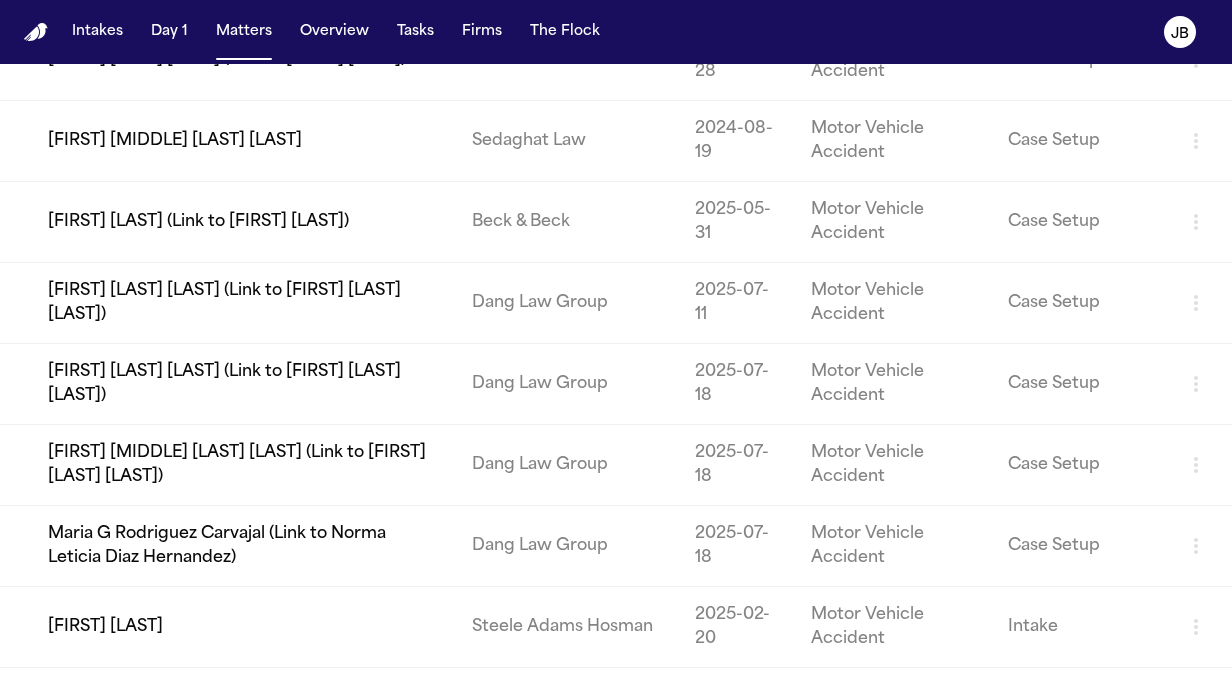 scroll, scrollTop: 0, scrollLeft: 0, axis: both 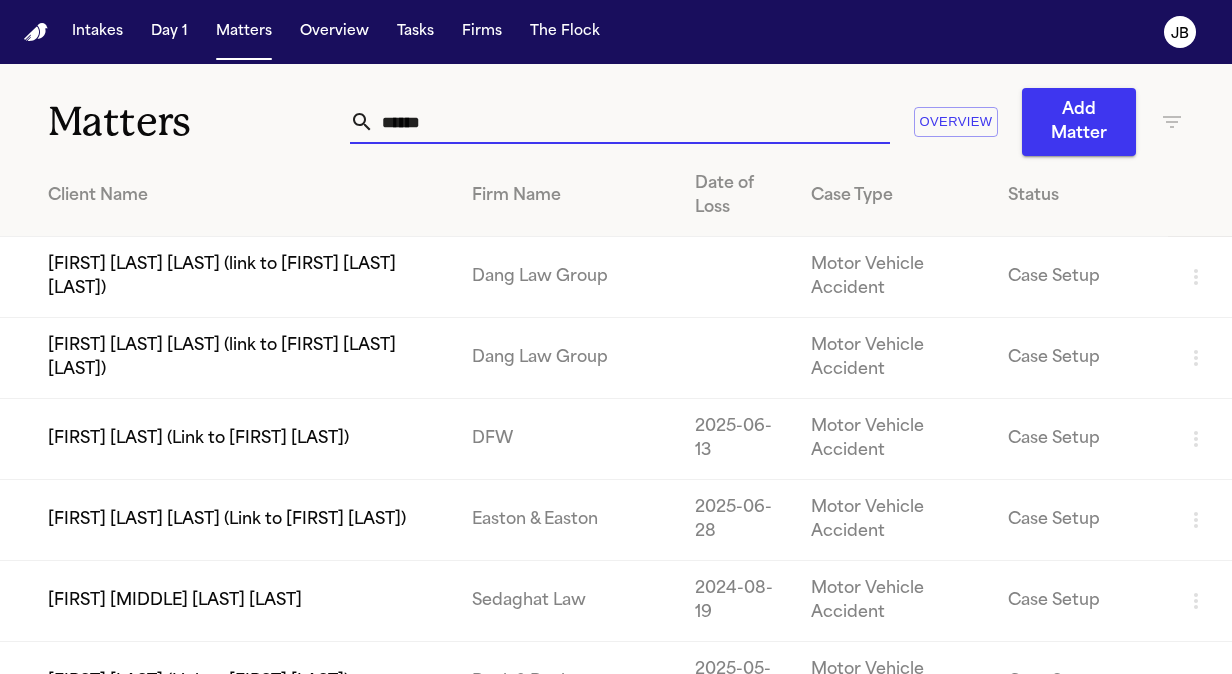 click on "*****" at bounding box center (632, 122) 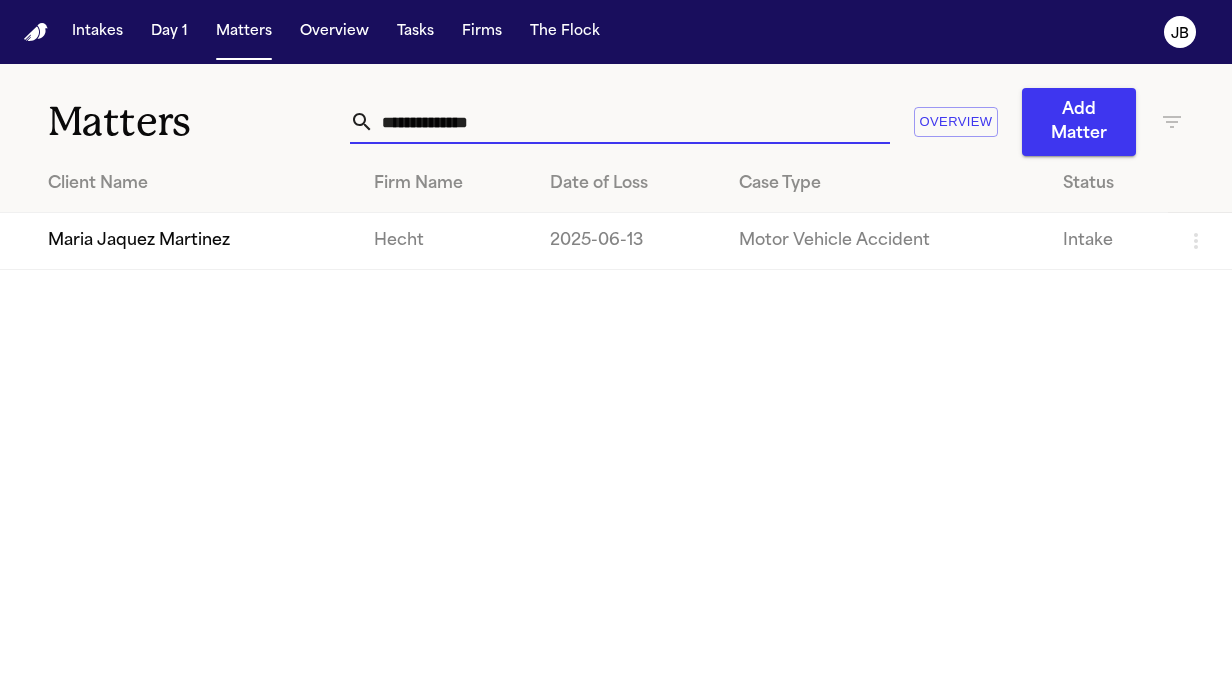 type on "**********" 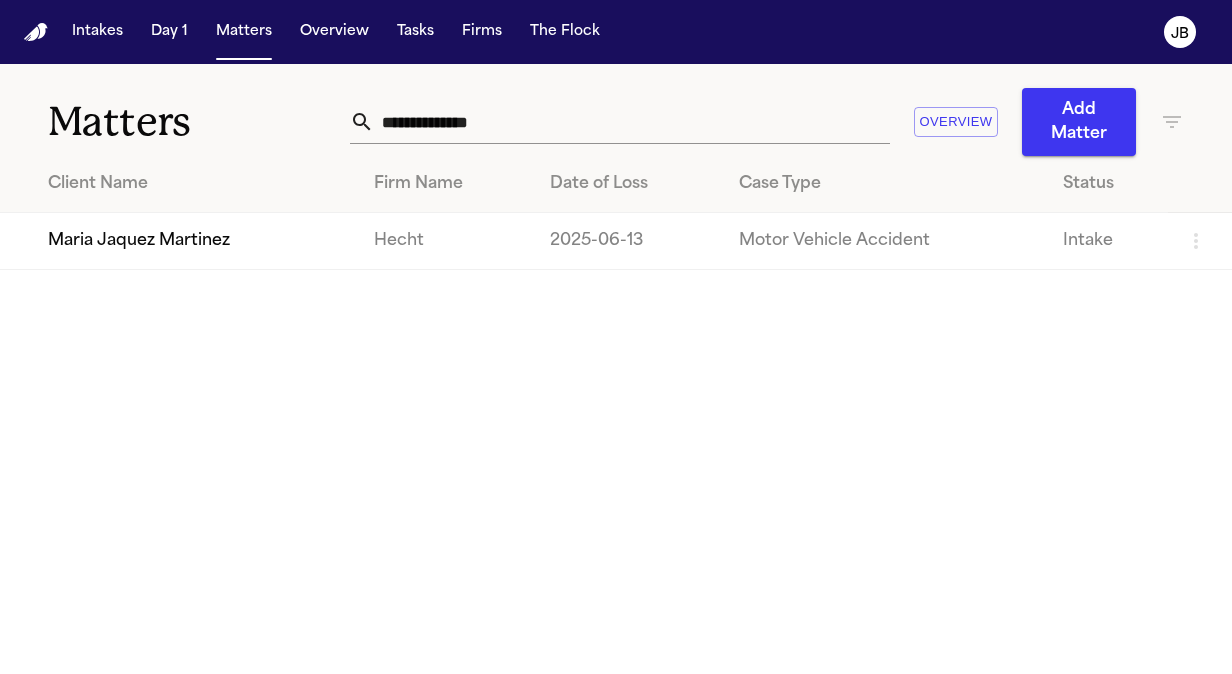 click on "Client Name" at bounding box center (179, 184) 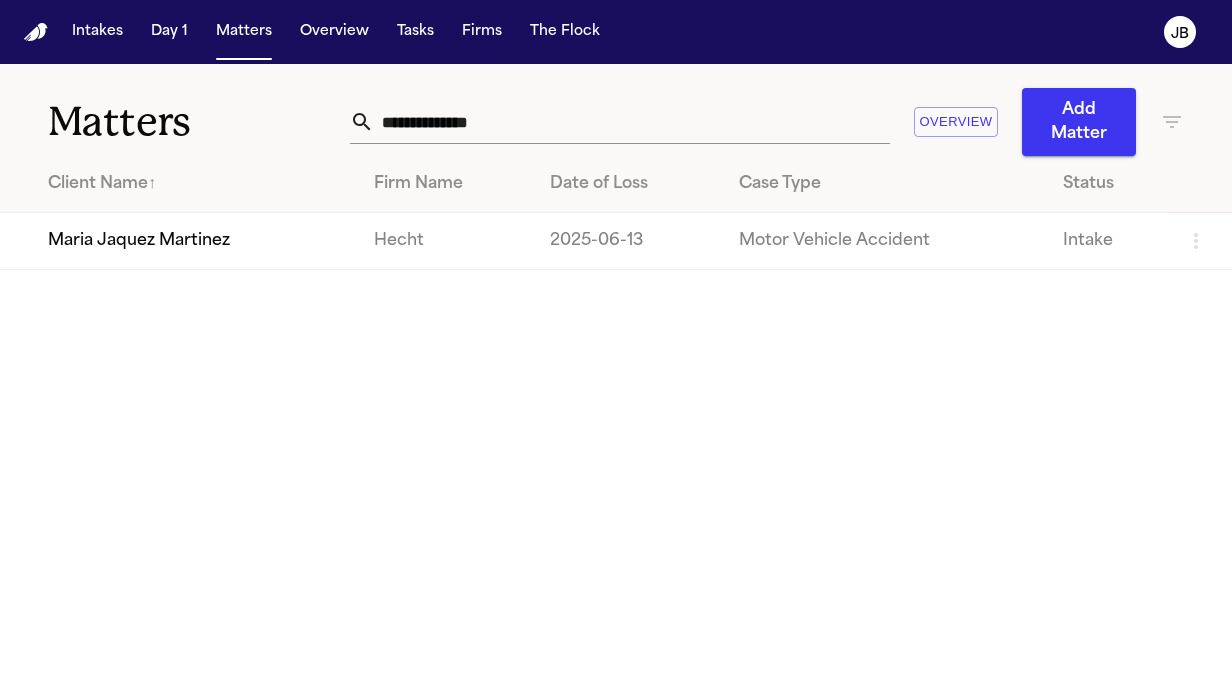 click on "Maria Jaquez Martinez" at bounding box center [179, 241] 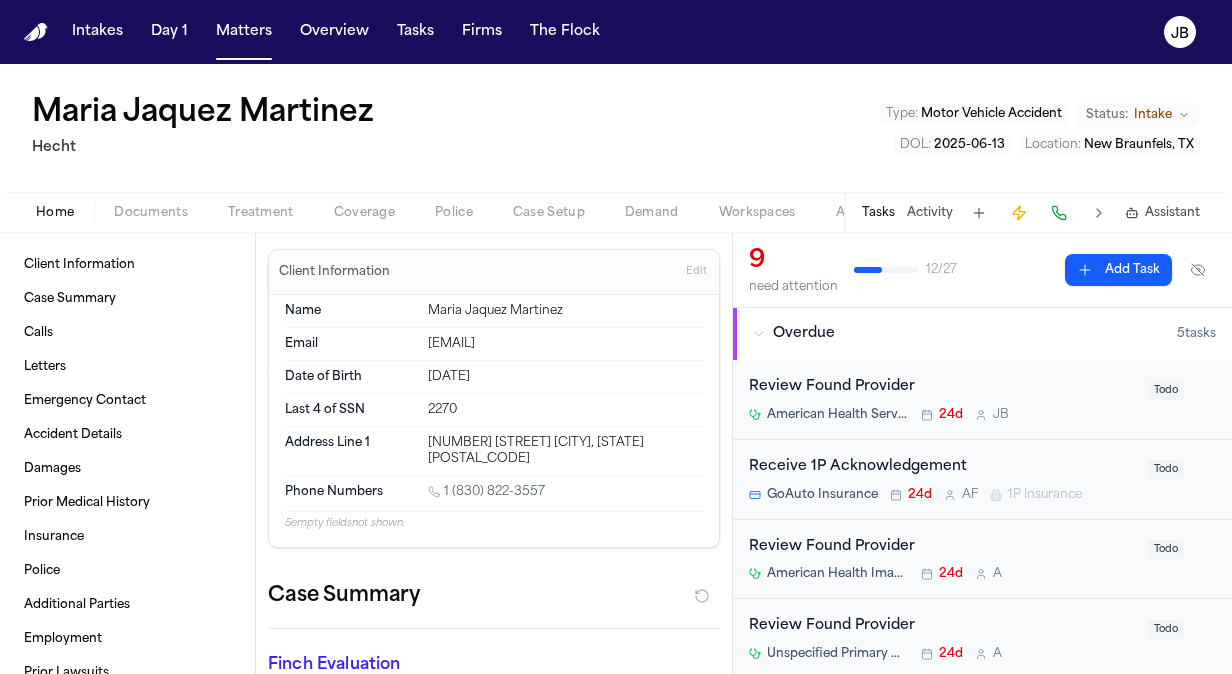 click on "[FIRST] [LAST] [LAST] [TYPE] : [CATEGORY] Status: [STATUS] DOL : [DATE] Location : [CITY], [STATE]" at bounding box center (616, 128) 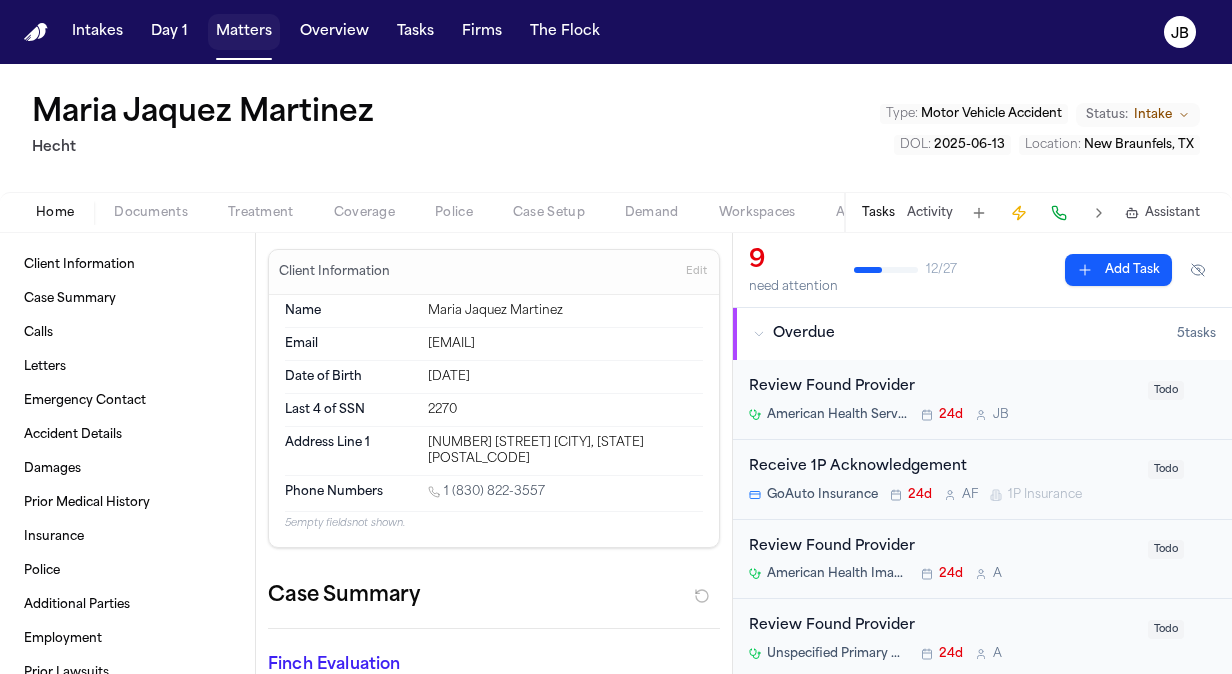 click on "Matters" at bounding box center [244, 32] 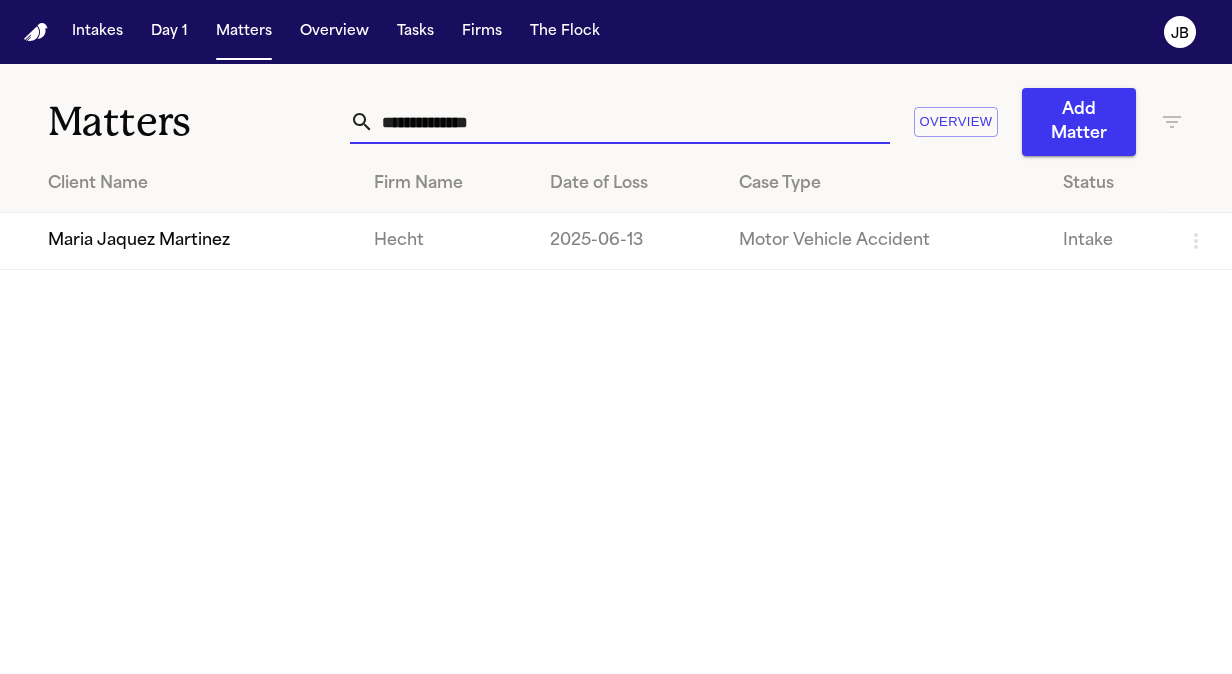 drag, startPoint x: 506, startPoint y: 118, endPoint x: 275, endPoint y: 82, distance: 233.78836 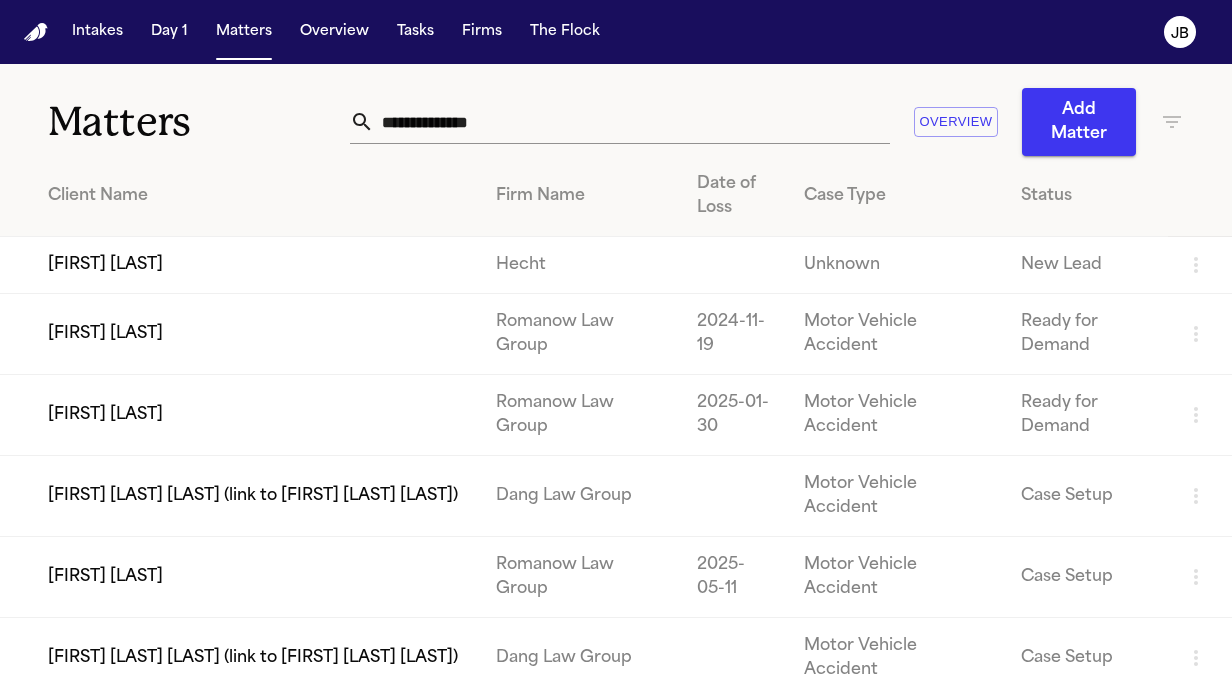 click 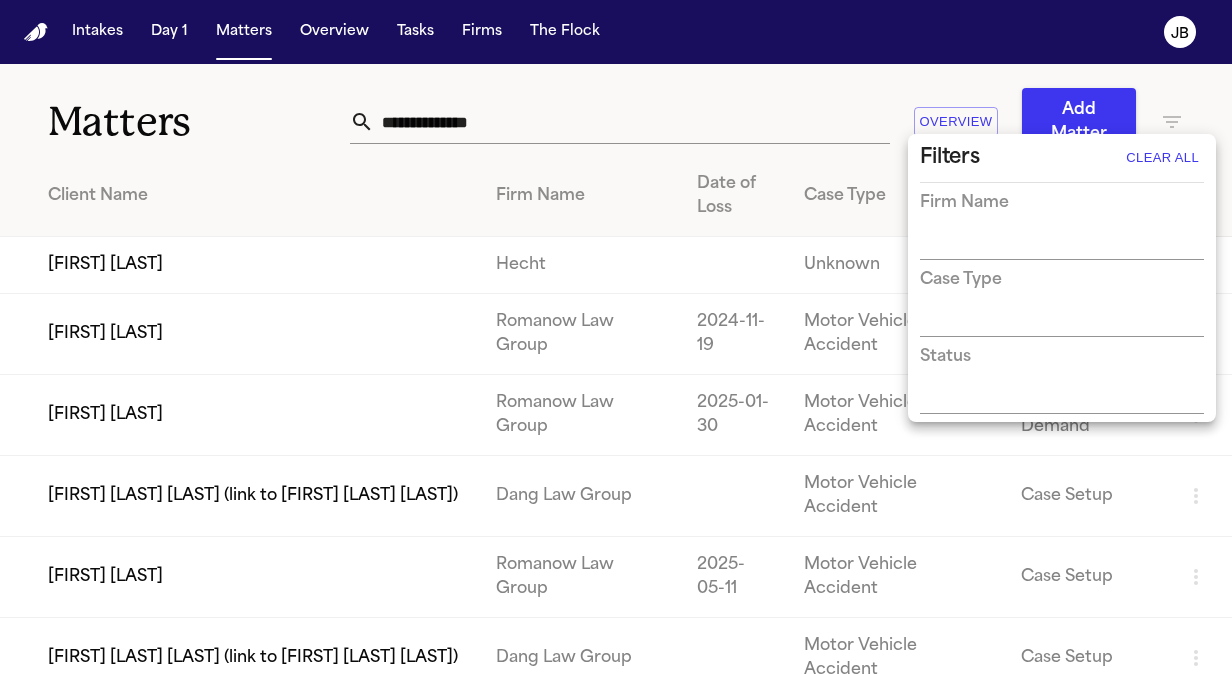 click at bounding box center (616, 337) 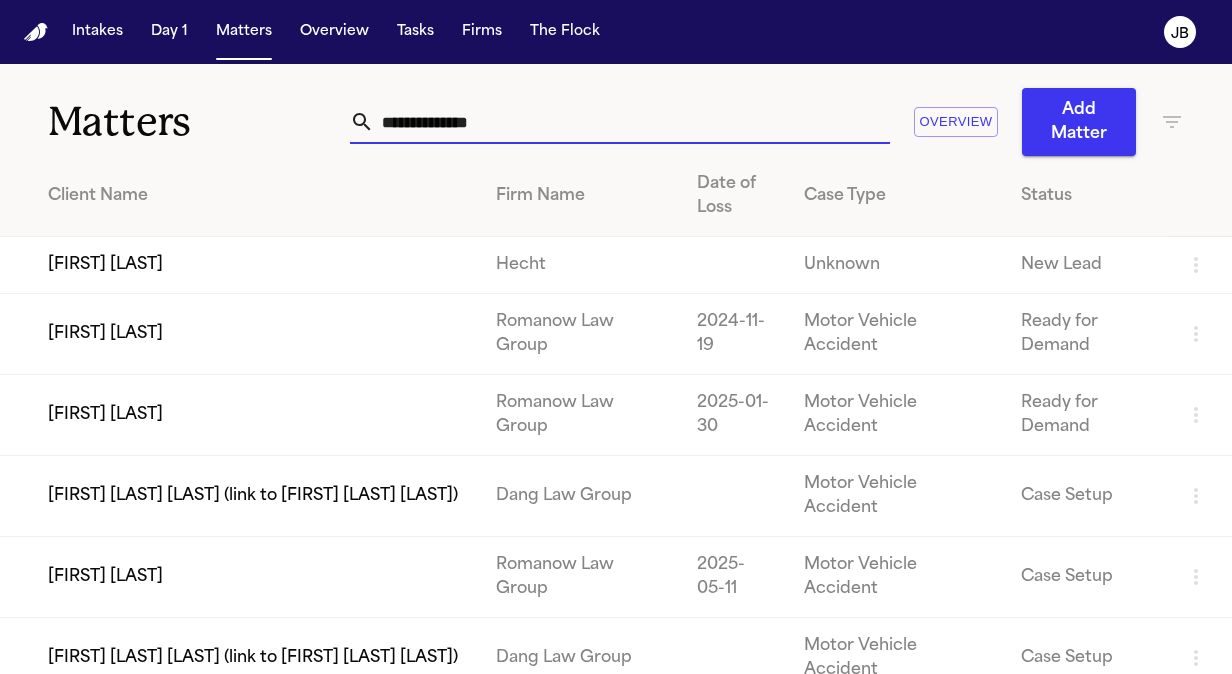 drag, startPoint x: 538, startPoint y: 115, endPoint x: 284, endPoint y: 100, distance: 254.44254 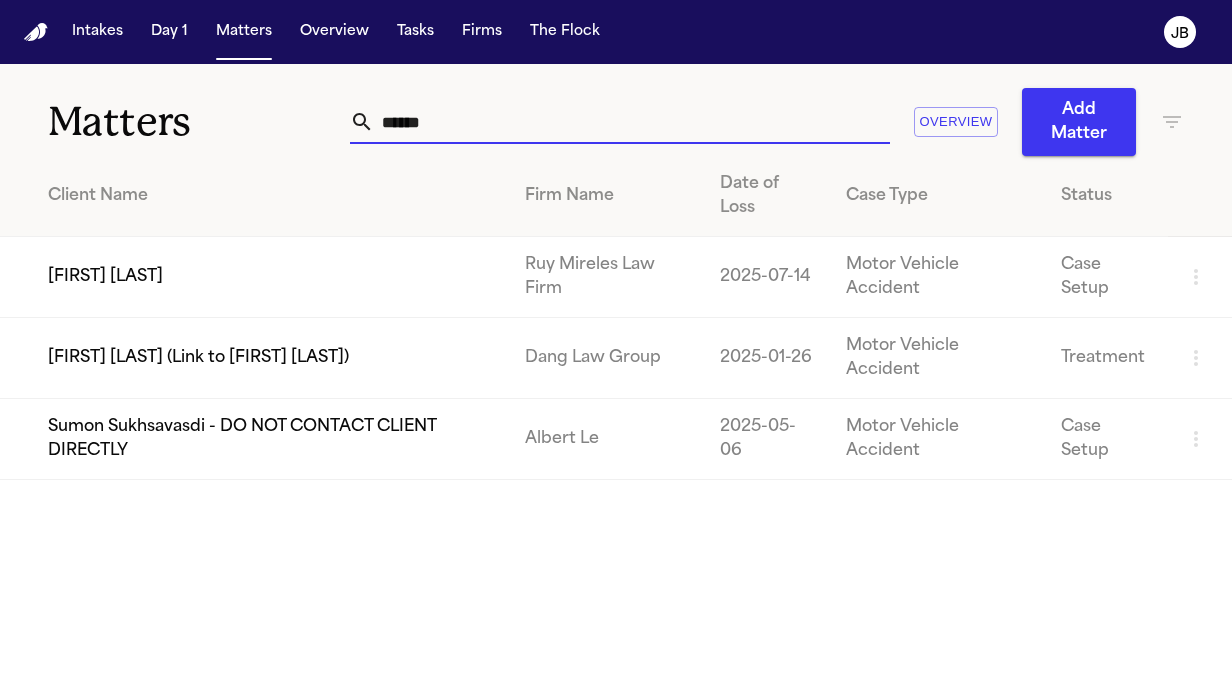 type on "******" 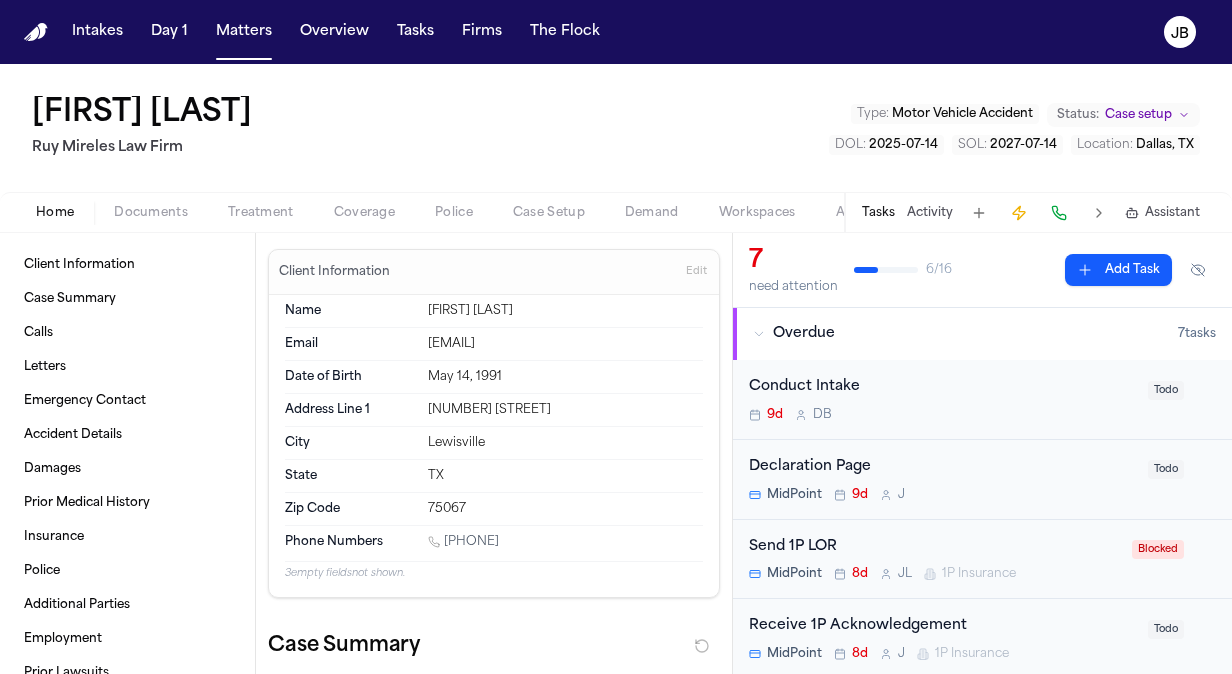 click on "Documents" at bounding box center [151, 213] 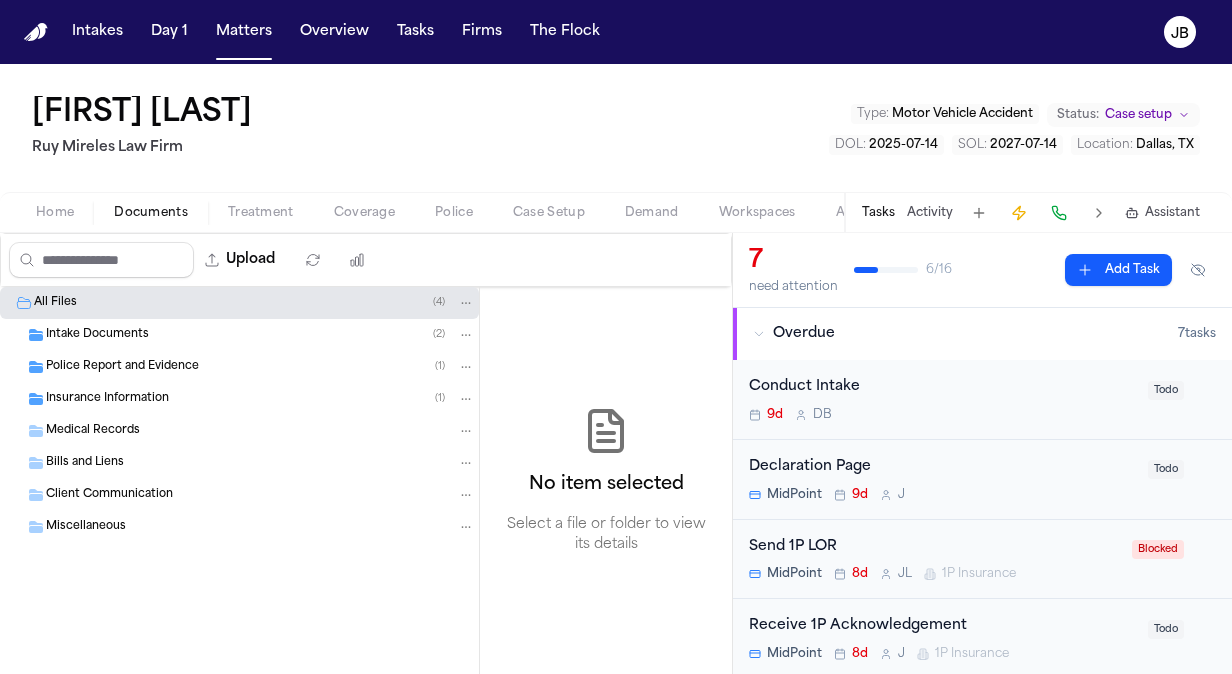 click on "Police Report and Evidence" at bounding box center (122, 367) 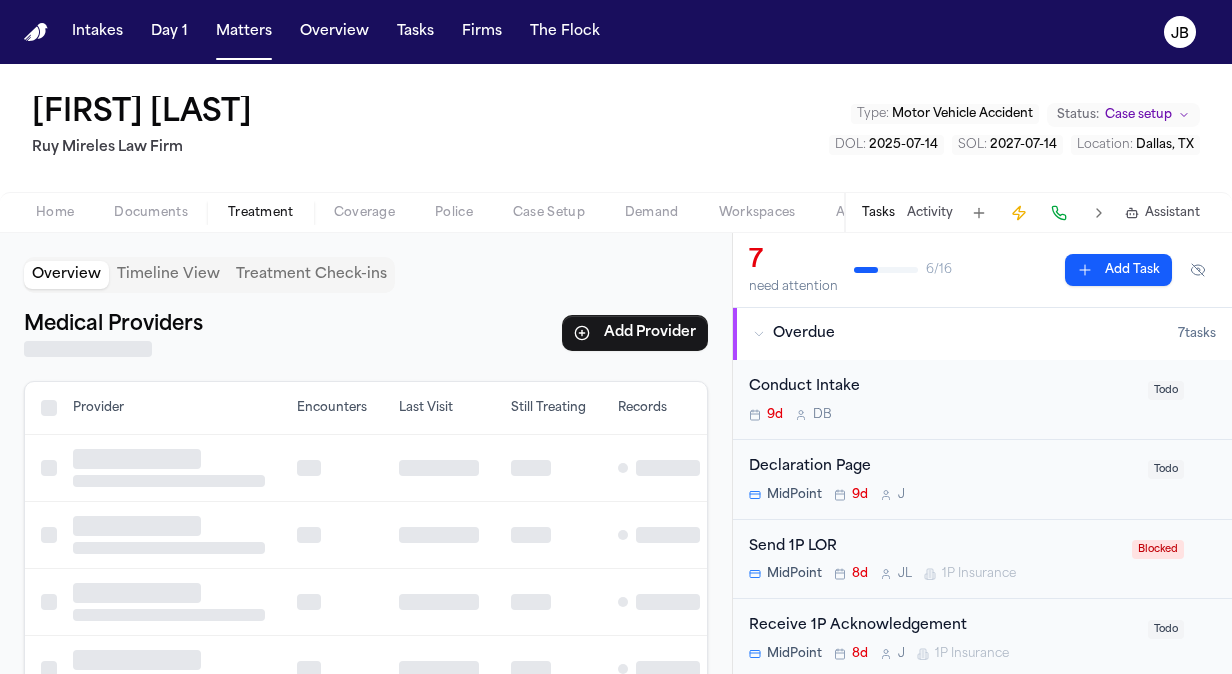 click on "Treatment" at bounding box center [261, 213] 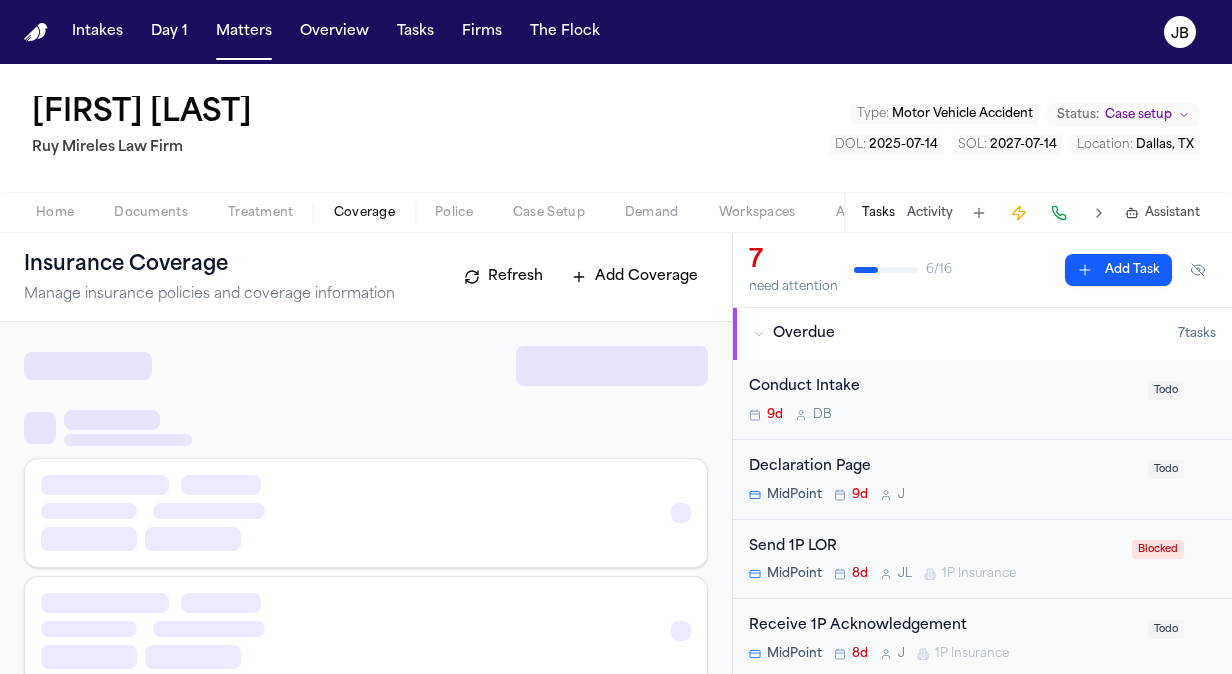 click on "Coverage" at bounding box center [364, 213] 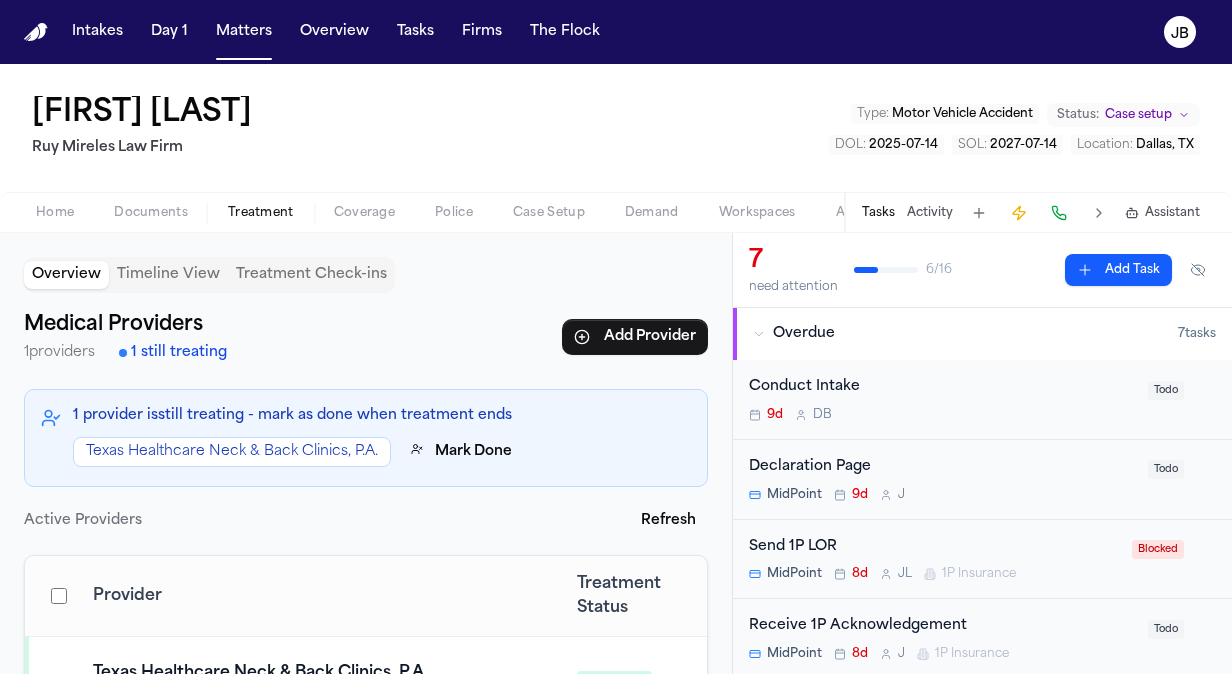 click on "Treatment" at bounding box center (261, 213) 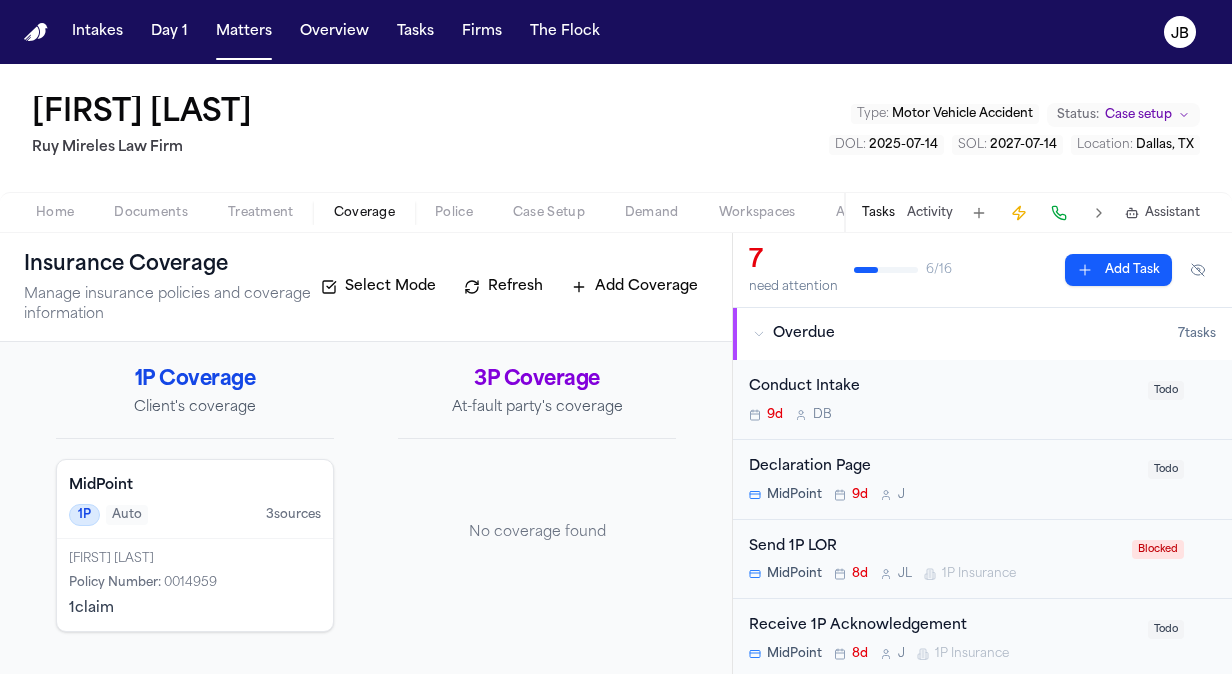 click on "Coverage" at bounding box center [364, 213] 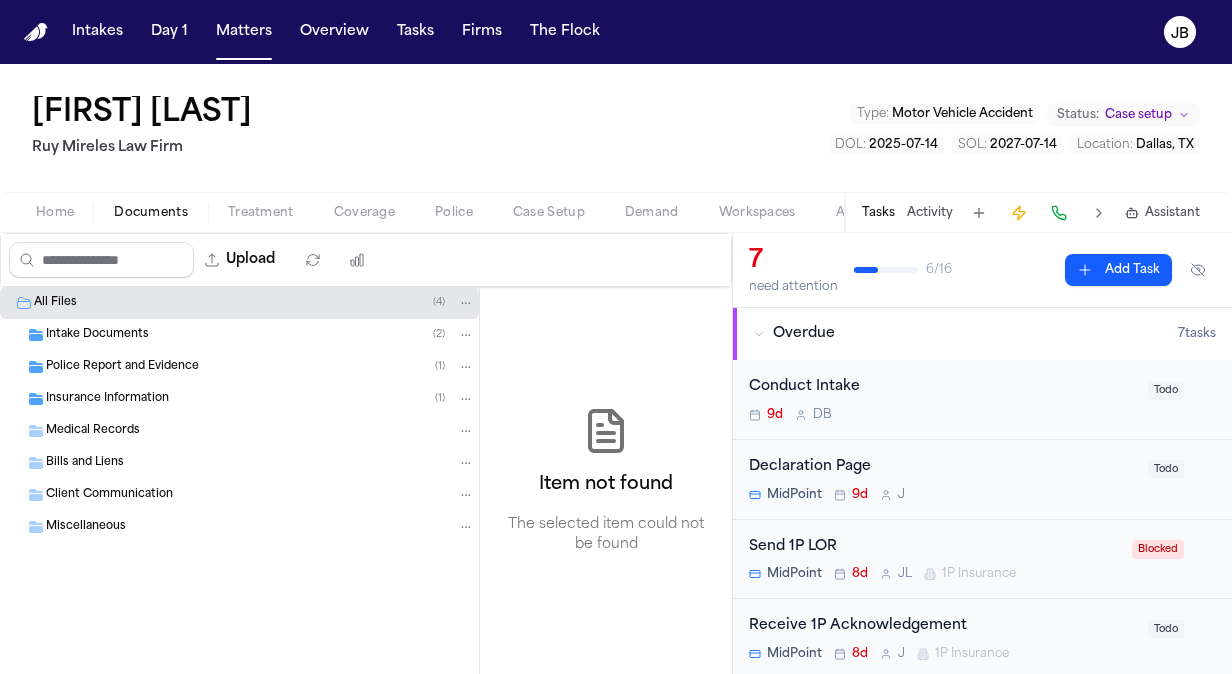 click on "Documents" at bounding box center [151, 213] 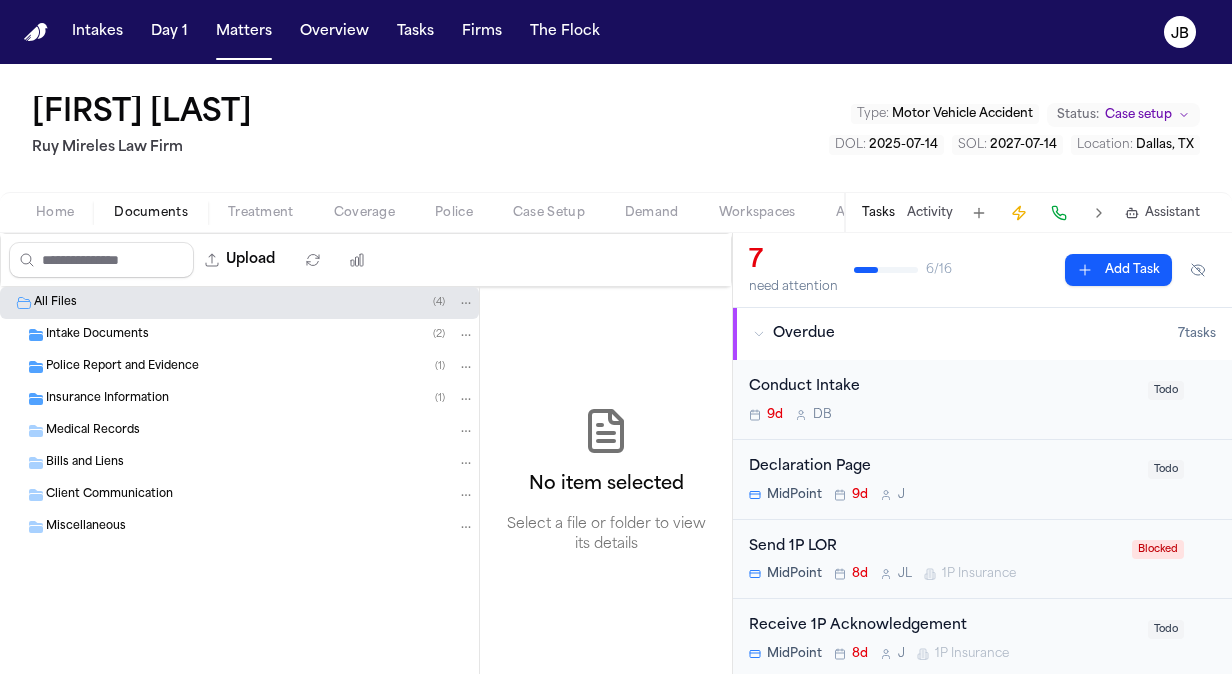click on "Intake Documents ( 2 )" at bounding box center [239, 335] 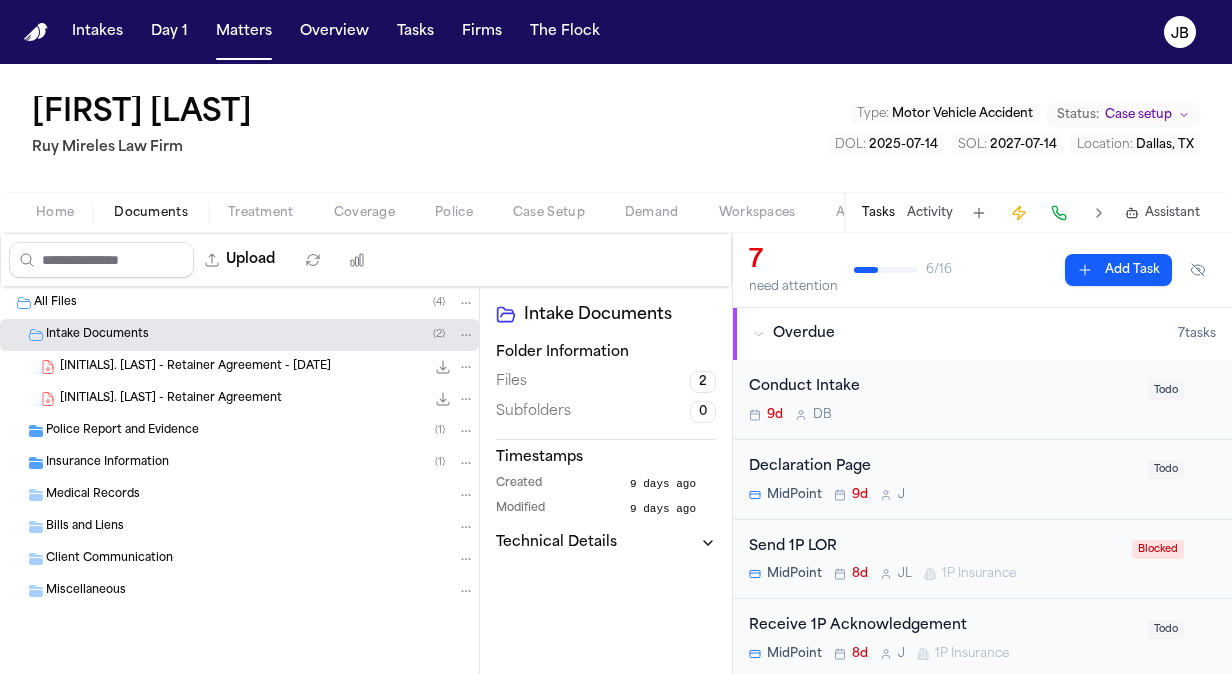 click on "Police Report and Evidence" at bounding box center (122, 431) 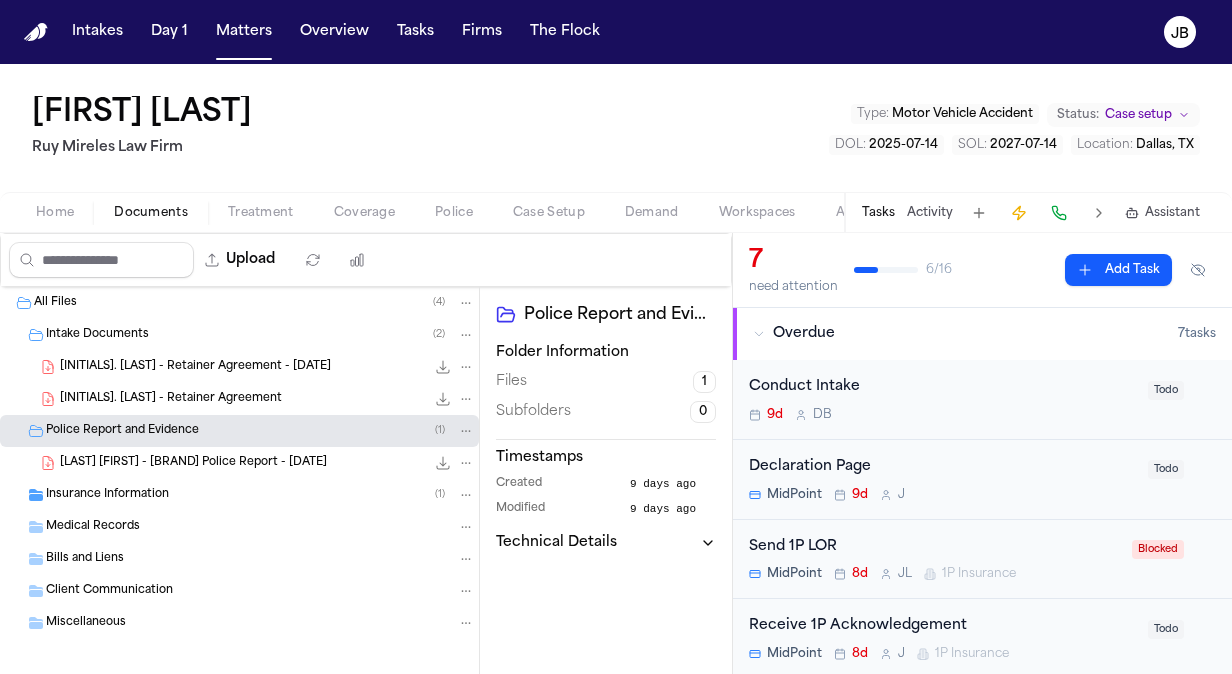 click on "[INITIAL]. [LAST] - [CITY] Police Report - [DATE] [SIZE]  • PDF" at bounding box center (267, 463) 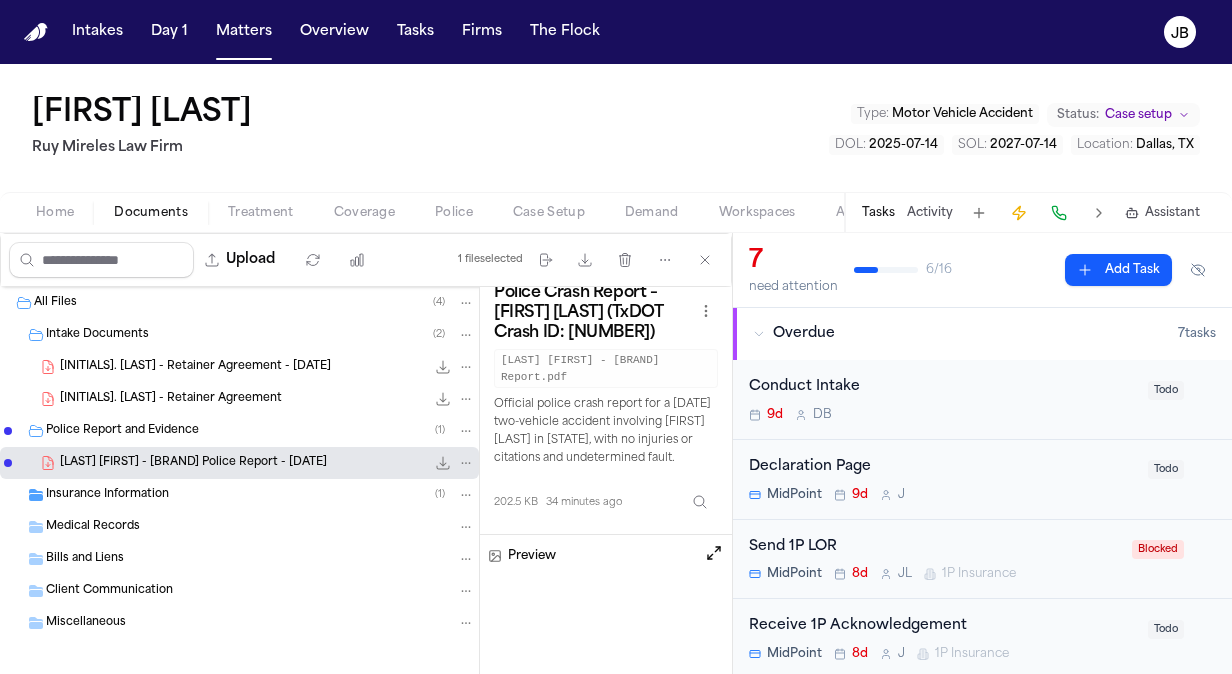 scroll, scrollTop: 0, scrollLeft: 0, axis: both 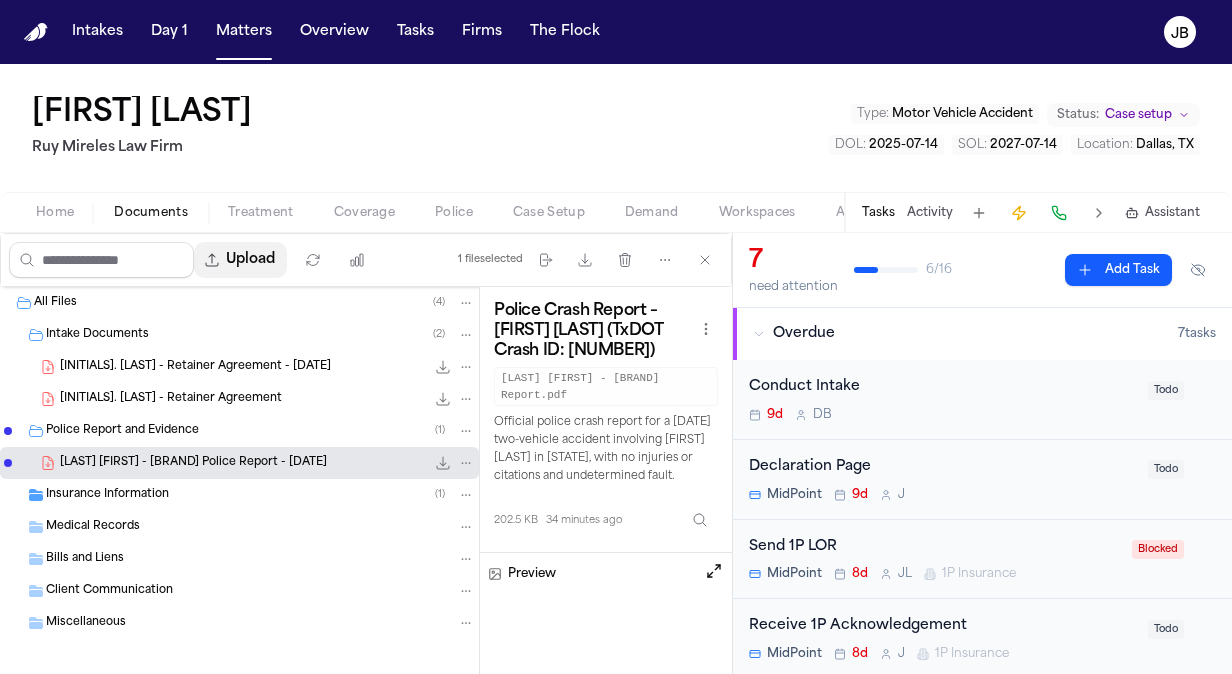 click on "Upload" at bounding box center [240, 260] 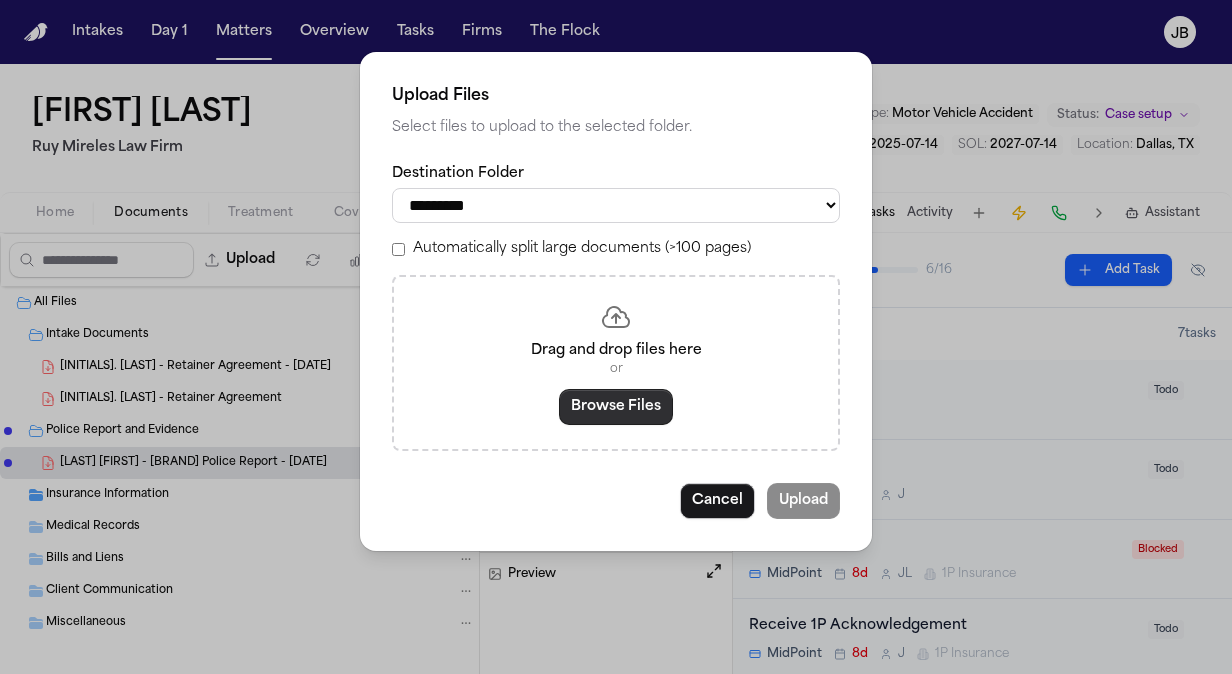 click on "Browse Files" at bounding box center (616, 407) 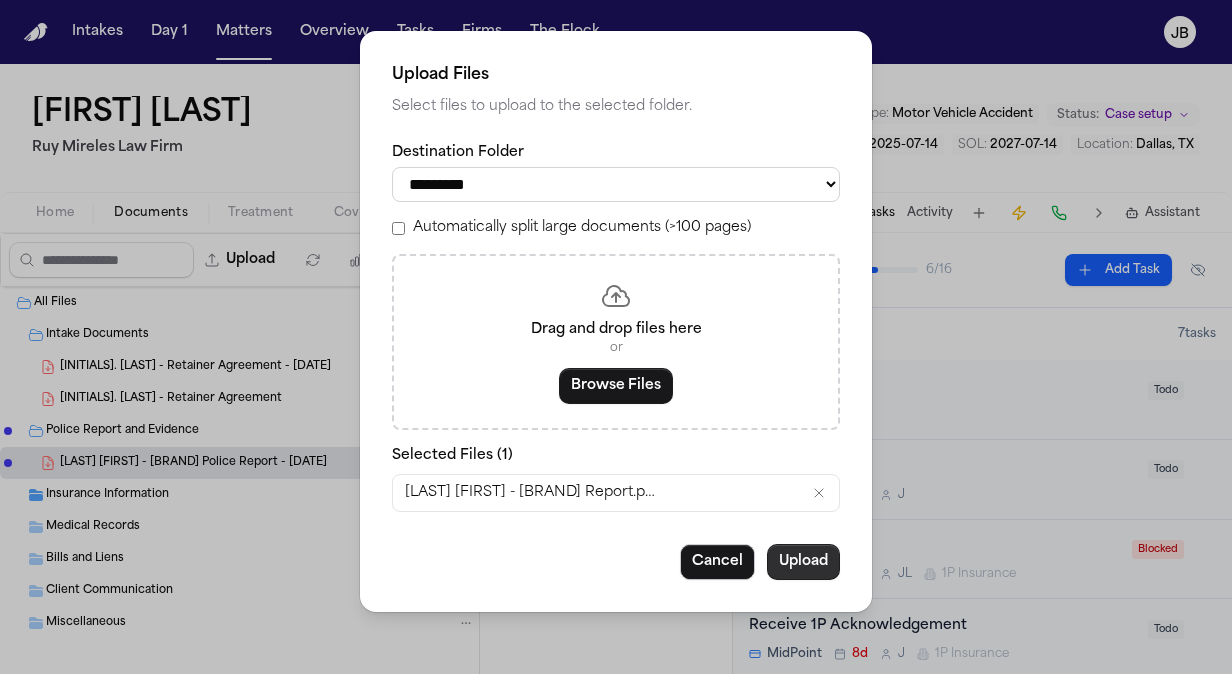 click on "Upload" at bounding box center [803, 562] 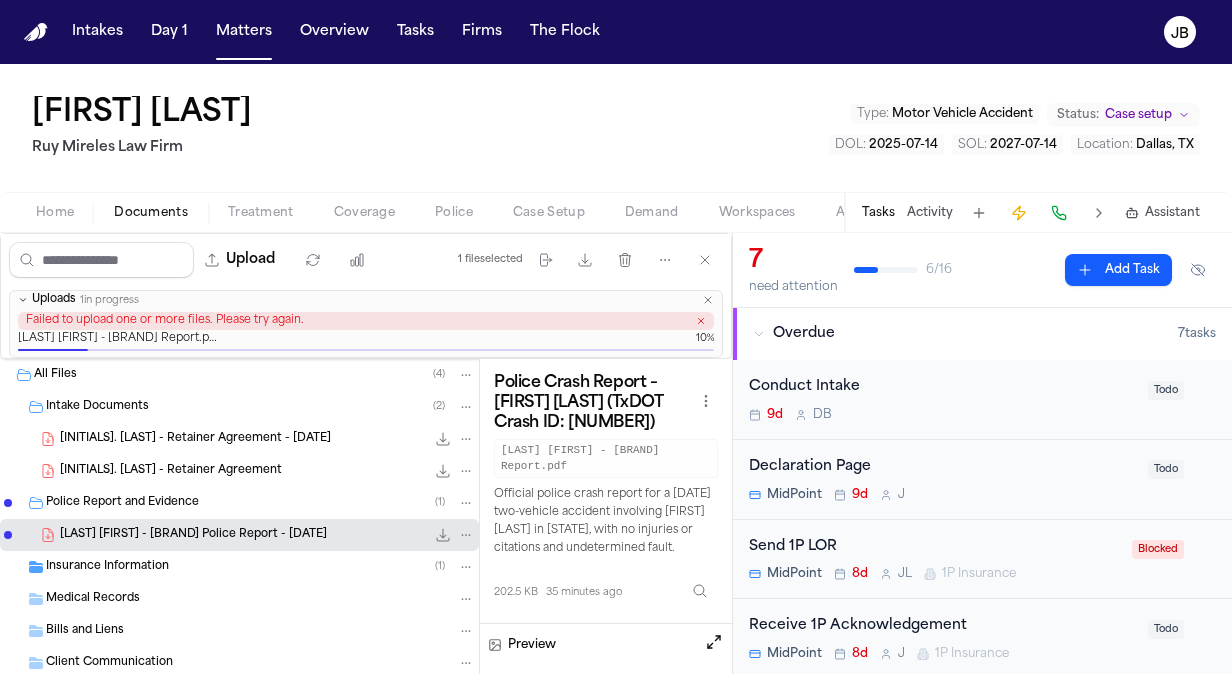 click 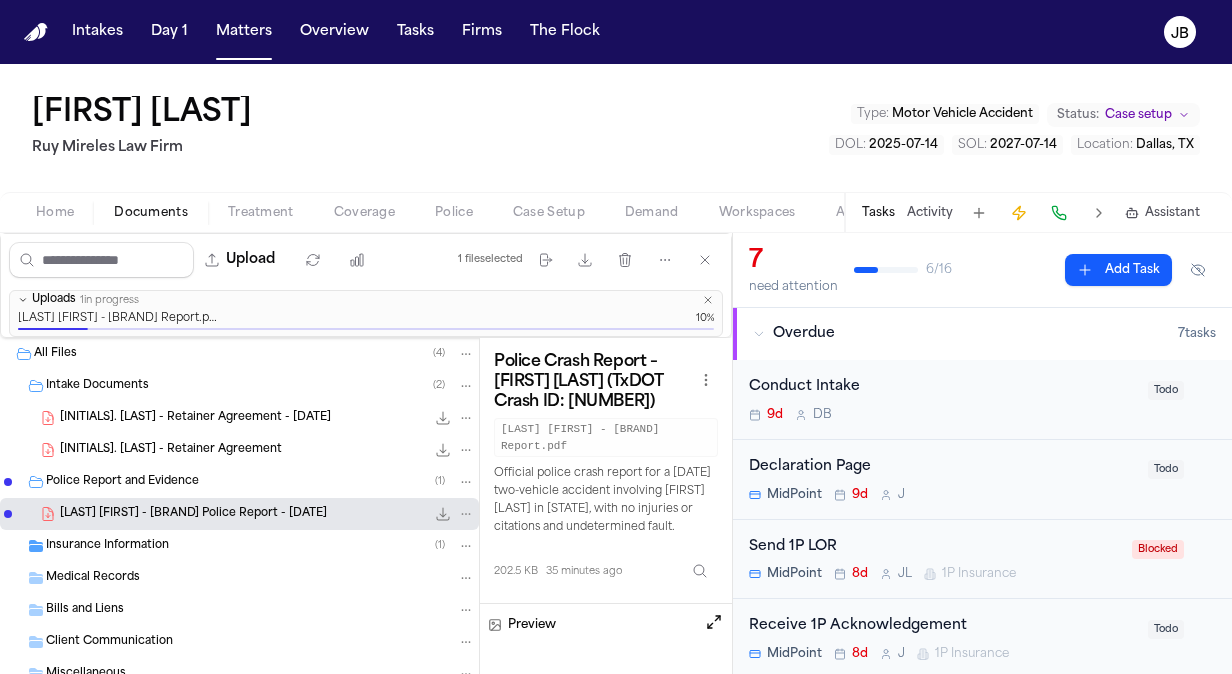 click on "[FIRST] [LAST] Ruy Mireles Law Firm Type :   Motor Vehicle Accident Status: Case setup DOL :   [DATE] SOL :   [DATE] Location :   [CITY], [STATE]" at bounding box center [616, 128] 